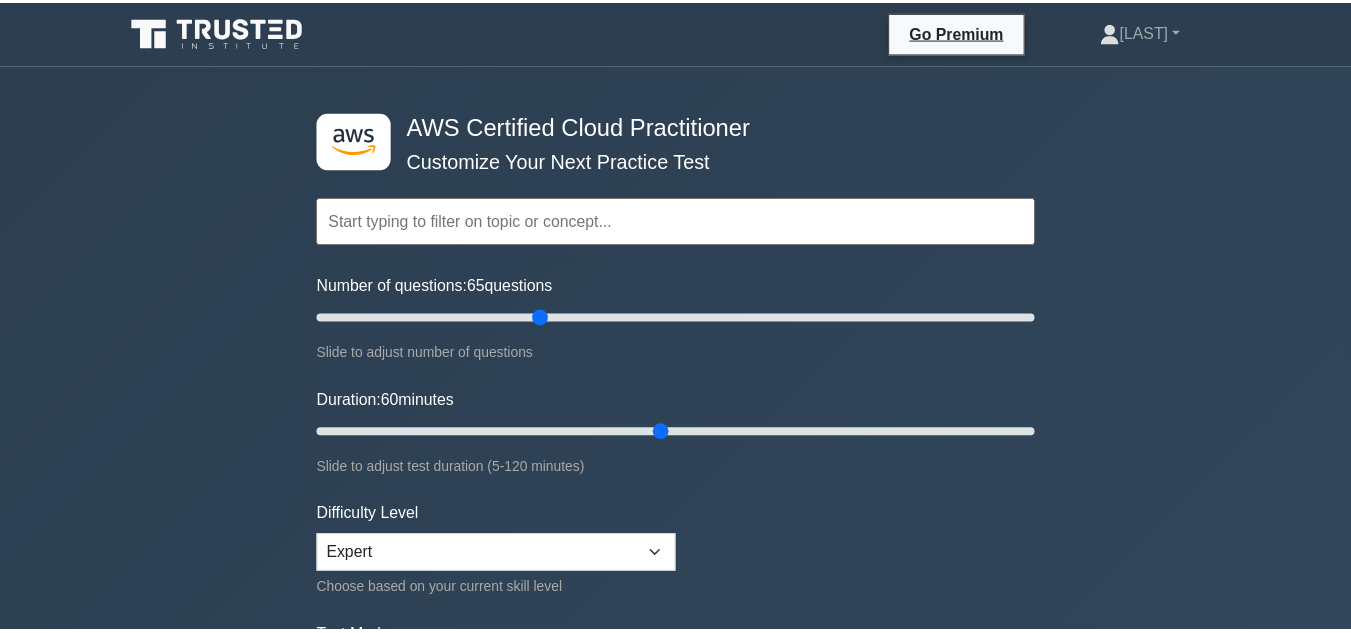 scroll, scrollTop: 280, scrollLeft: 0, axis: vertical 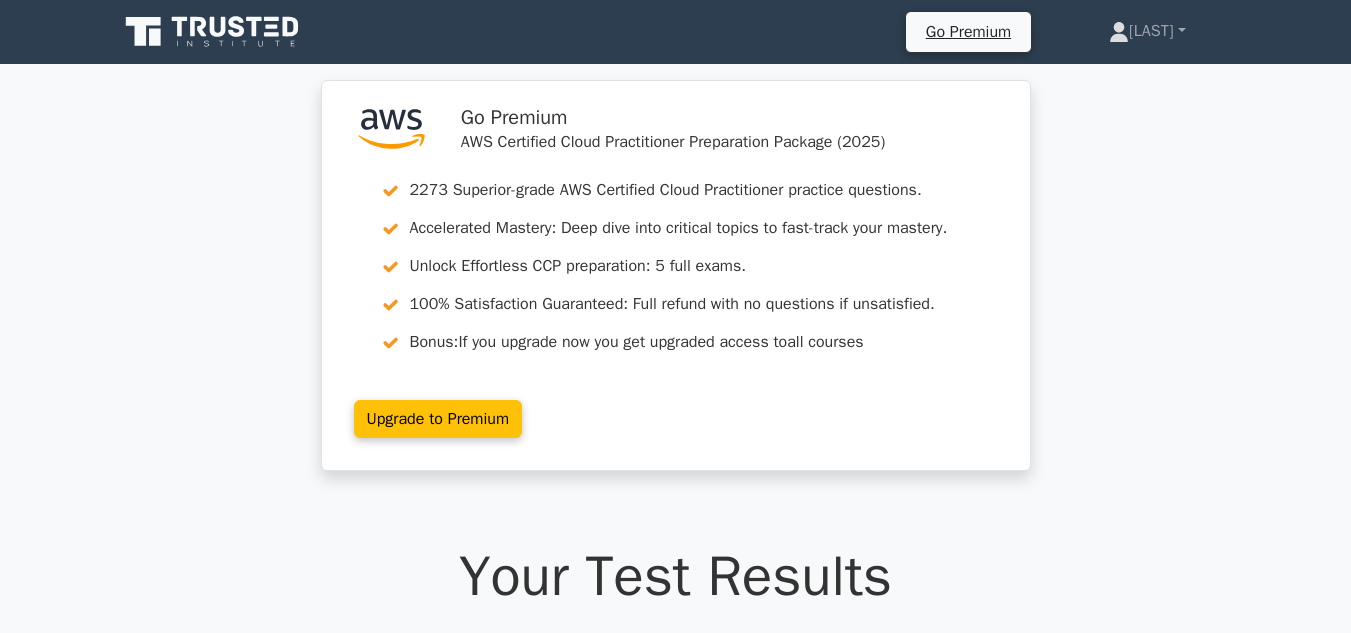click on "Your Test Results" at bounding box center [676, 576] 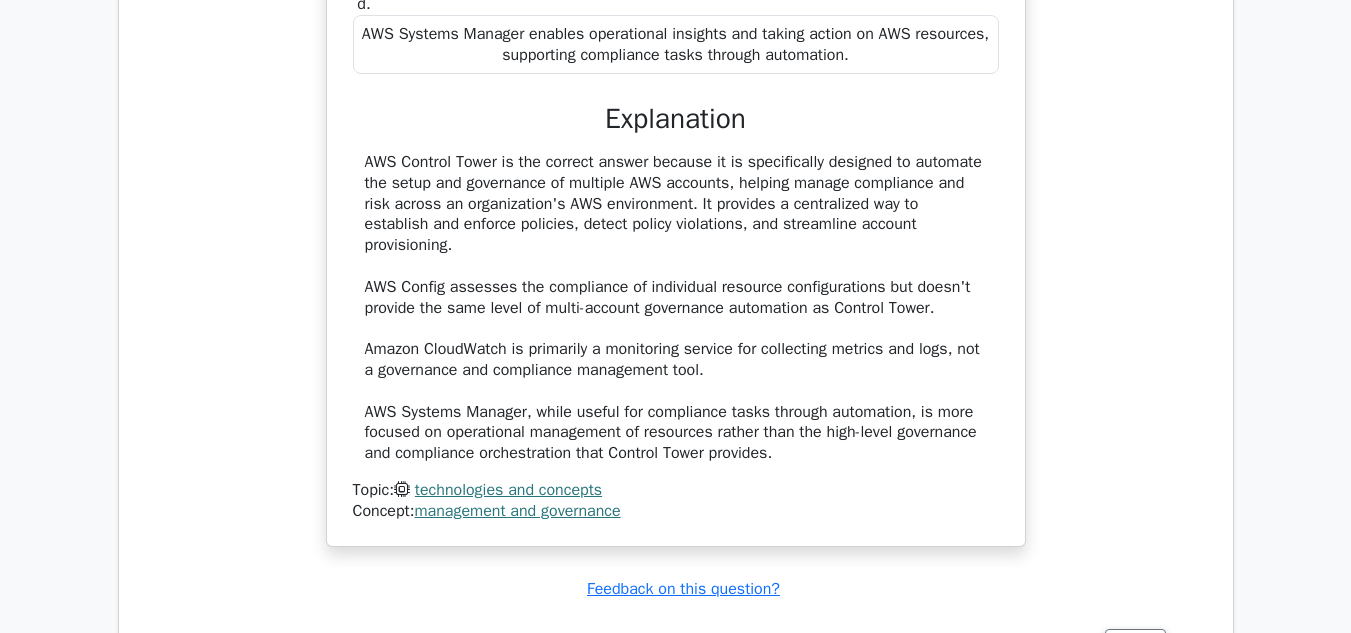 scroll, scrollTop: 2120, scrollLeft: 0, axis: vertical 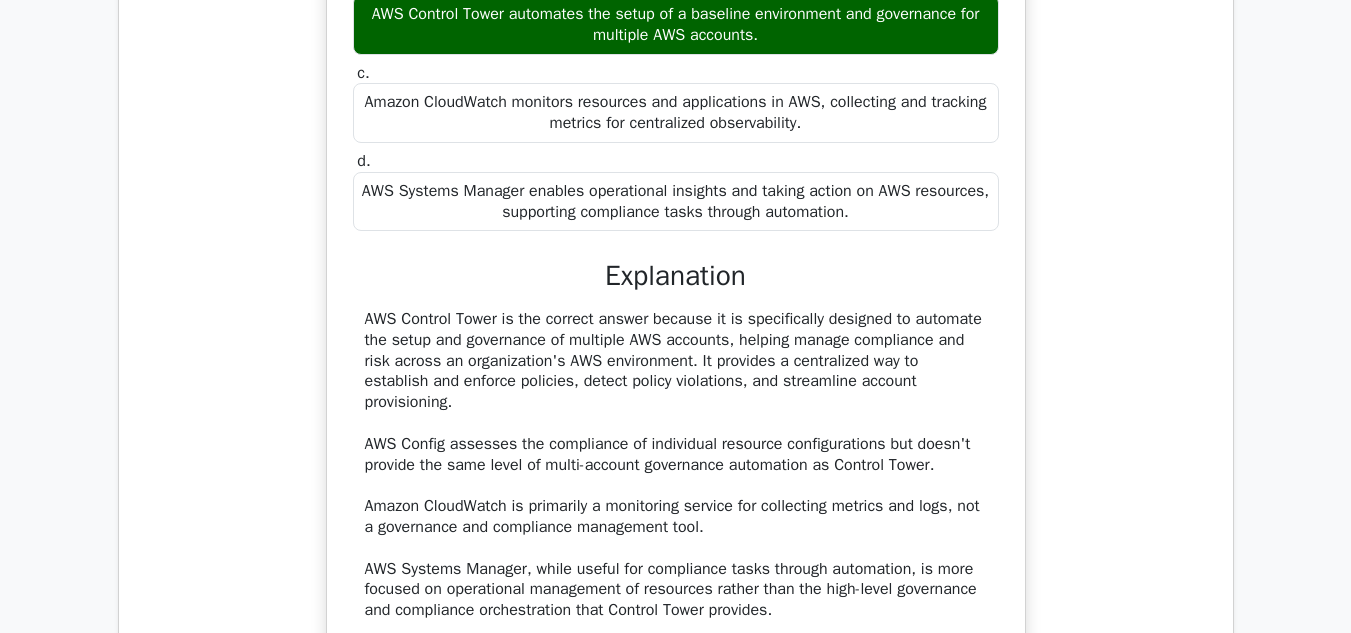 click on "AWS Systems Manager enables operational insights and taking action on AWS resources, supporting compliance tasks through automation." at bounding box center [676, 202] 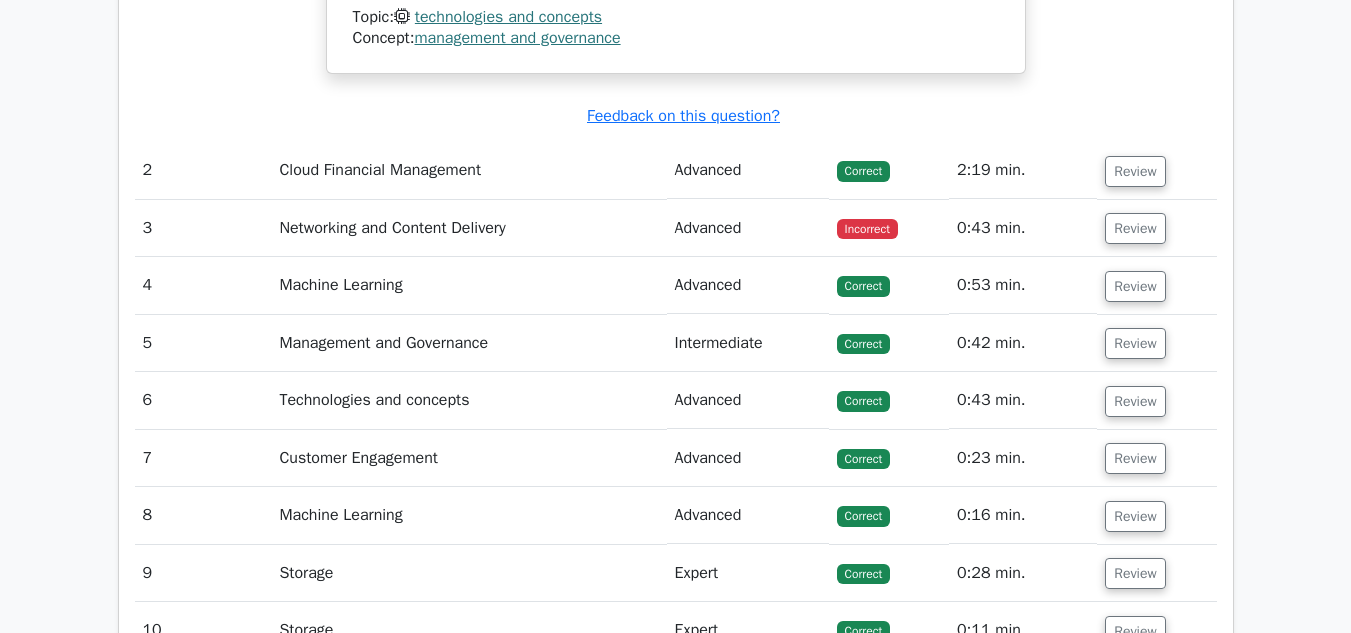 scroll, scrollTop: 2760, scrollLeft: 0, axis: vertical 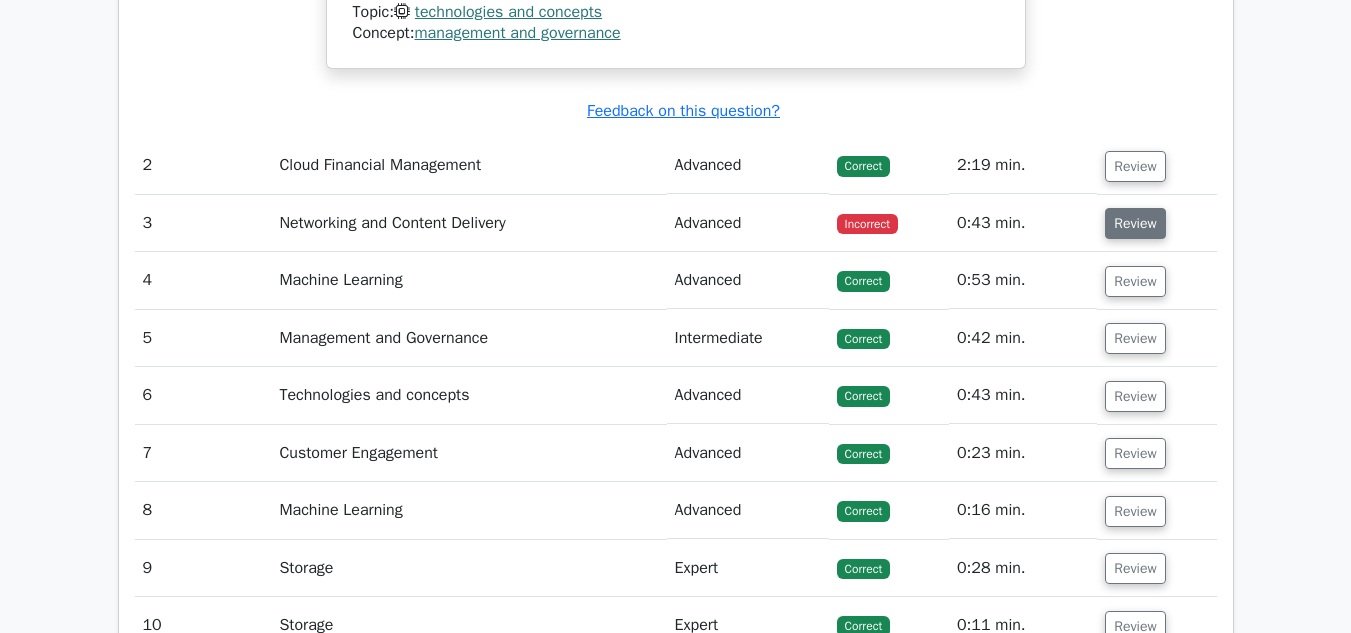 click on "Review" at bounding box center [1135, 223] 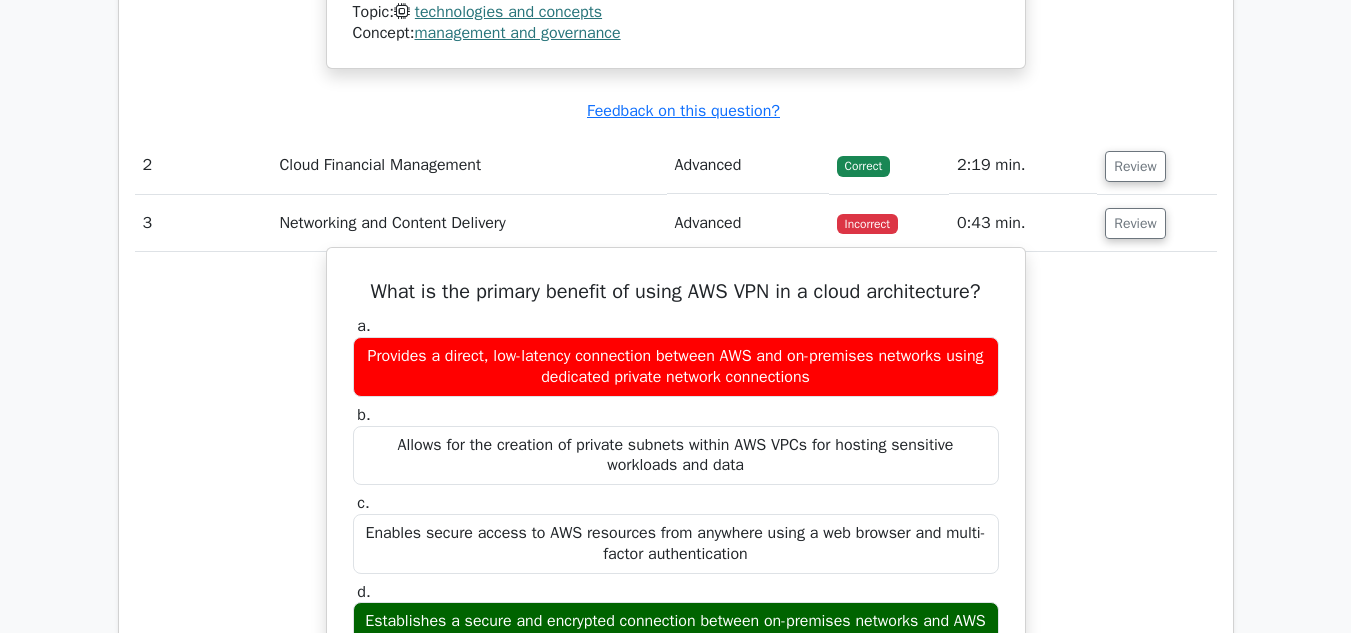 type 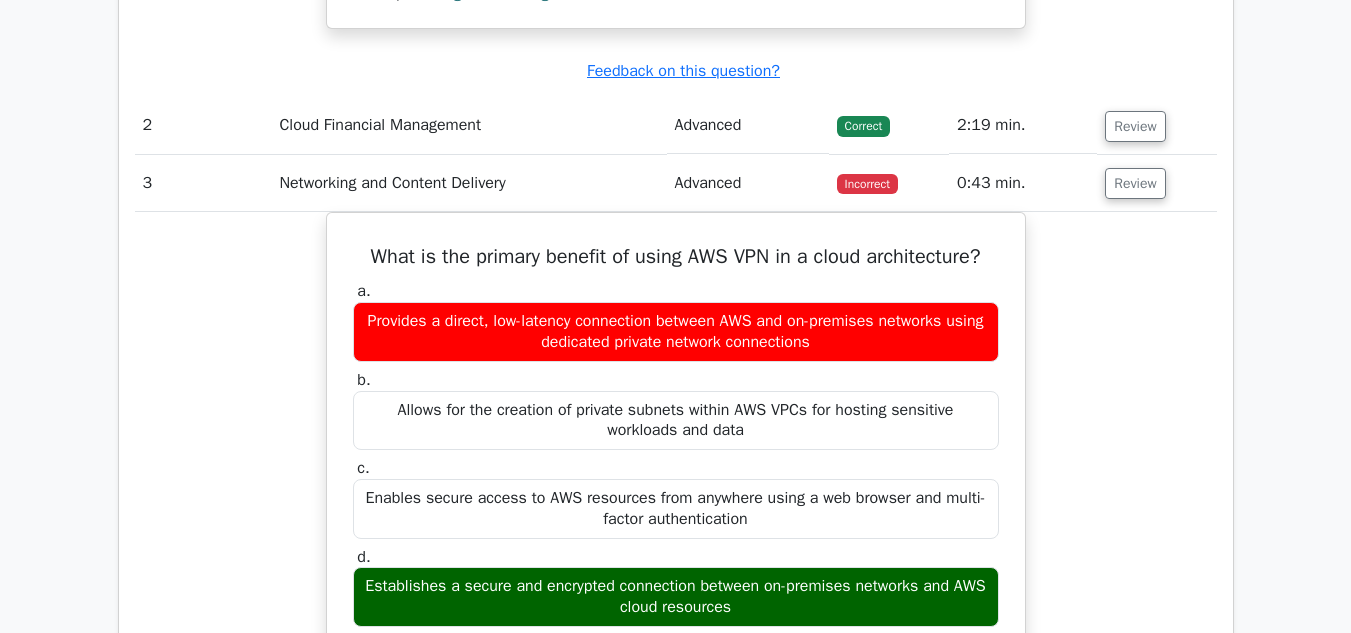 click on "What is the primary benefit of using AWS VPN in a cloud architecture?
a.
Provides a direct, low-latency connection between AWS and on-premises networks using dedicated private network connections
b.
c. d." at bounding box center [676, 667] 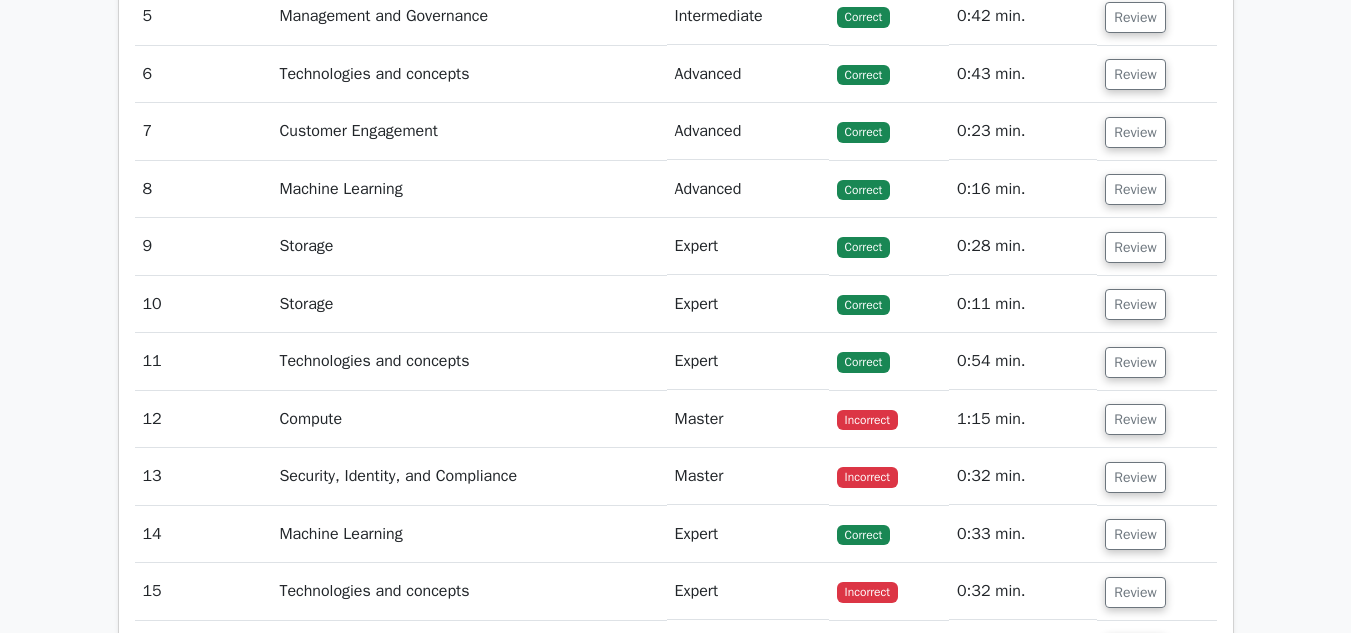 scroll, scrollTop: 4040, scrollLeft: 0, axis: vertical 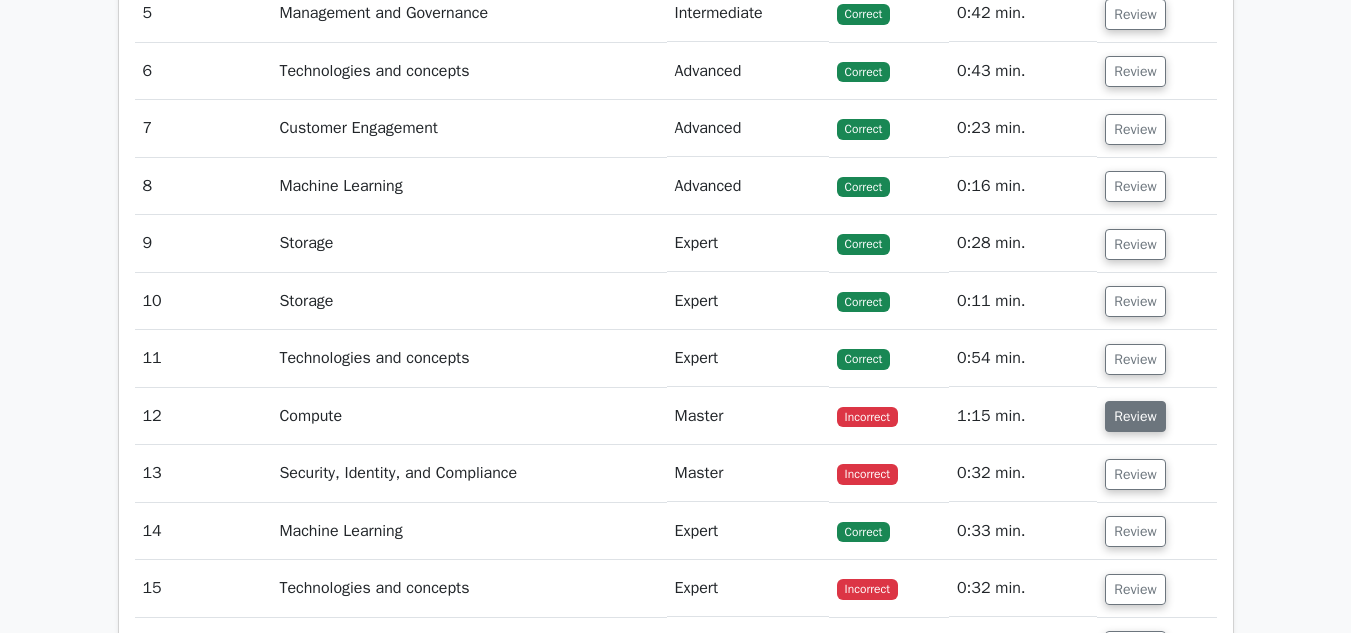 click on "Review" at bounding box center (1135, 416) 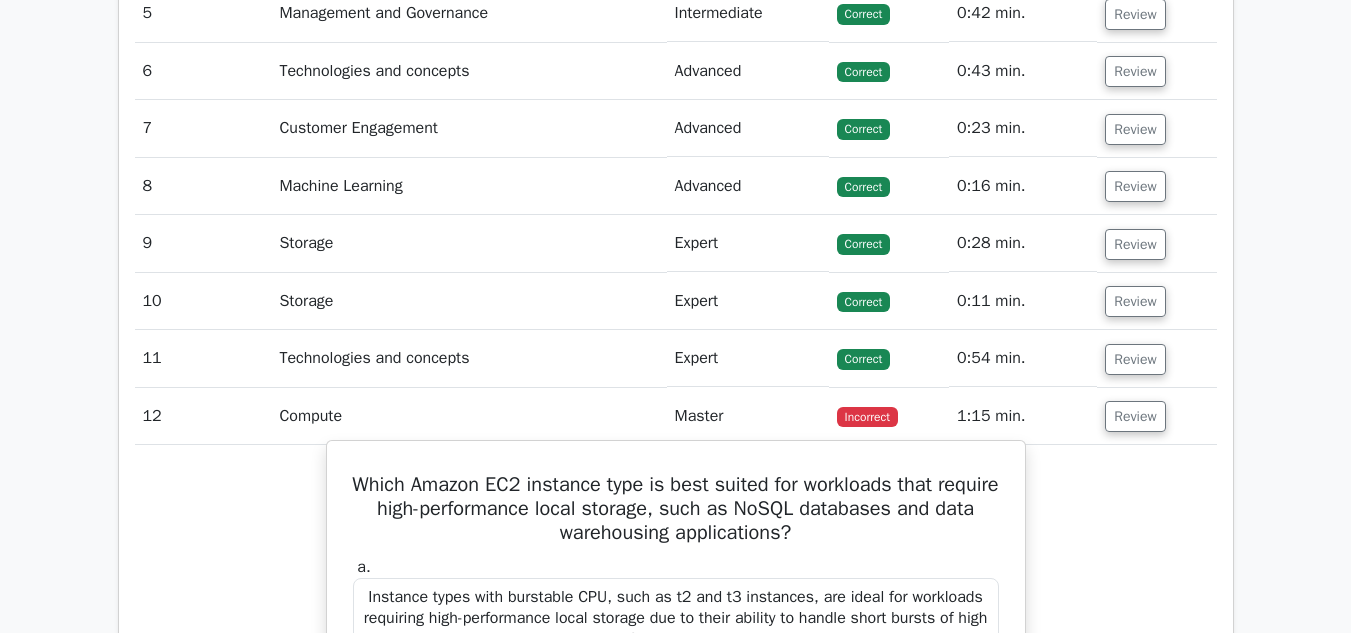 click on "Which Amazon EC2 instance type is best suited for workloads that require high-performance local storage, such as NoSQL databases and data warehousing applications?" at bounding box center [676, 509] 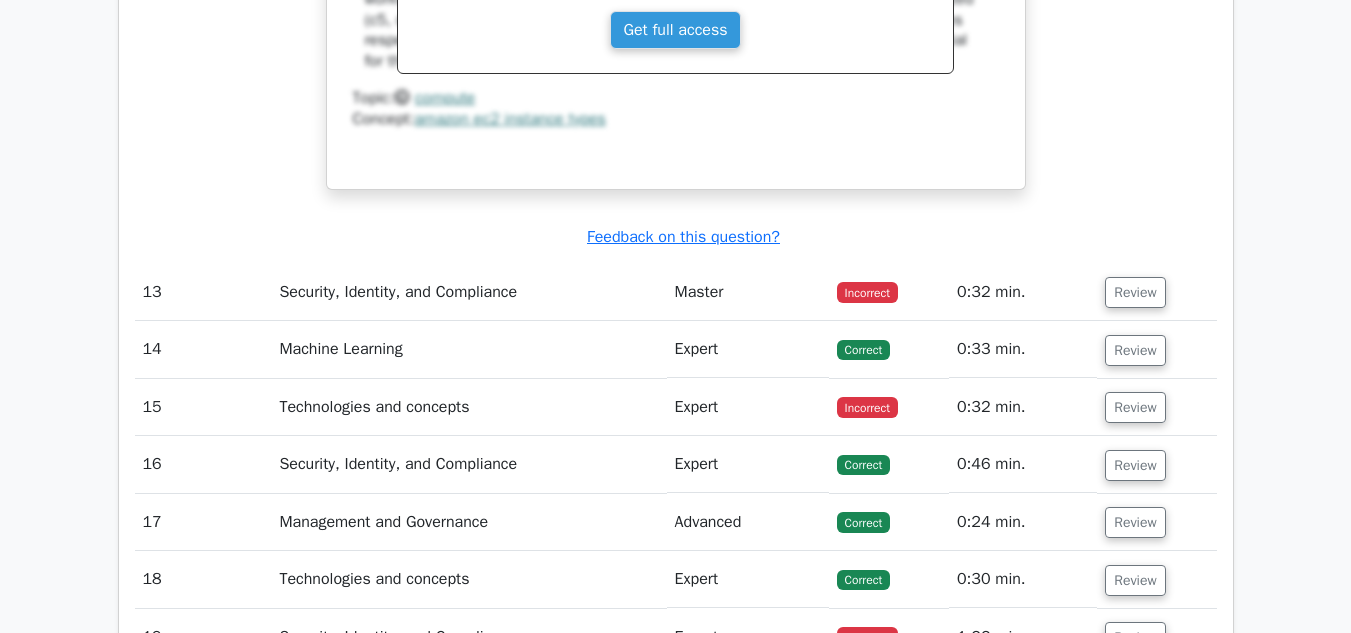 scroll, scrollTop: 5200, scrollLeft: 0, axis: vertical 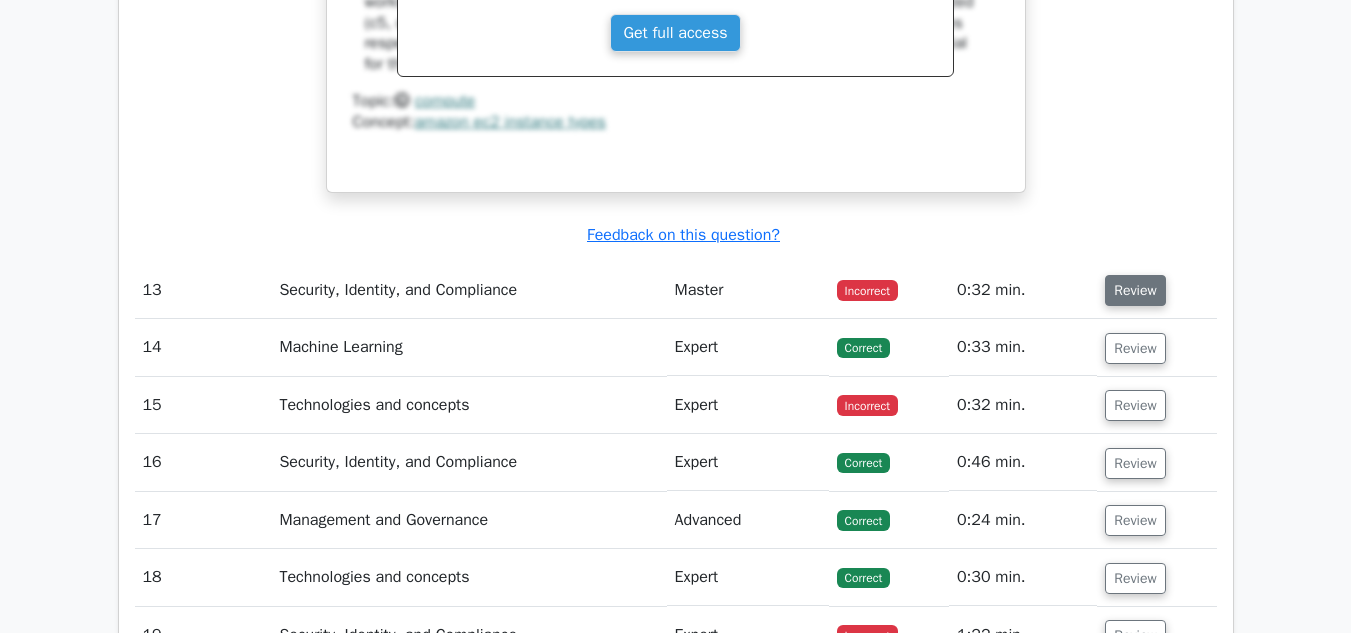 click on "Review" at bounding box center (1135, 290) 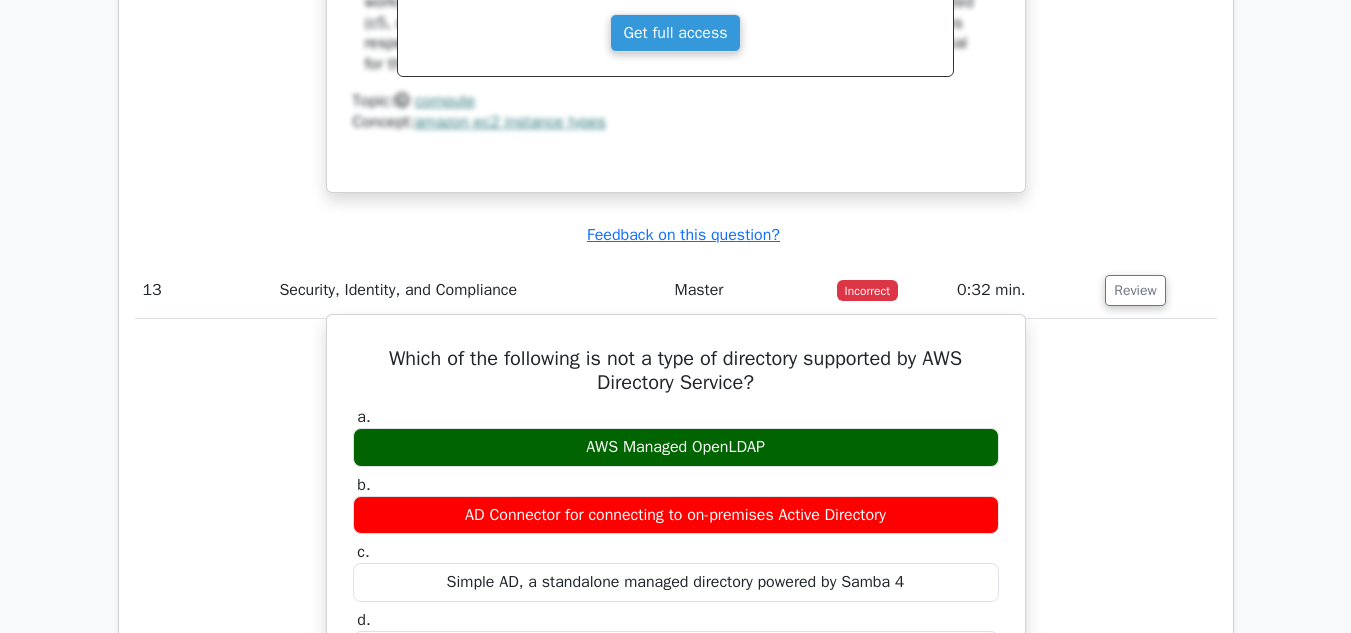 type 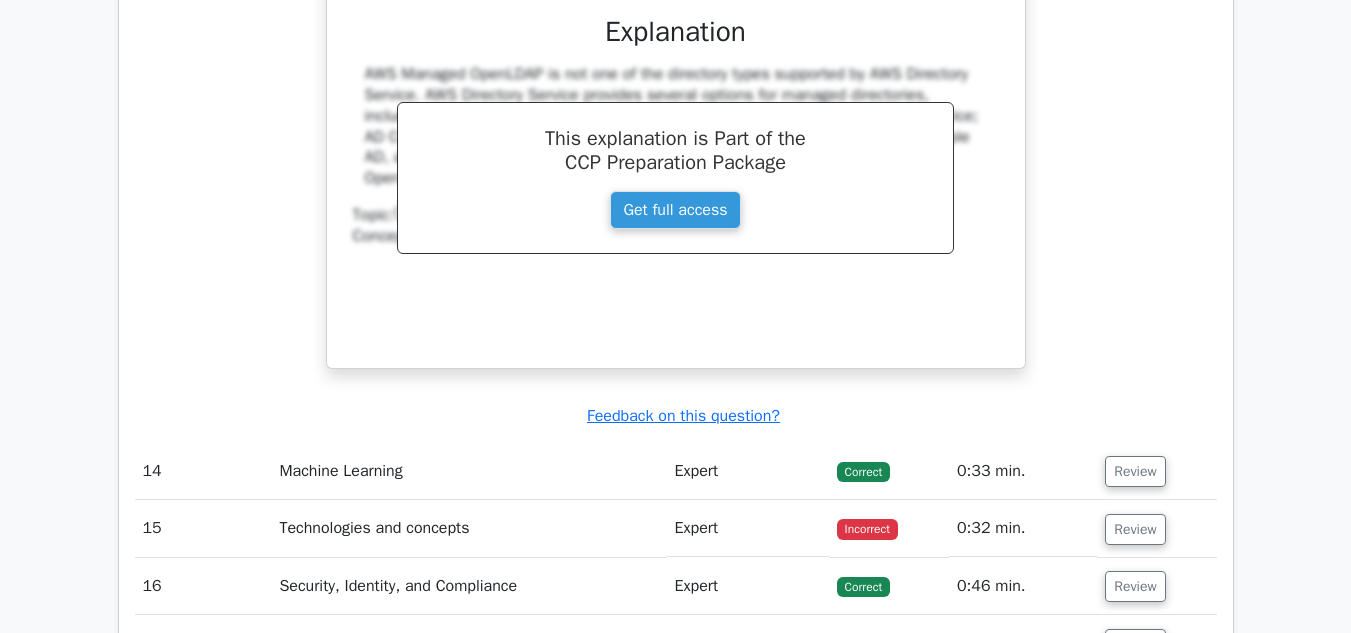 scroll, scrollTop: 5880, scrollLeft: 0, axis: vertical 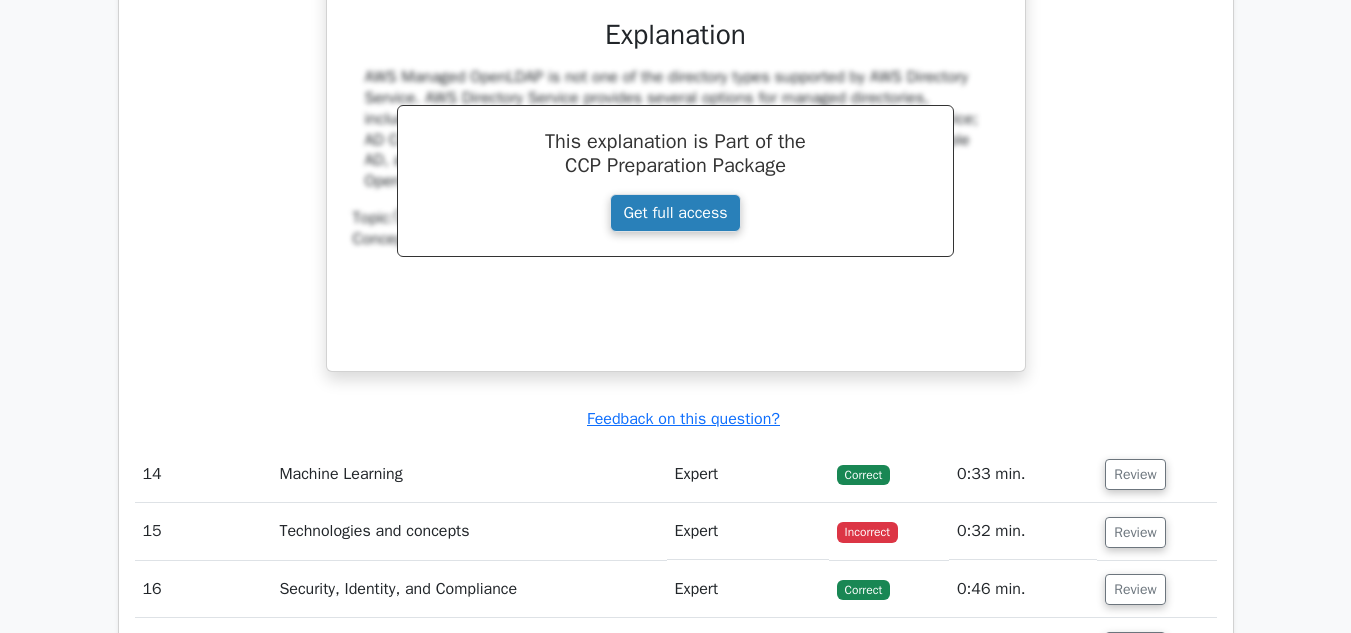 click on "Get full access" at bounding box center (675, 213) 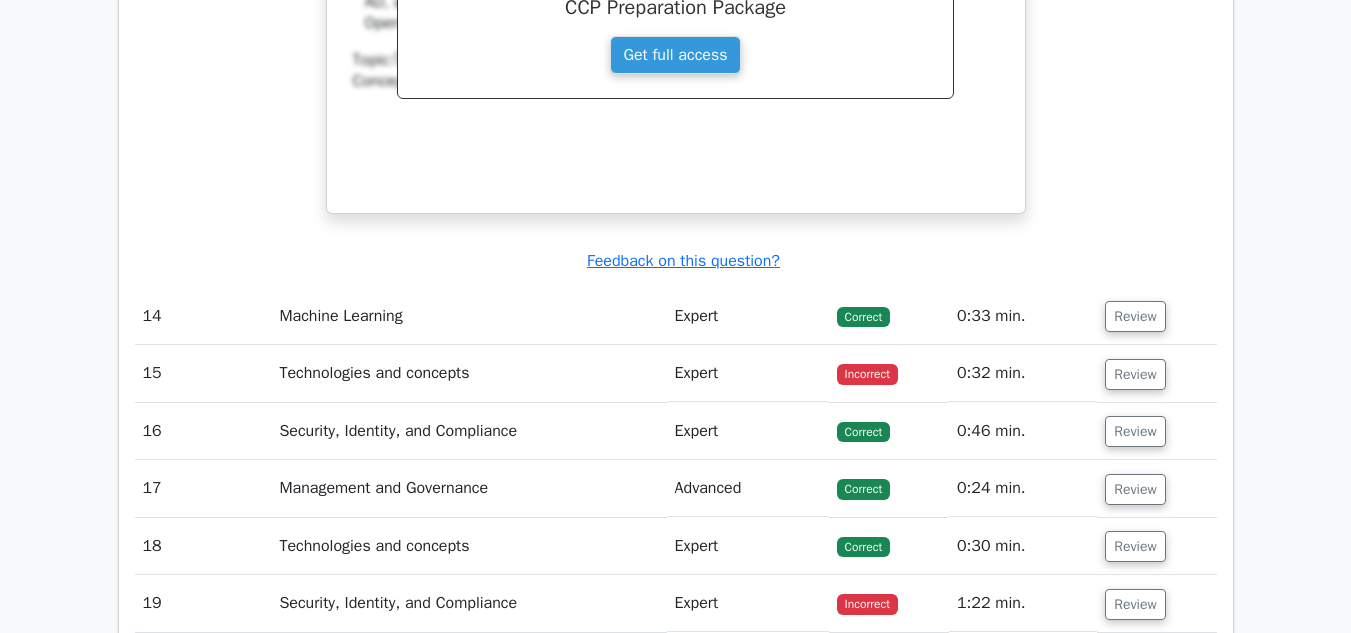 scroll, scrollTop: 6040, scrollLeft: 0, axis: vertical 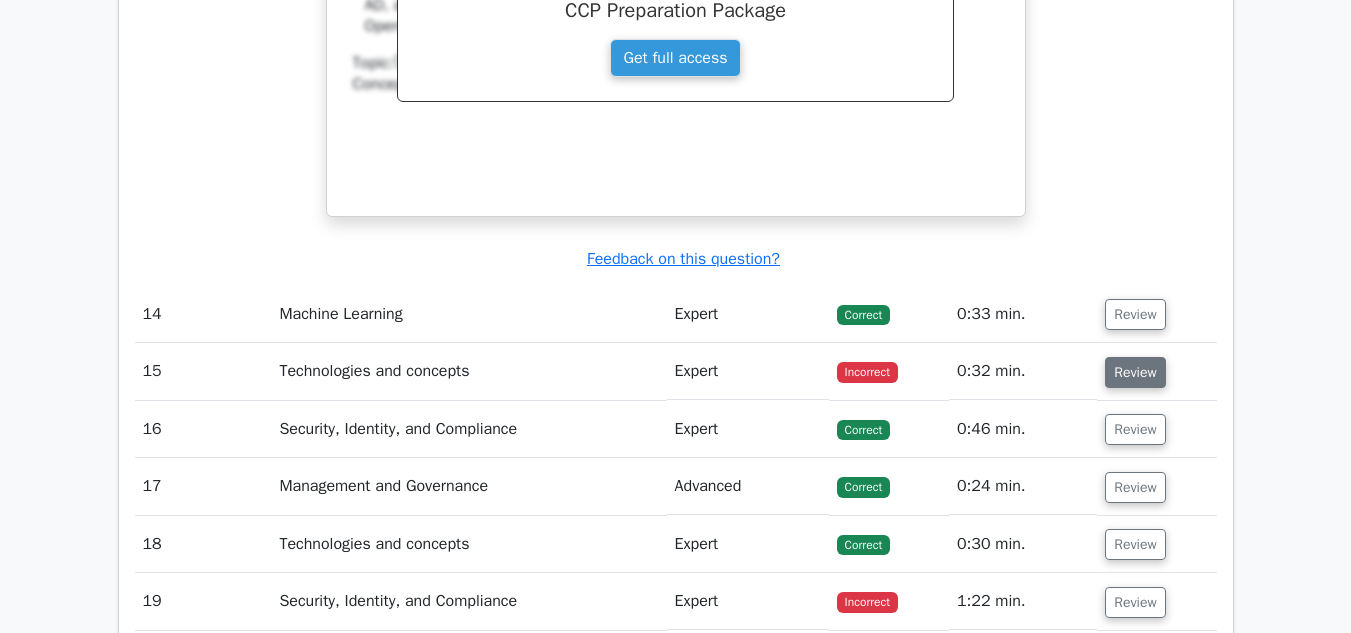 click on "Review" at bounding box center [1135, 372] 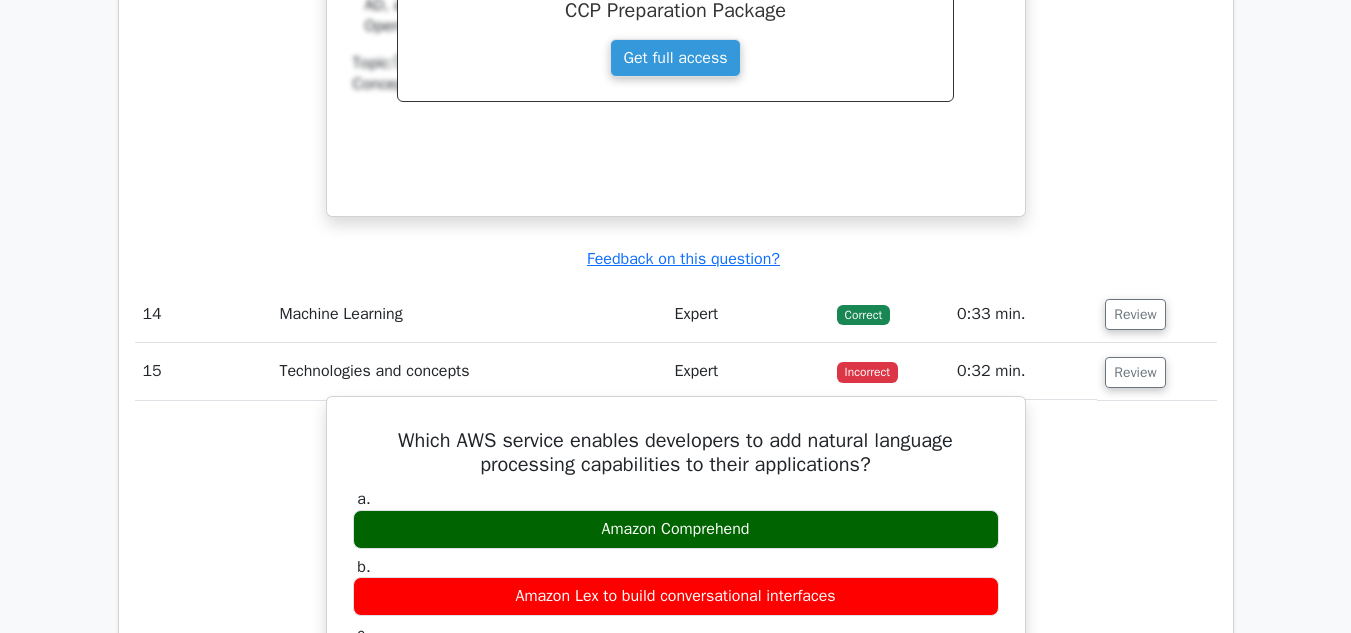 type 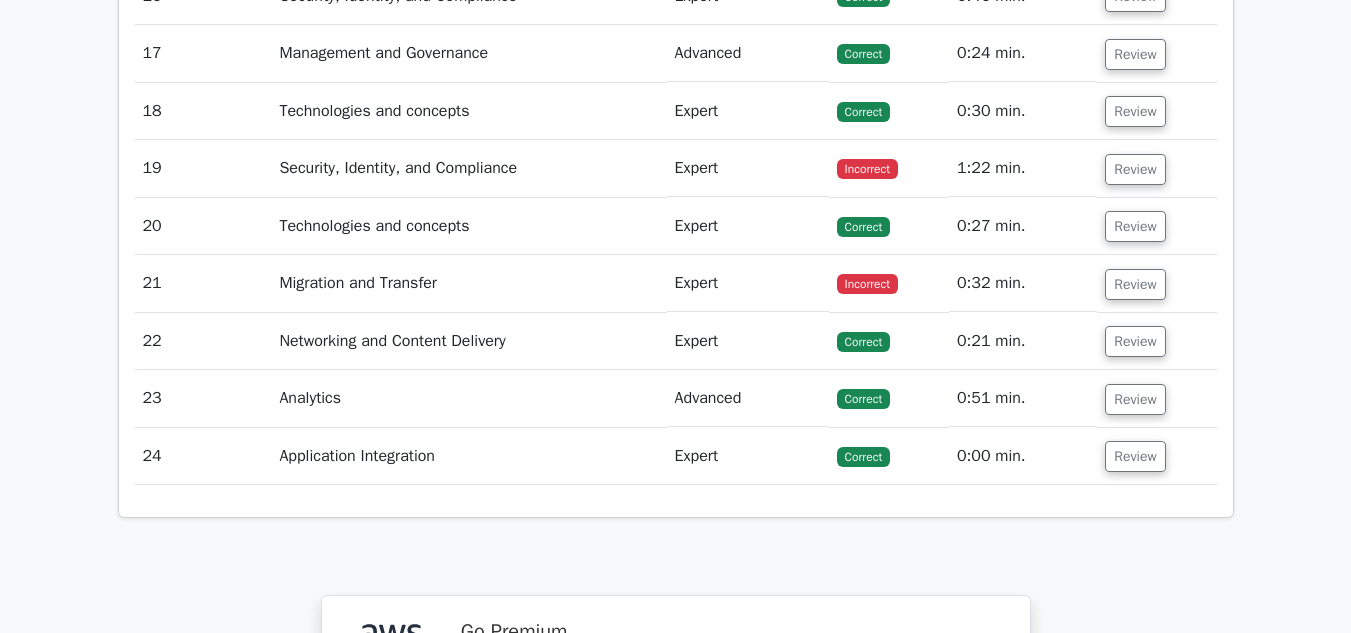 scroll, scrollTop: 7200, scrollLeft: 0, axis: vertical 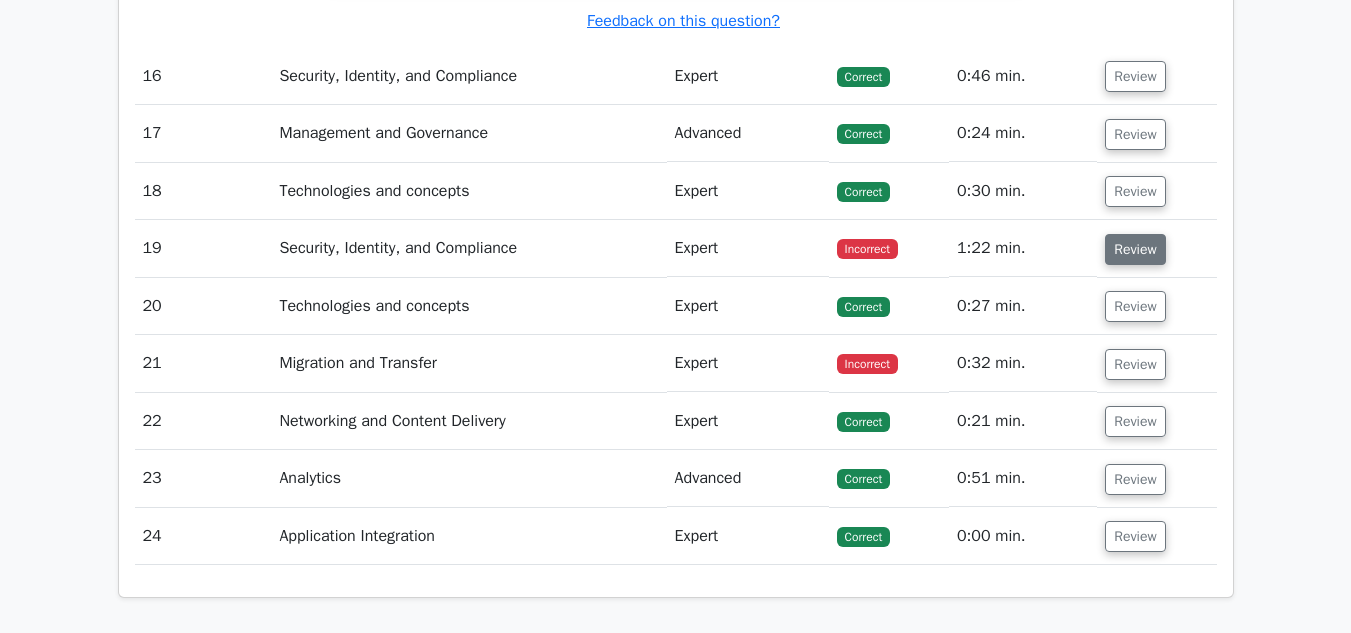 click on "Review" at bounding box center [1135, 249] 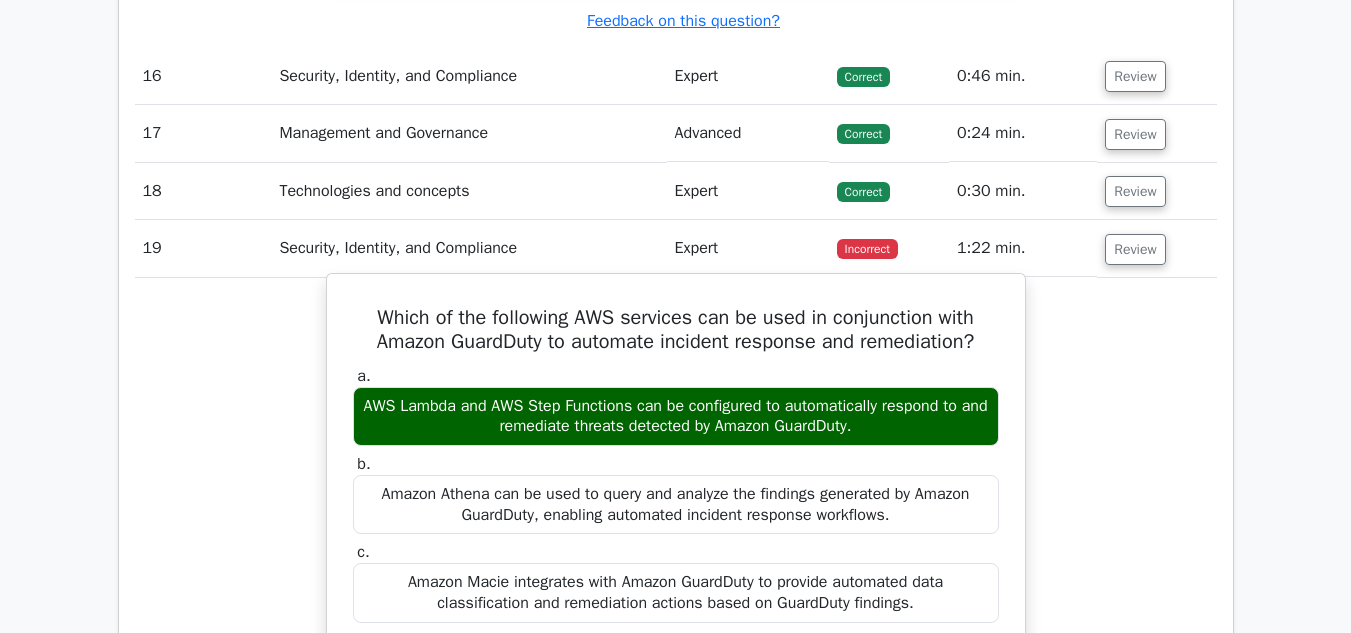 type 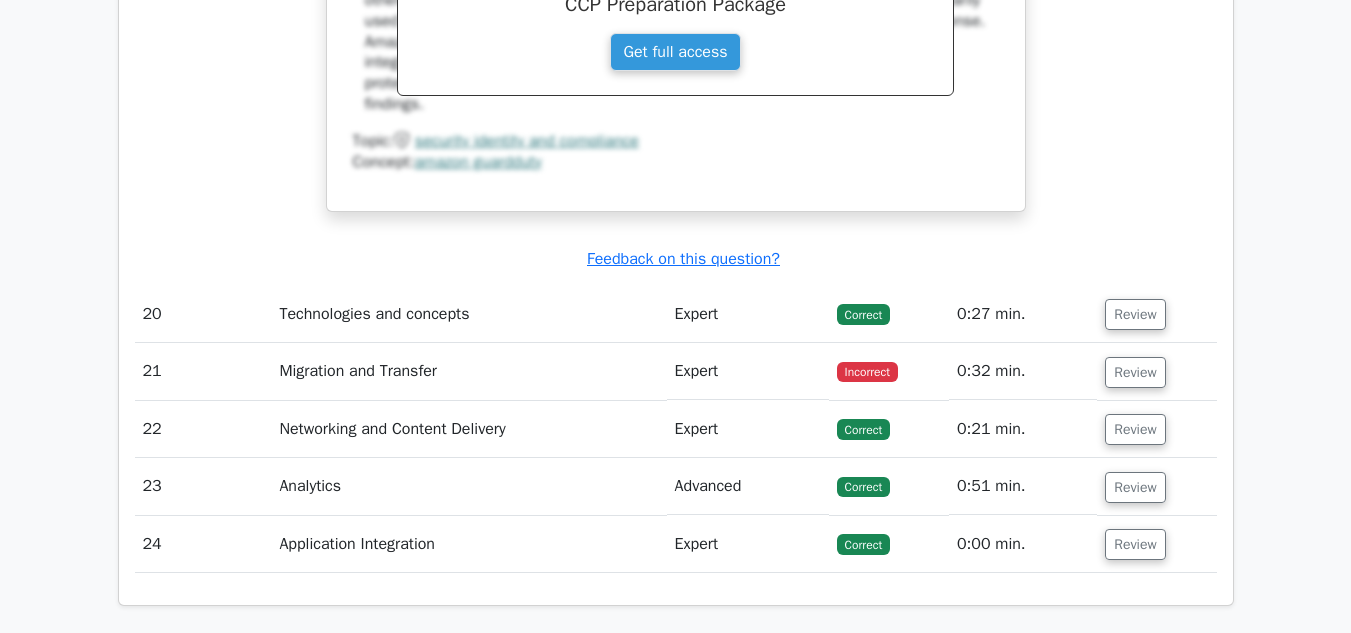 scroll, scrollTop: 8120, scrollLeft: 0, axis: vertical 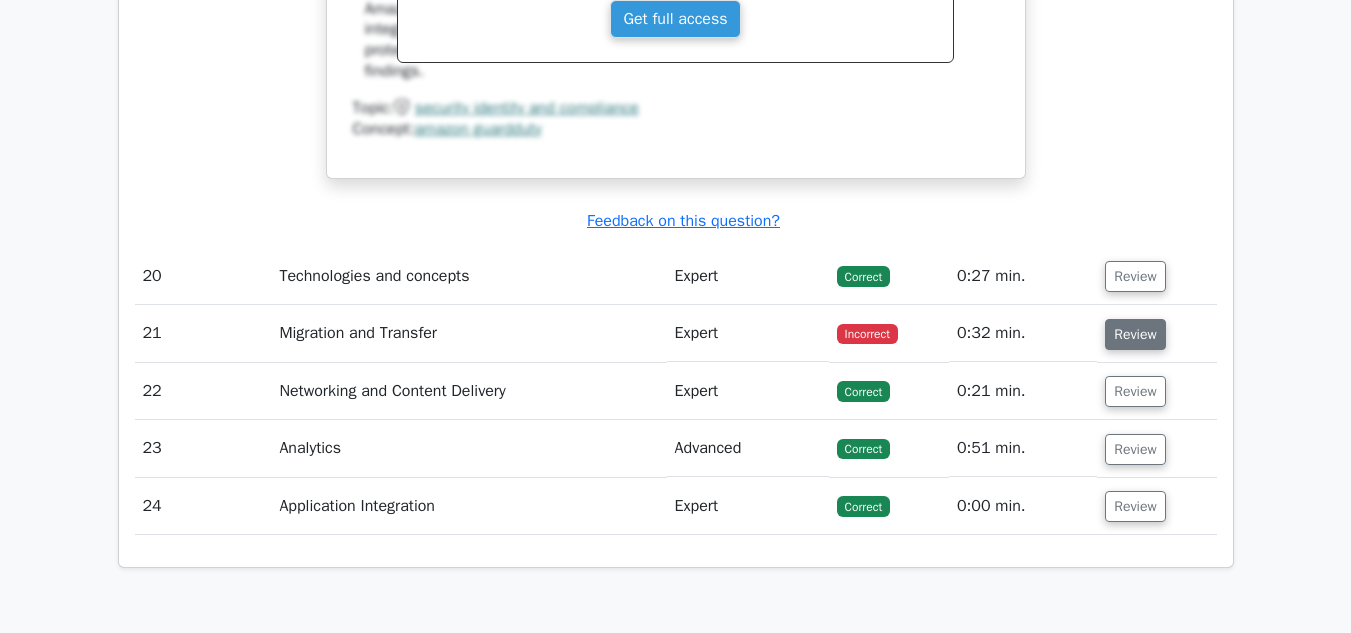 click on "Review" at bounding box center [1135, 334] 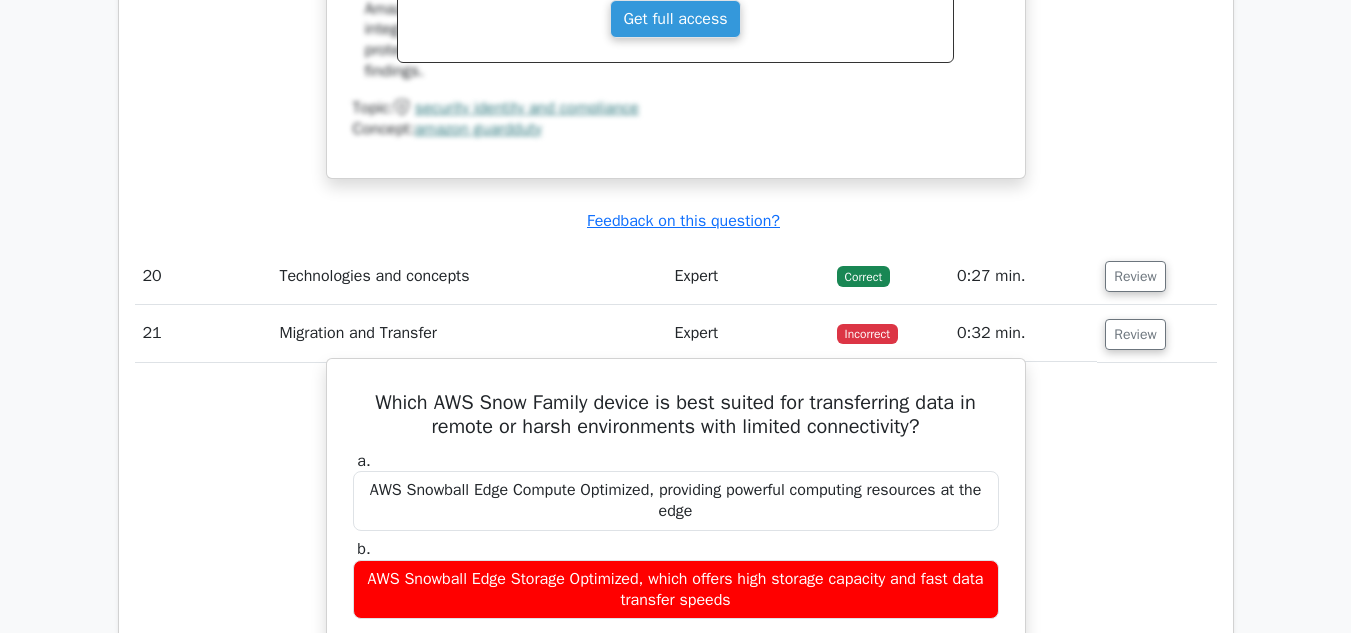 click on "Which AWS Snow Family device is best suited for transferring data in remote or harsh environments with limited connectivity?" at bounding box center (676, 415) 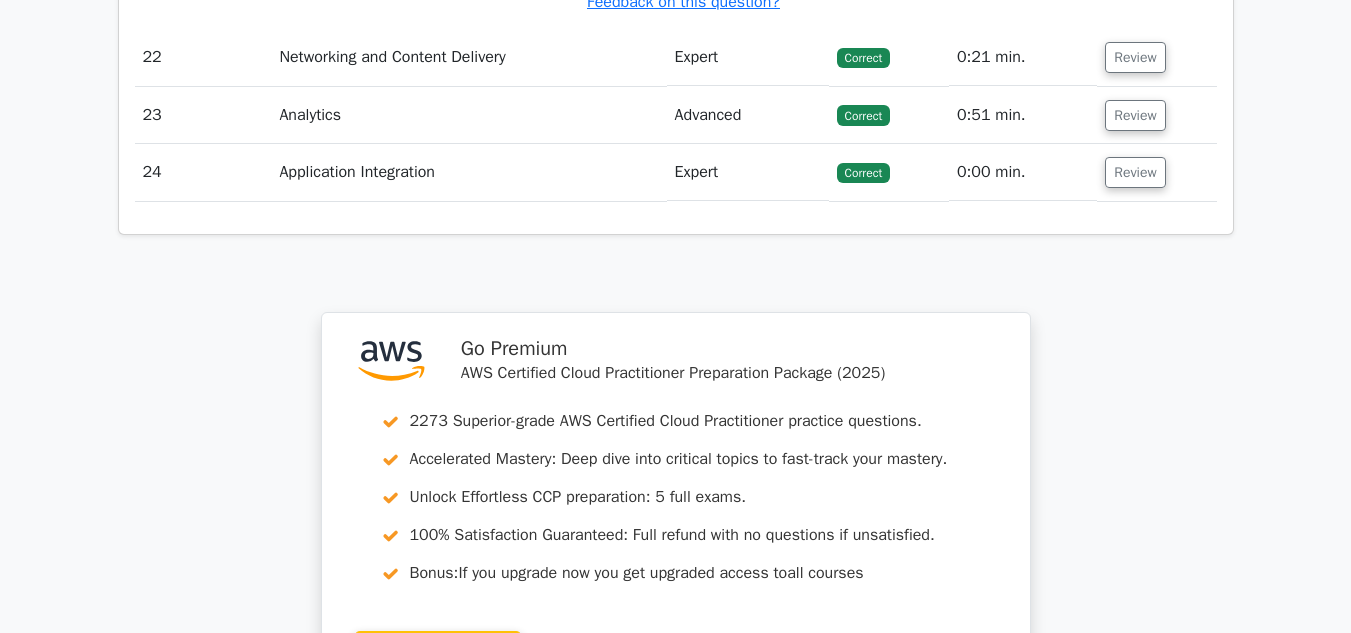 scroll, scrollTop: 9680, scrollLeft: 0, axis: vertical 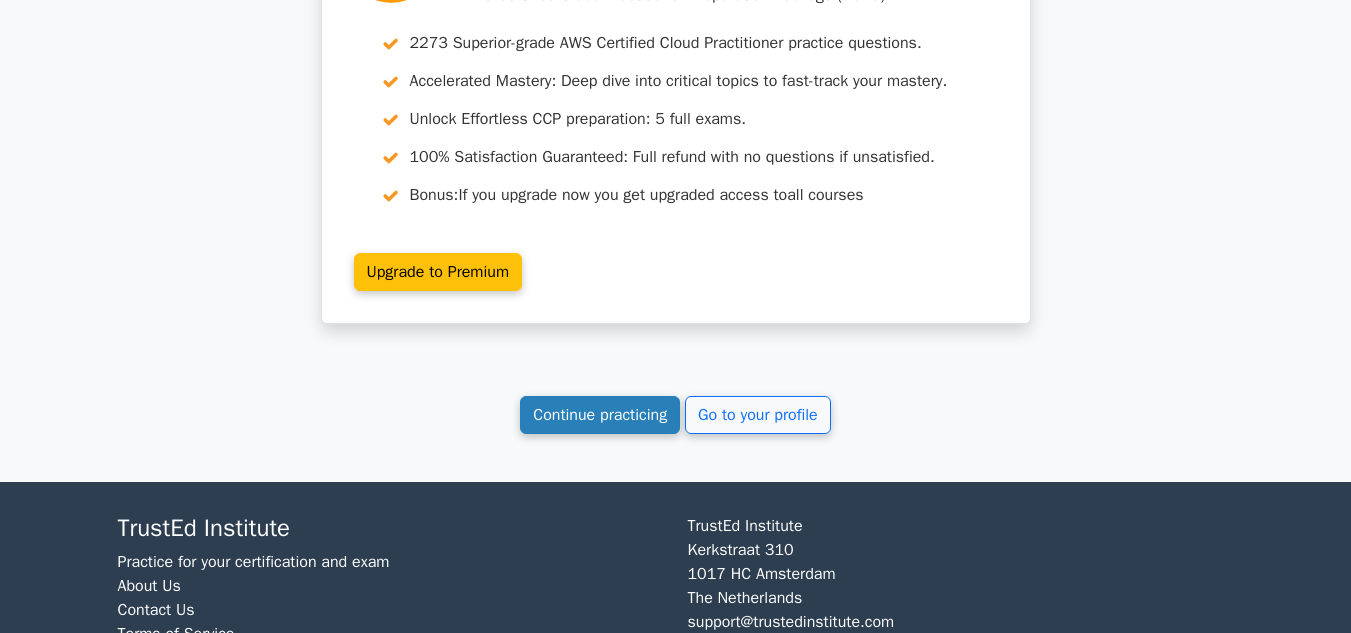 click on "Continue practicing" at bounding box center [600, 415] 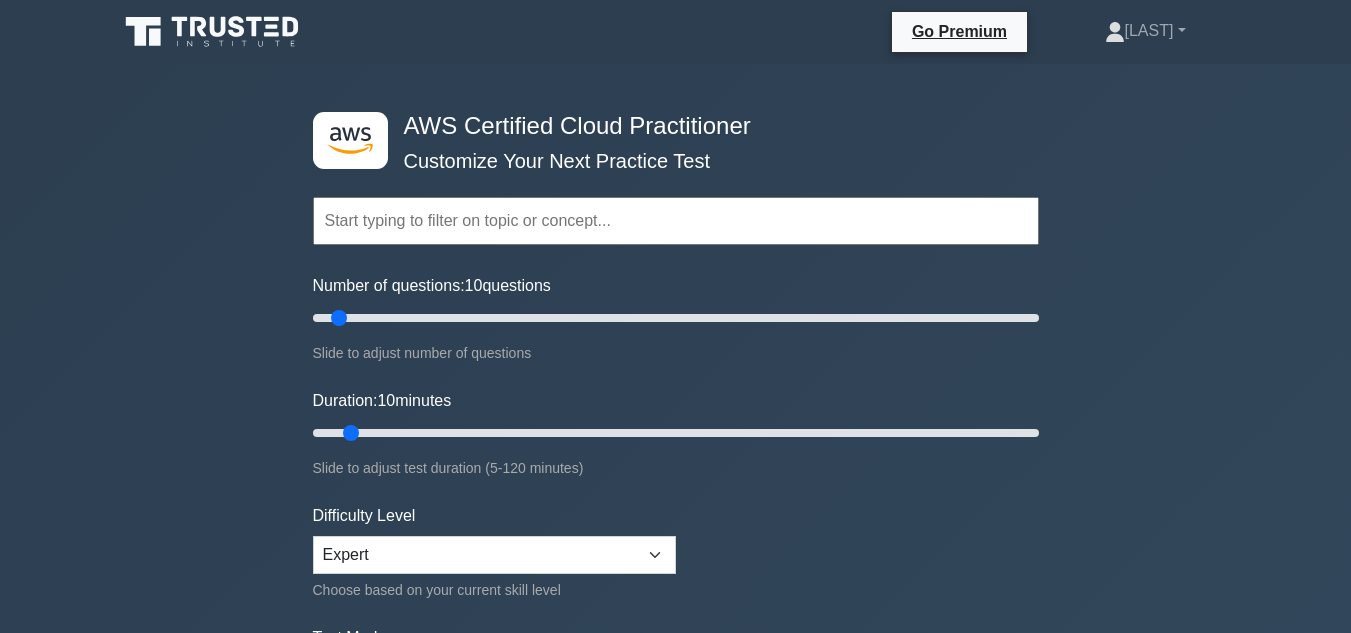 scroll, scrollTop: 0, scrollLeft: 0, axis: both 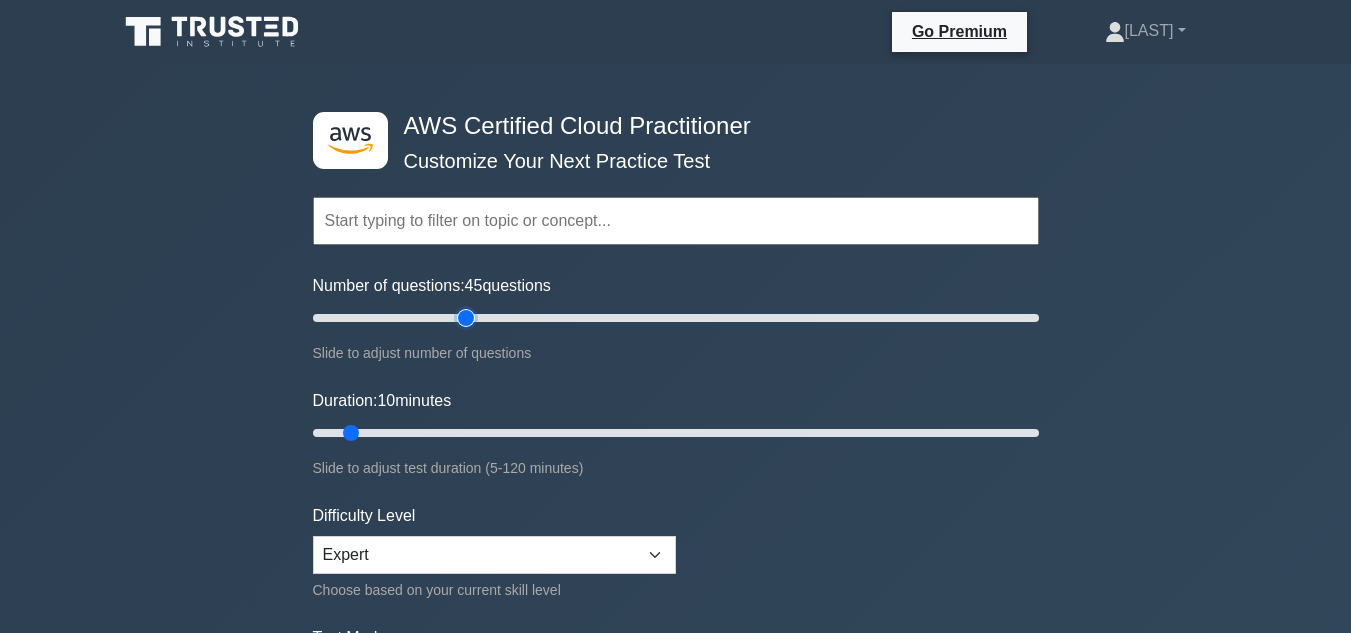 click on "Number of questions:  45  questions" at bounding box center [676, 318] 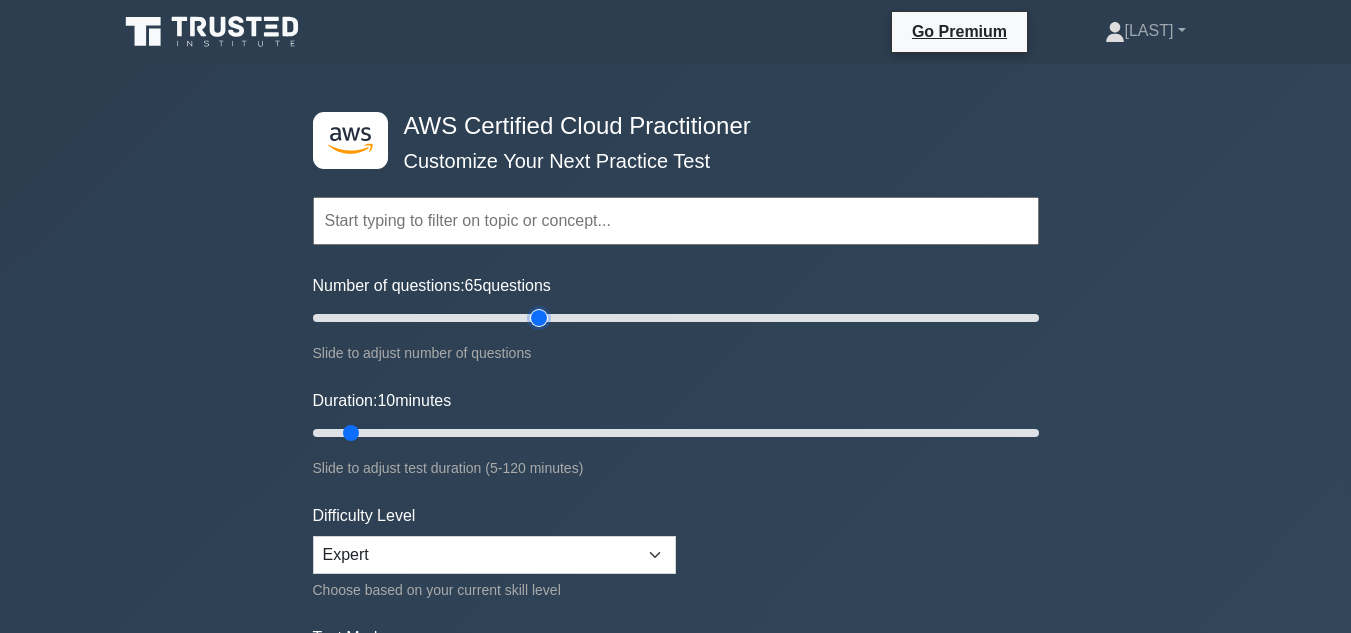 drag, startPoint x: 469, startPoint y: 320, endPoint x: 540, endPoint y: 321, distance: 71.00704 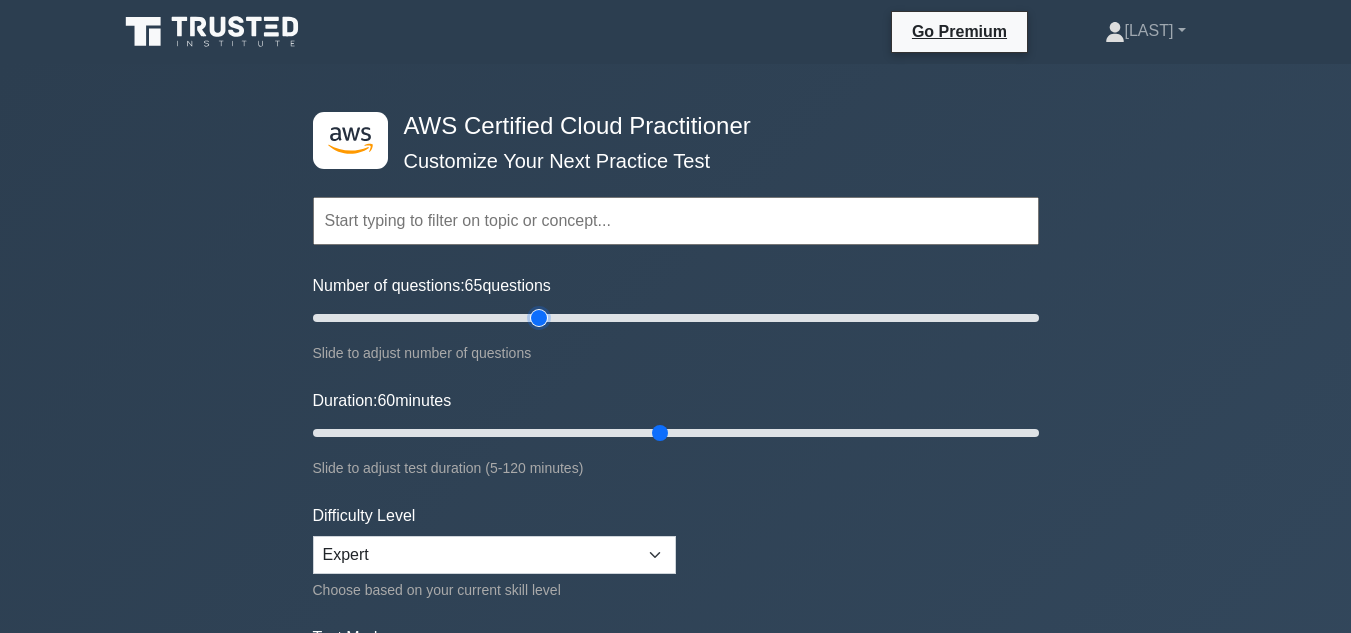drag, startPoint x: 354, startPoint y: 427, endPoint x: 648, endPoint y: 403, distance: 294.97797 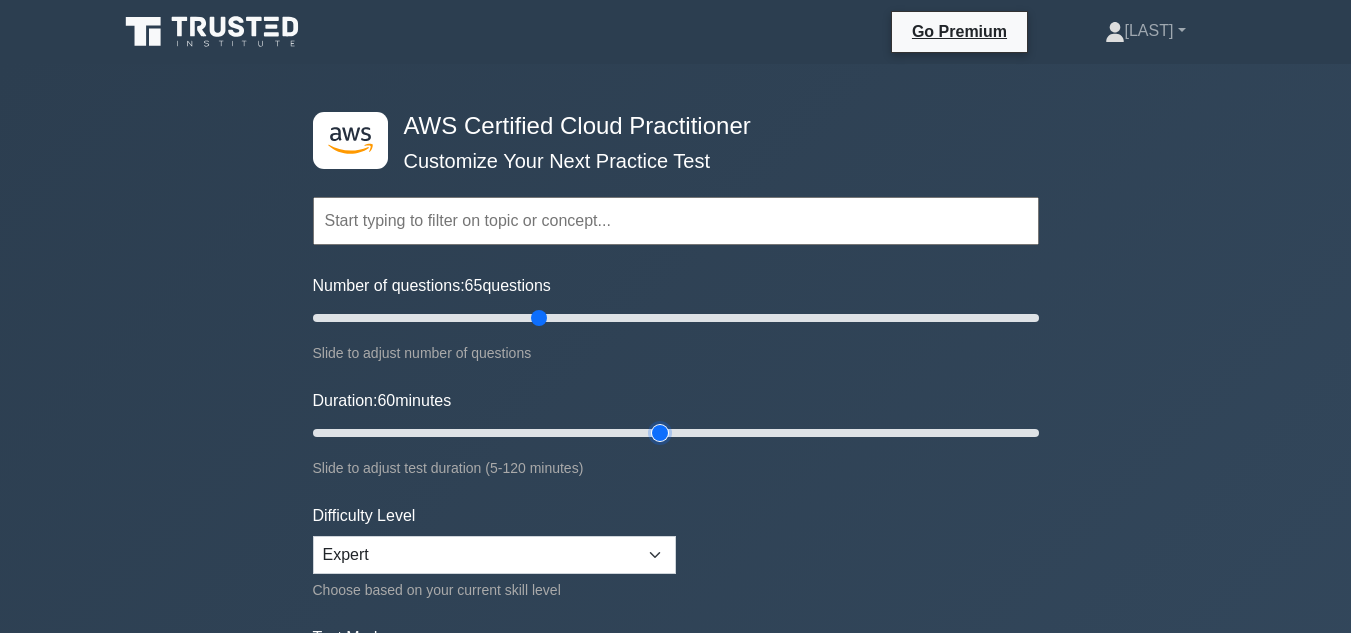 type on "60" 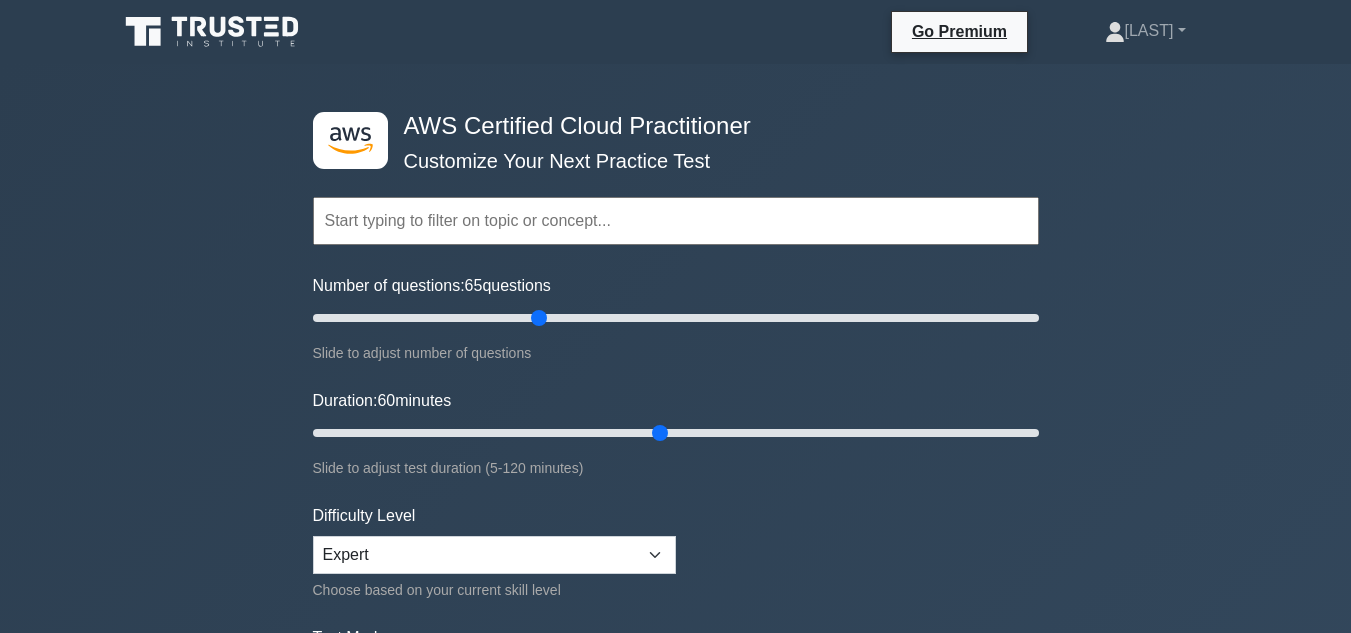 click on "Topics
Technologies and concepts
Analytics
Application Integration
Business Applications
Cloud Financial Management
Compute
Containers
Customer Engagement
Database
Developer Tools" at bounding box center [676, 445] 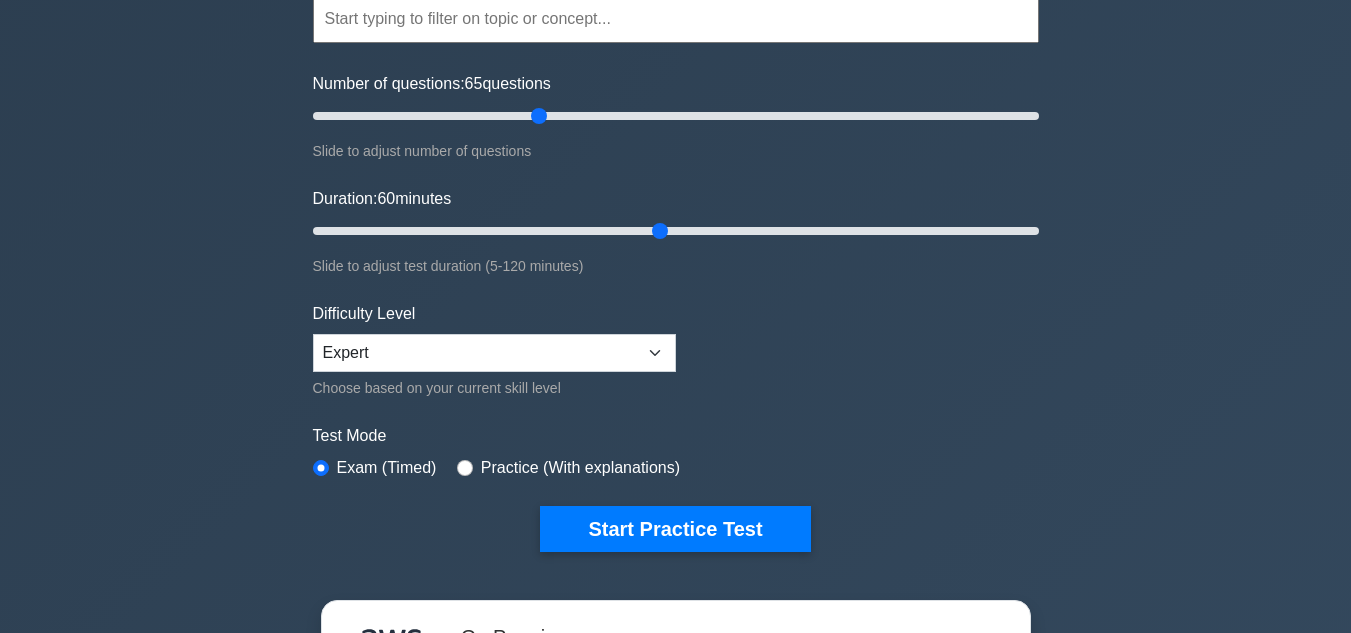 scroll, scrollTop: 240, scrollLeft: 0, axis: vertical 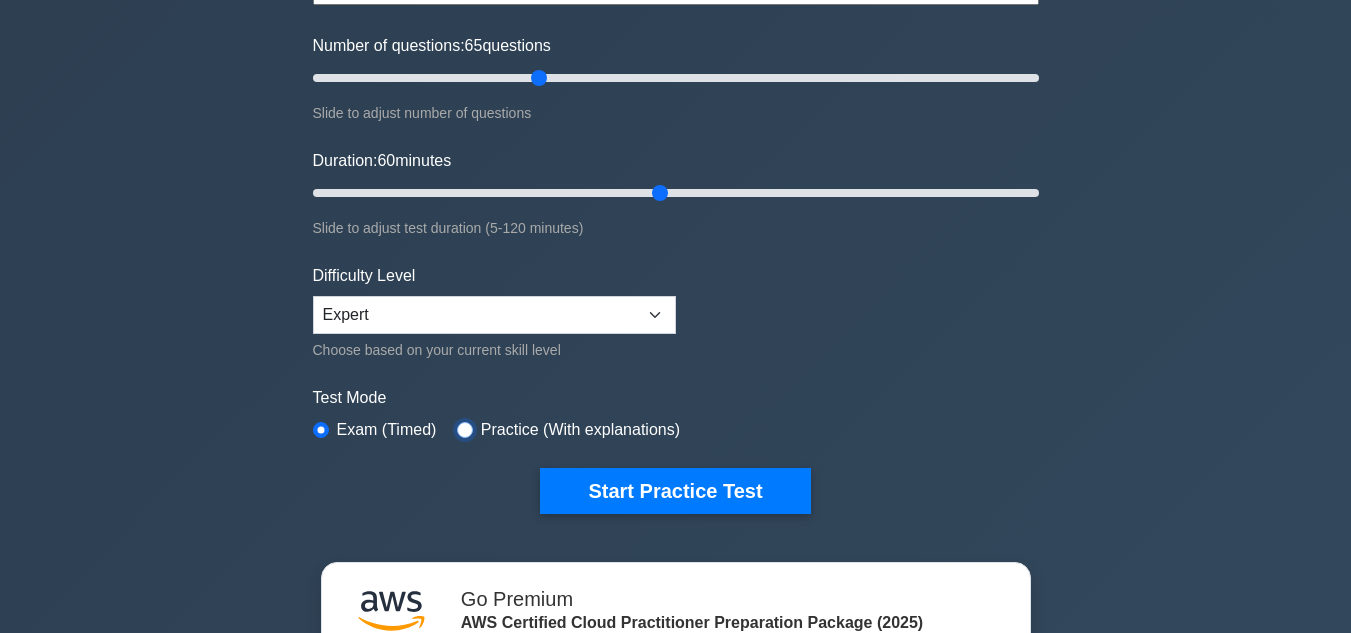 click at bounding box center (465, 430) 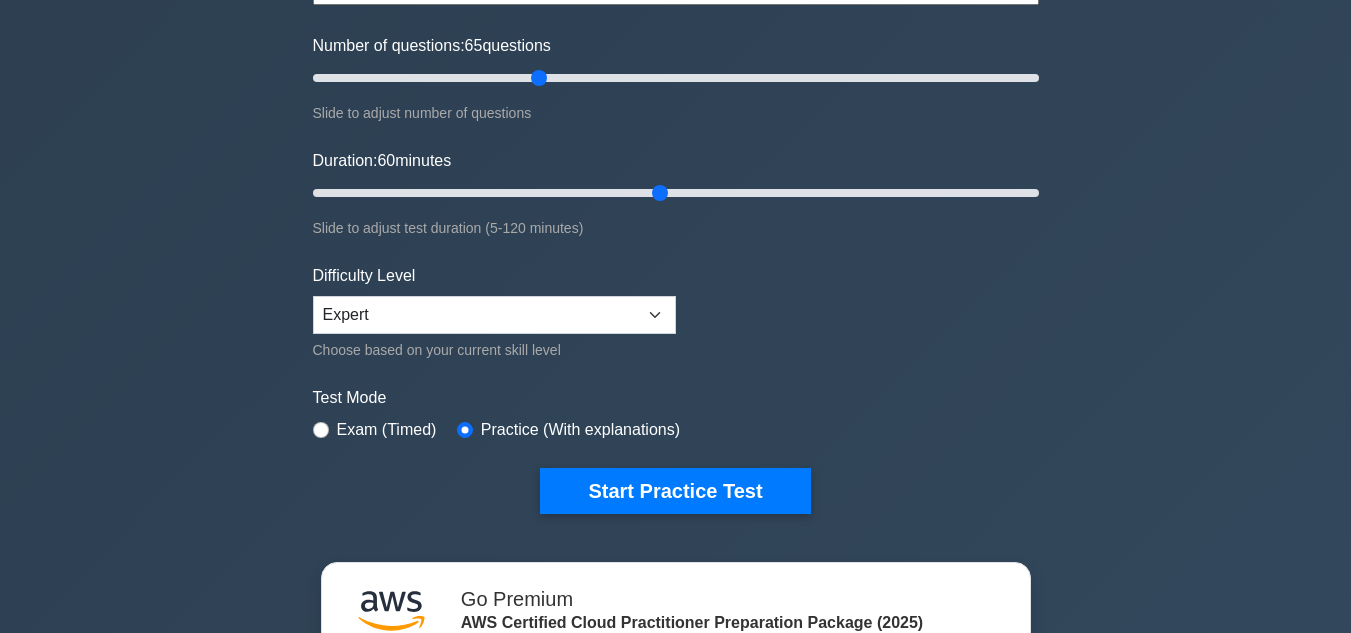 click on ".st0{fill:#252F3E;} .st1{fill-rule:evenodd;clip-rule:evenodd;fill:#FF9900;}
AWS Certified Cloud Practitioner
Customize Your Next Practice Test
Topics
Technologies and concepts
Analytics
Application Integration
Business Applications
Cloud Financial Management
Compute
Containers" at bounding box center [676, 193] 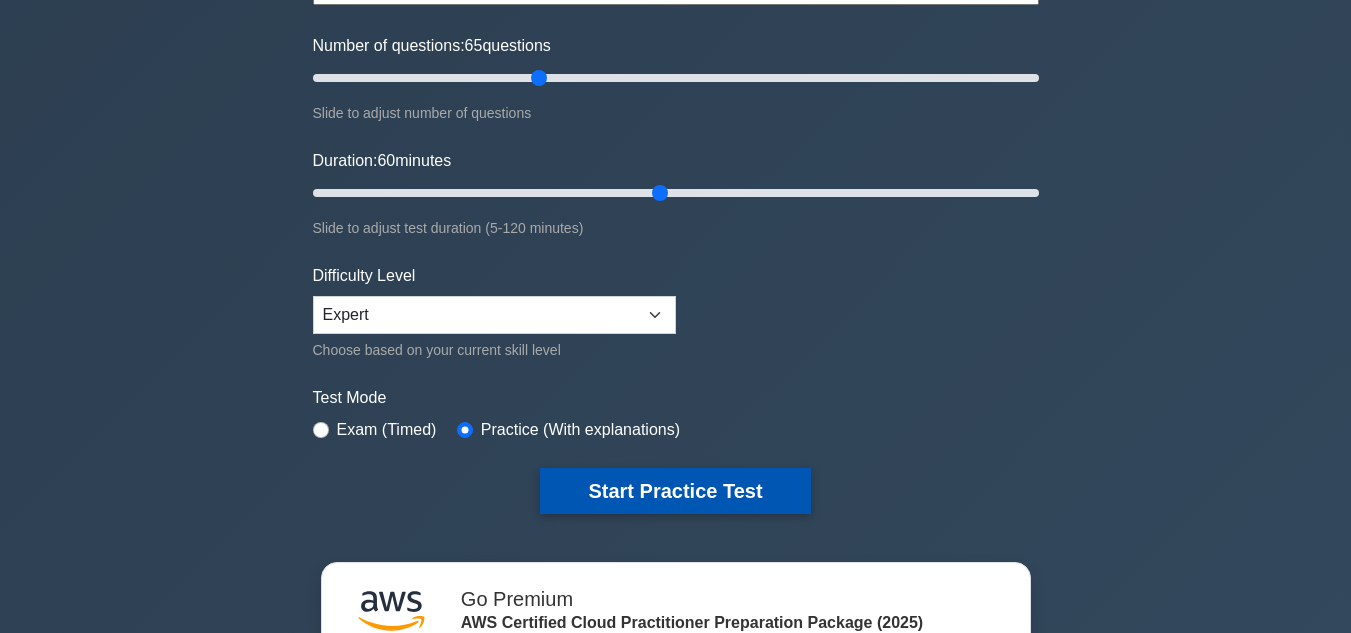 click on "Start Practice Test" at bounding box center [675, 491] 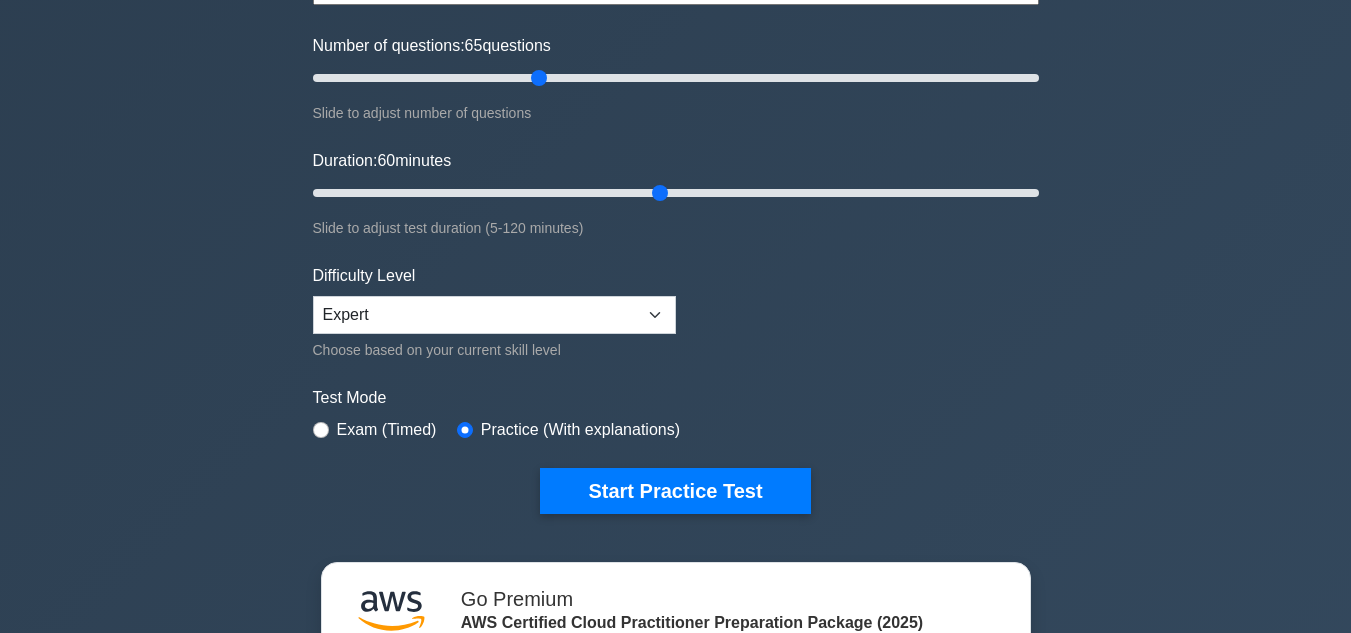 click on "Exam (Timed)" at bounding box center (375, 430) 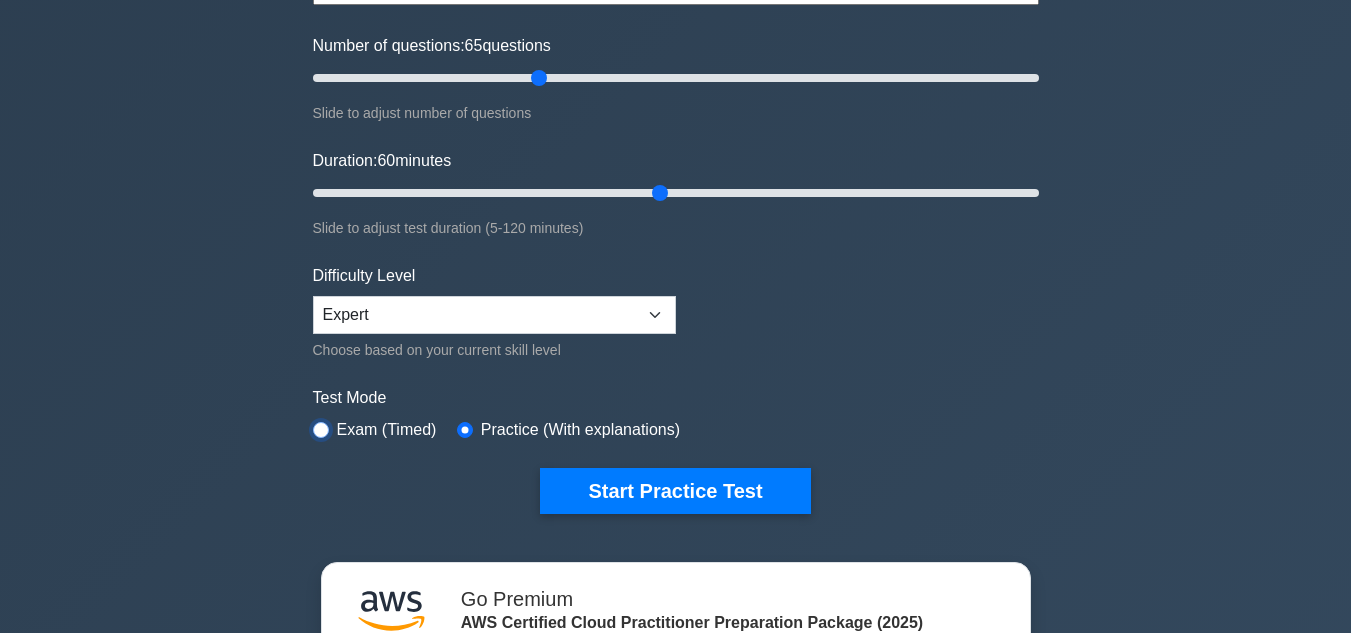 click at bounding box center (321, 430) 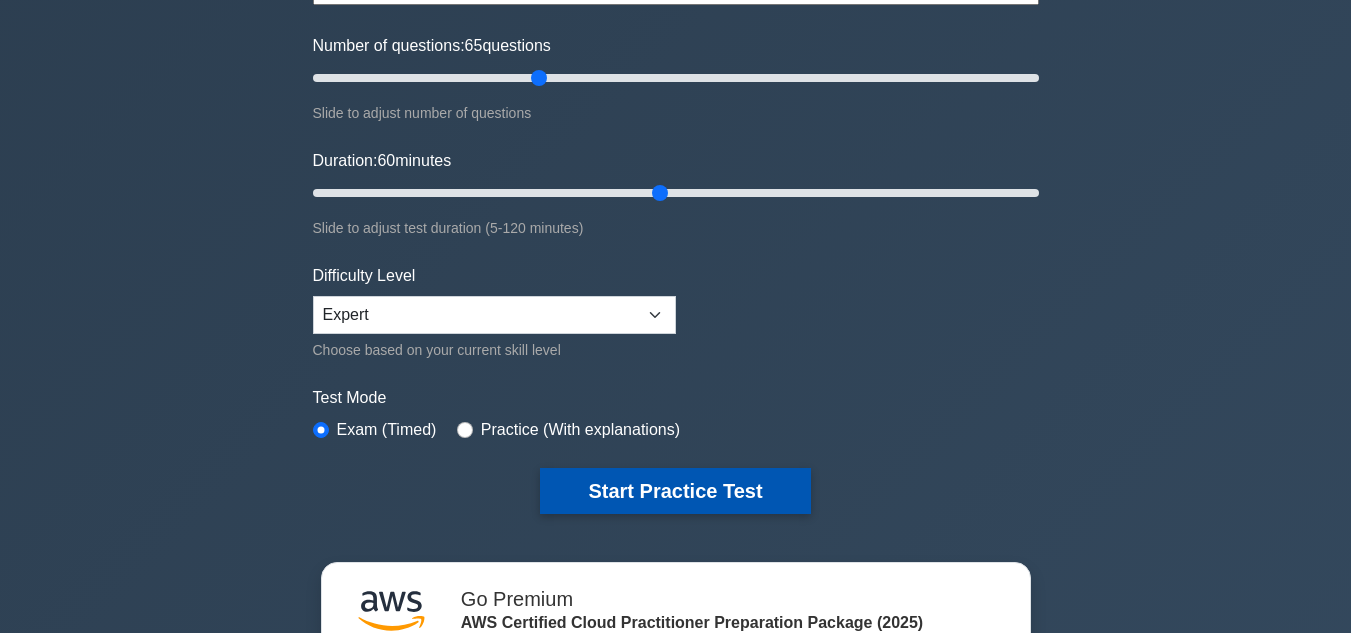 click on "Start Practice Test" at bounding box center [675, 491] 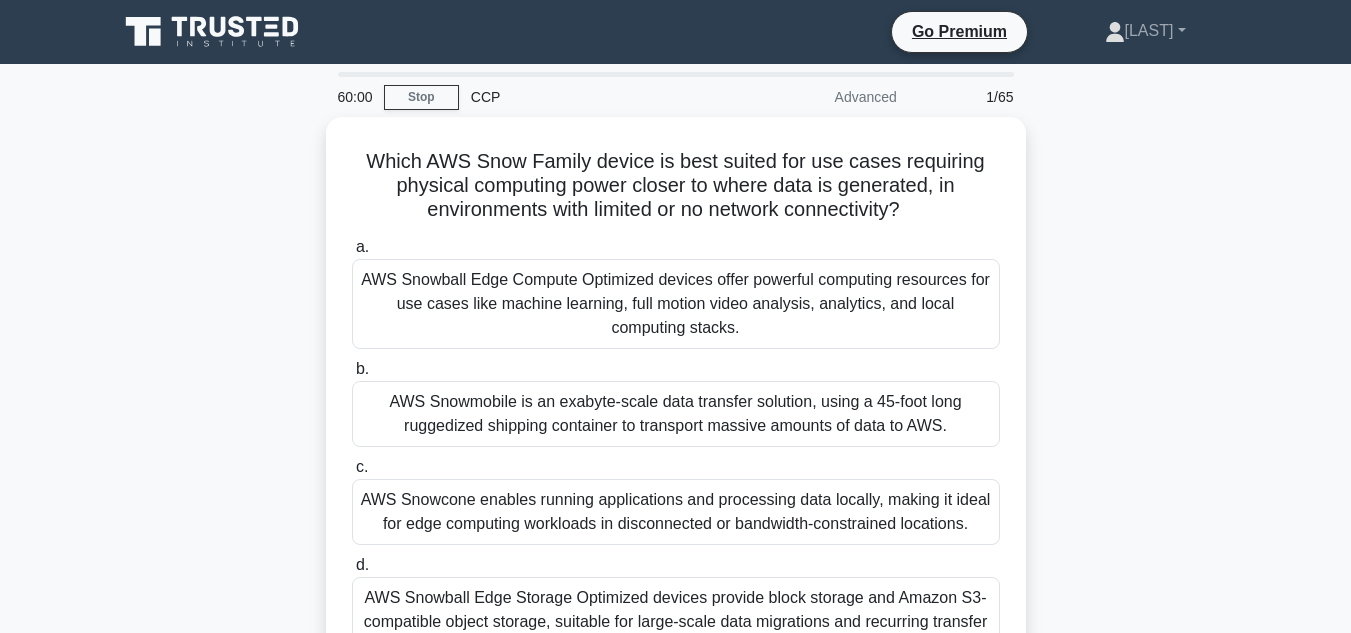 scroll, scrollTop: 0, scrollLeft: 0, axis: both 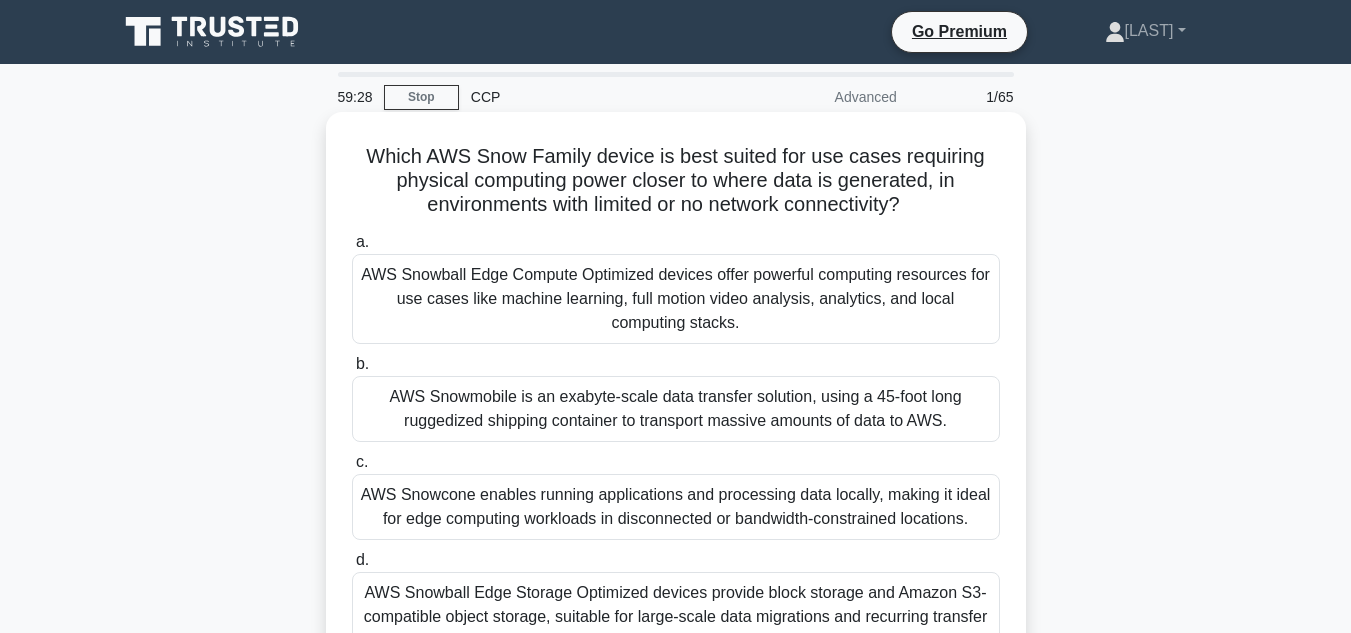 click on "AWS Snowcone enables running applications and processing data locally, making it ideal for edge computing workloads in disconnected or bandwidth-constrained locations." at bounding box center (676, 507) 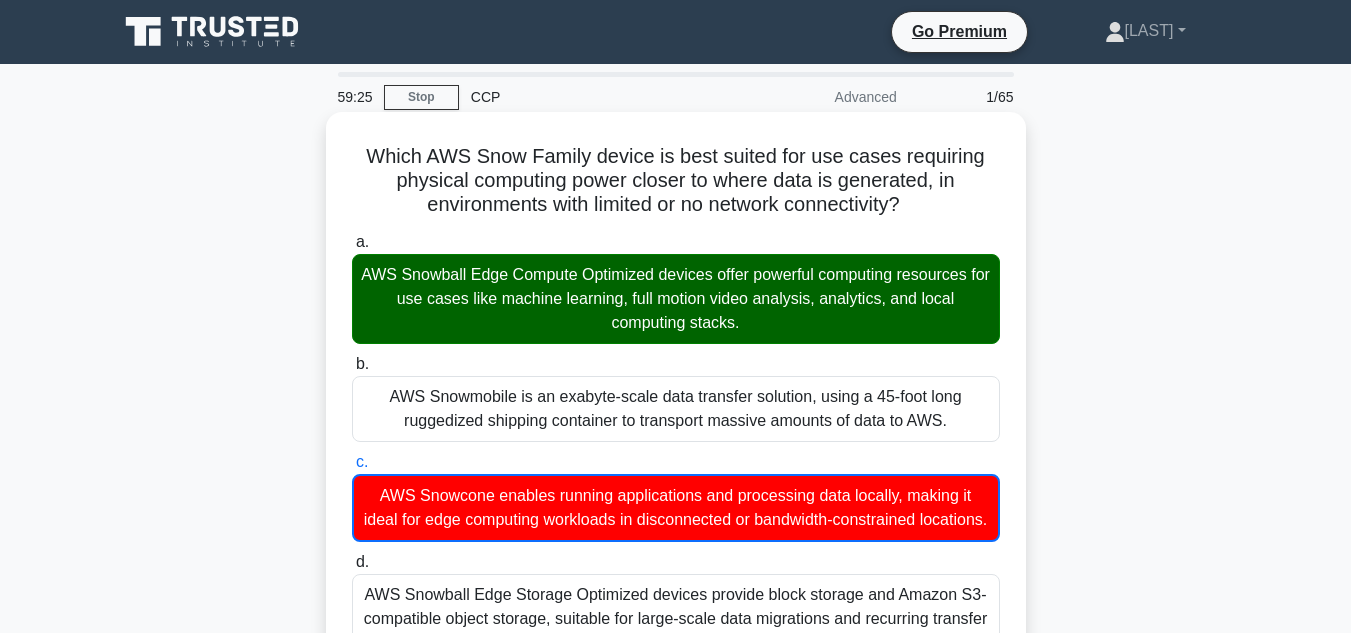 click on "d.
AWS Snowball Edge Storage Optimized devices provide block storage and Amazon S3-compatible object storage, suitable for large-scale data migrations and recurring transfer workflows." at bounding box center (352, 562) 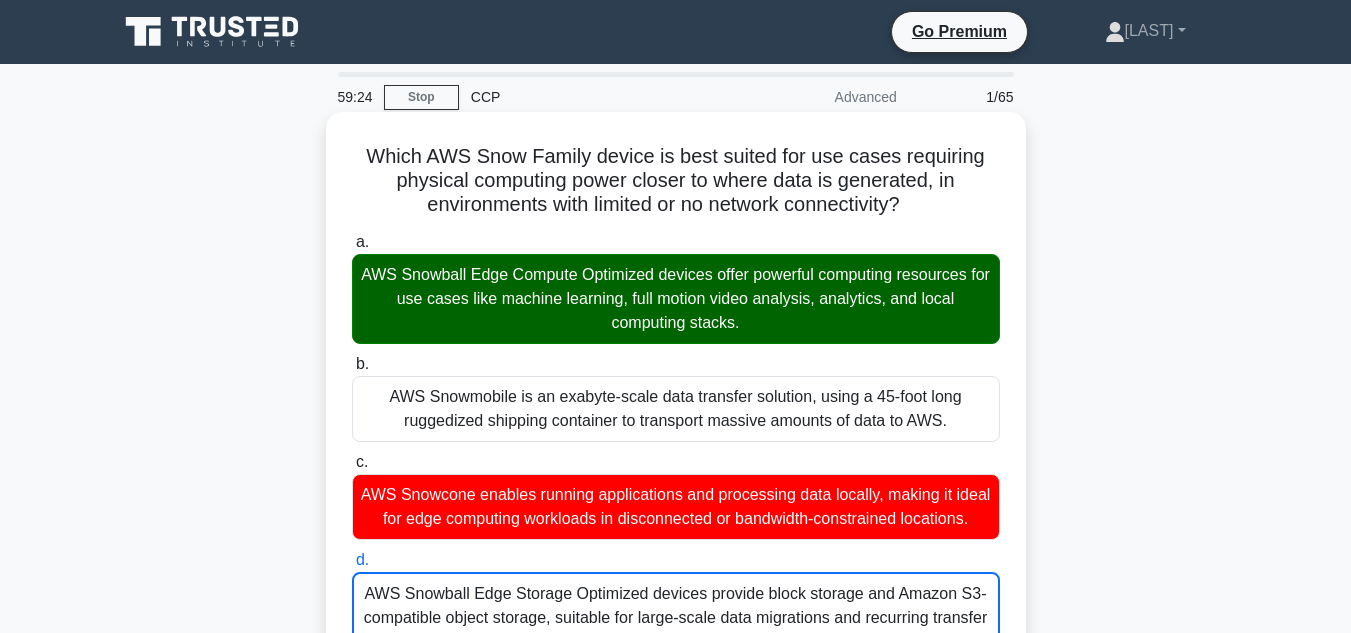 click on "a.
AWS Snowball Edge Compute Optimized devices offer powerful computing resources for use cases like machine learning, full motion video analysis, analytics, and local computing stacks." at bounding box center (352, 242) 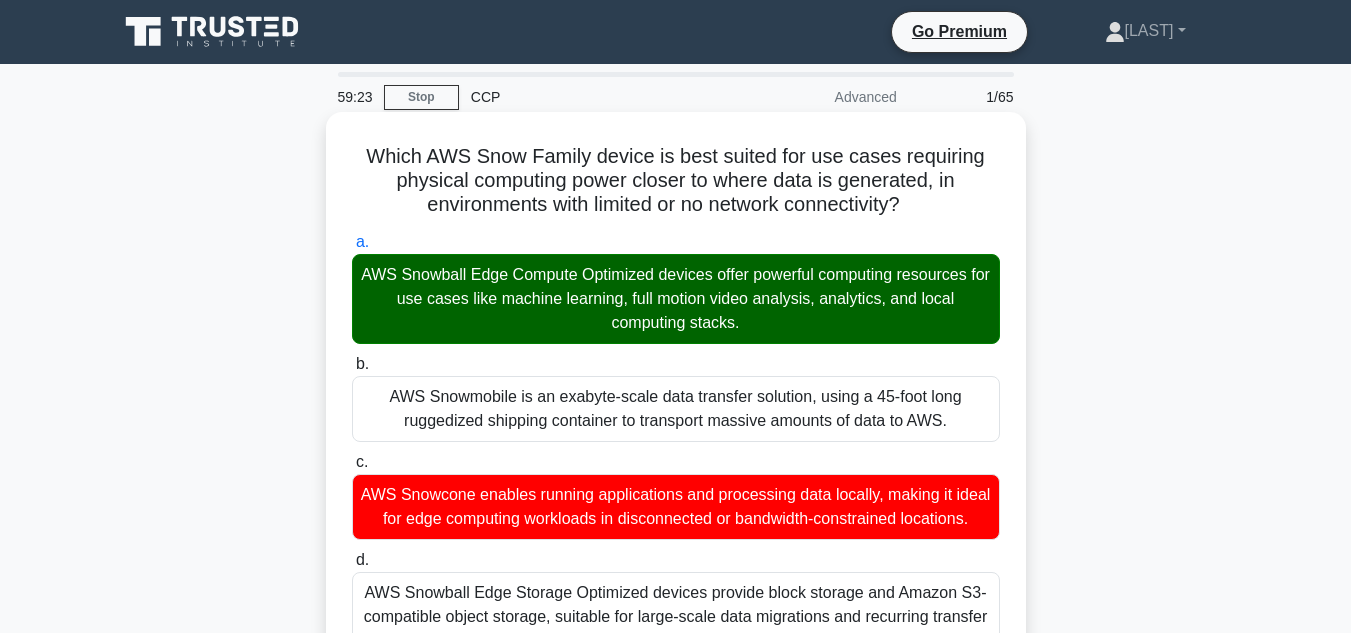 click on "d.
AWS Snowball Edge Storage Optimized devices provide block storage and Amazon S3-compatible object storage, suitable for large-scale data migrations and recurring transfer workflows." at bounding box center [352, 560] 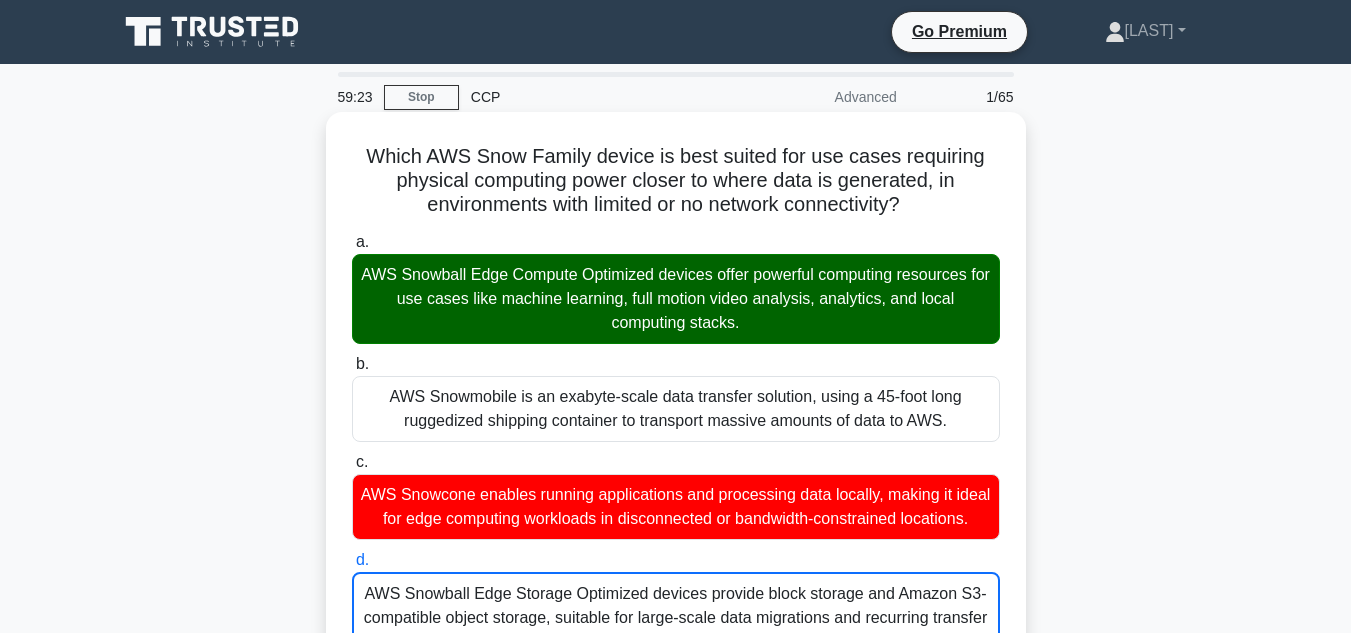 click on "c.
AWS Snowcone enables running applications and processing data locally, making it ideal for edge computing workloads in disconnected or bandwidth-constrained locations." at bounding box center (352, 462) 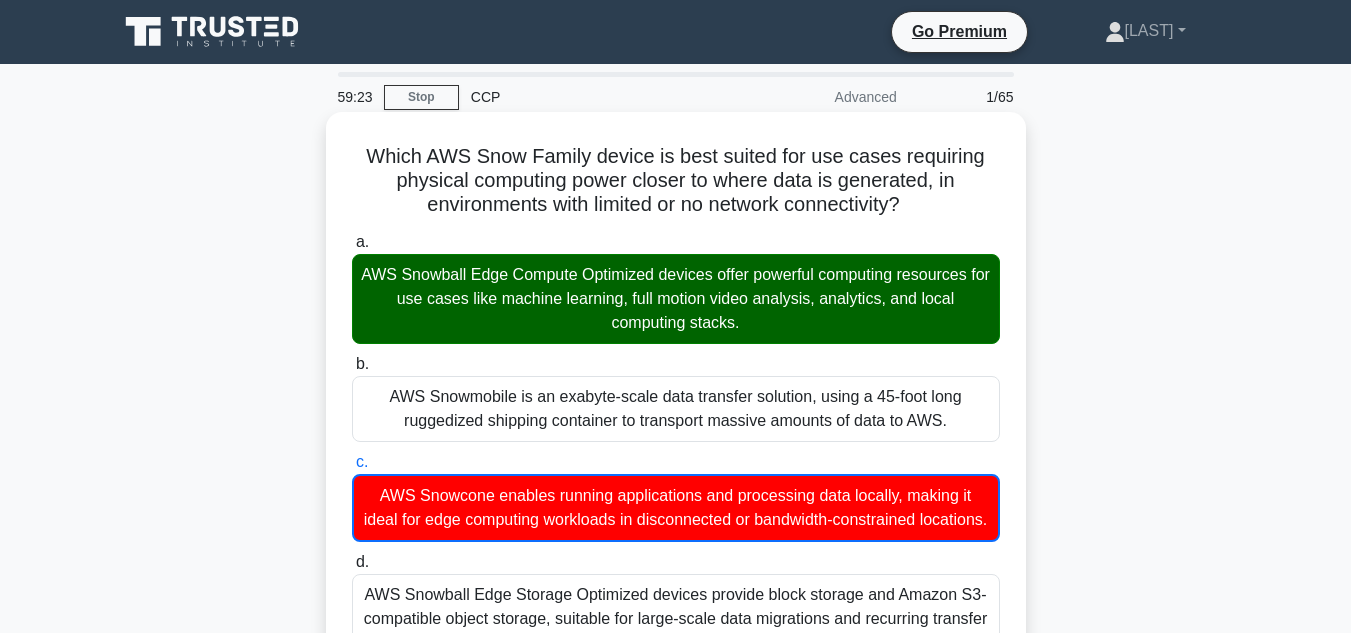 click on "b.
AWS Snowmobile is an exabyte-scale data transfer solution, using a 45-foot long ruggedized shipping container to transport massive amounts of data to AWS." at bounding box center [352, 364] 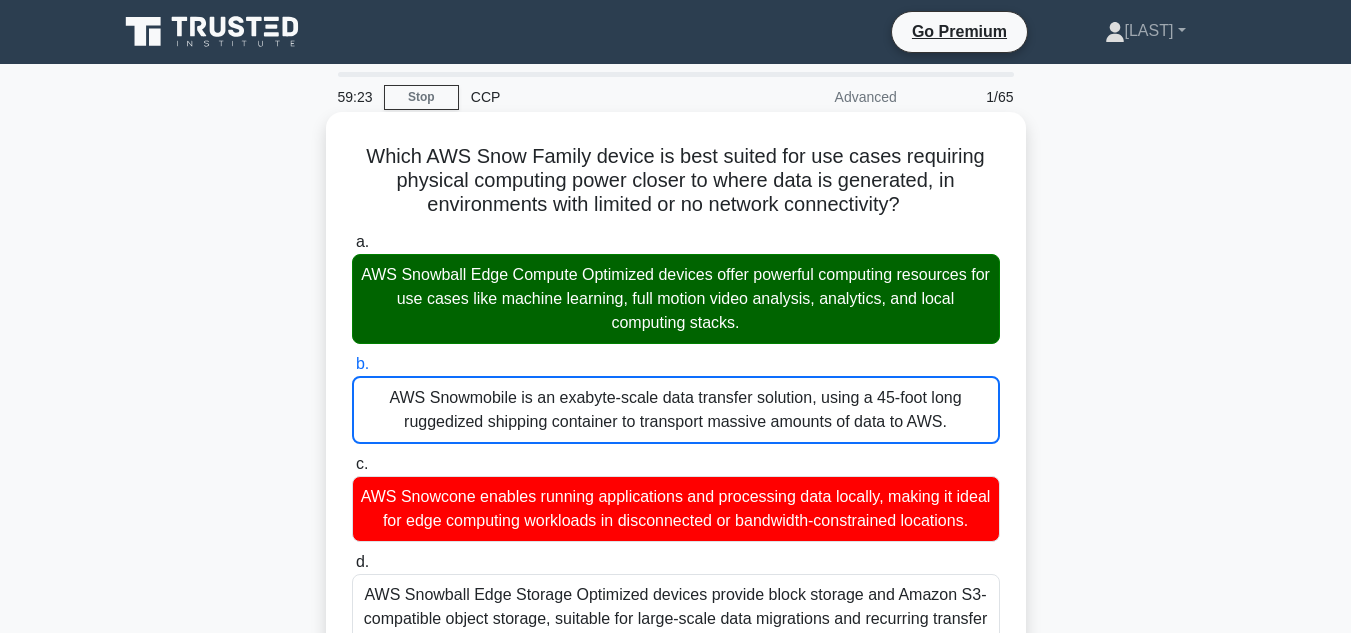 click on "a.
AWS Snowball Edge Compute Optimized devices offer powerful computing resources for use cases like machine learning, full motion video analysis, analytics, and local computing stacks." at bounding box center [352, 242] 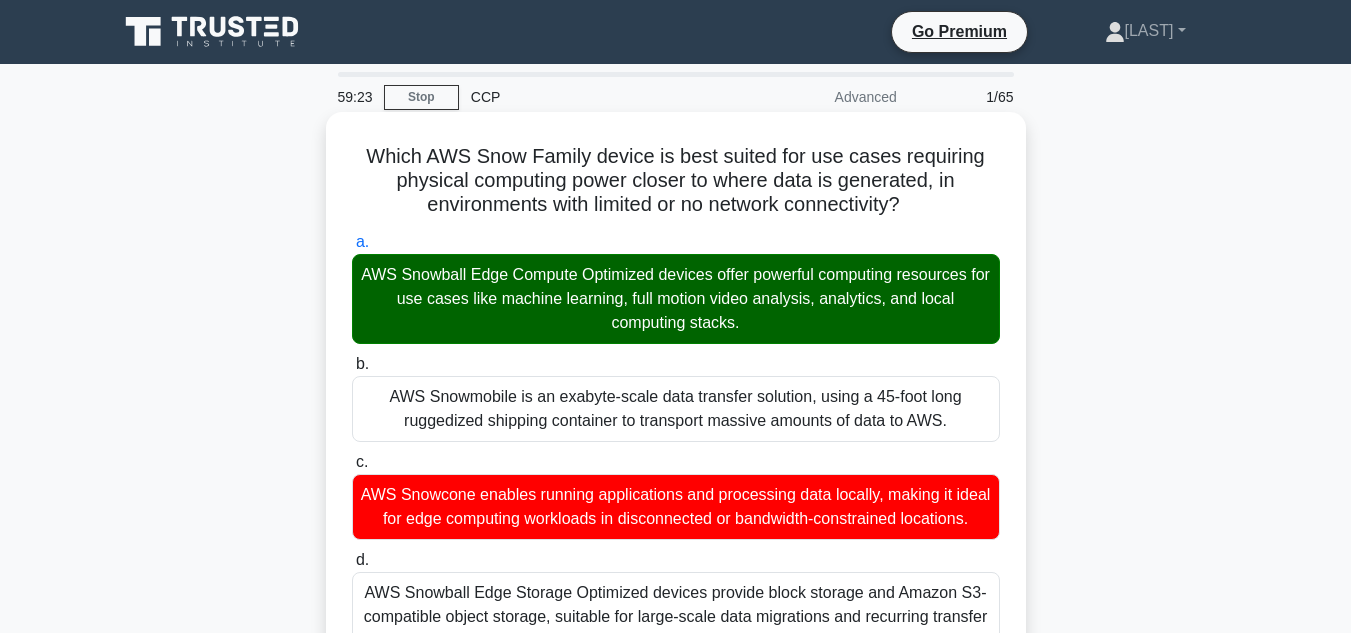 click on "d.
AWS Snowball Edge Storage Optimized devices provide block storage and Amazon S3-compatible object storage, suitable for large-scale data migrations and recurring transfer workflows." at bounding box center (352, 560) 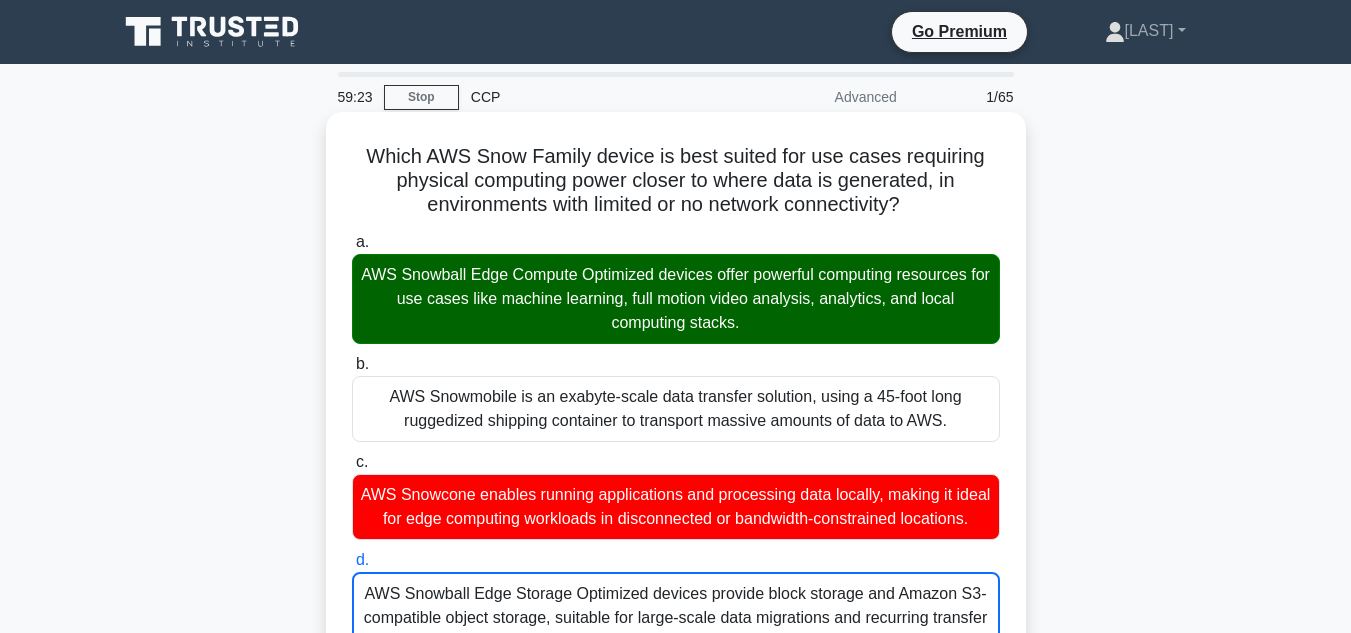 click on "c.
AWS Snowcone enables running applications and processing data locally, making it ideal for edge computing workloads in disconnected or bandwidth-constrained locations." at bounding box center [352, 462] 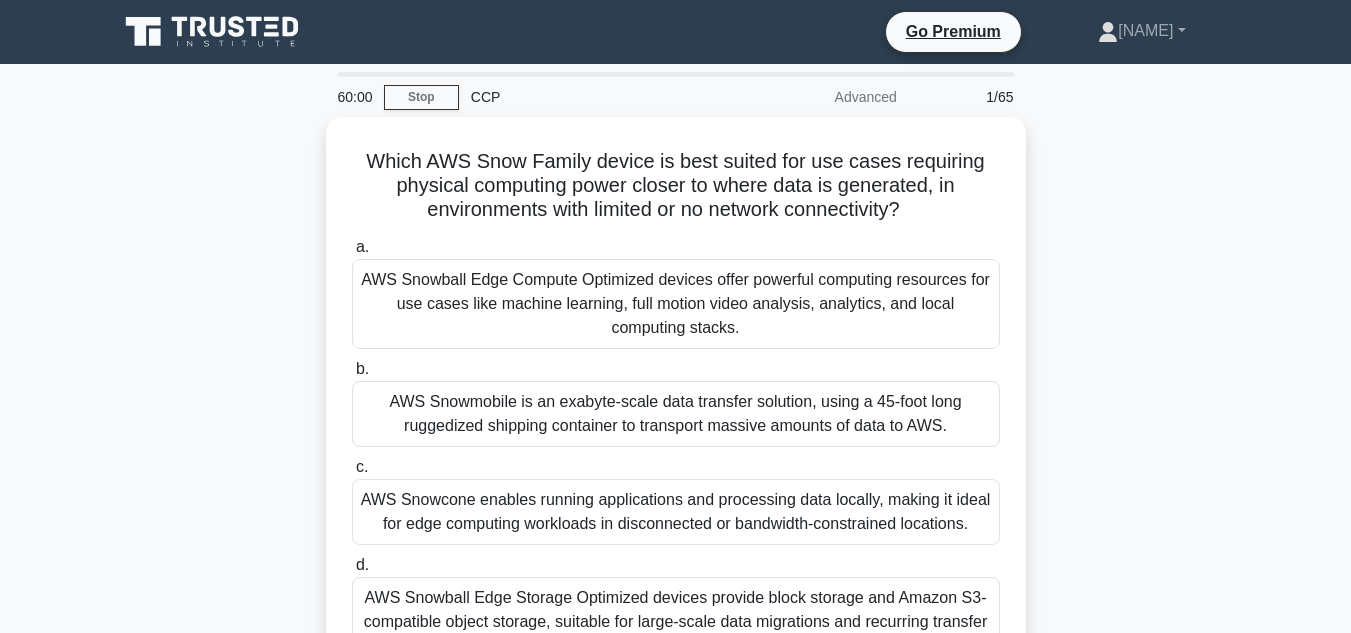 scroll, scrollTop: 0, scrollLeft: 0, axis: both 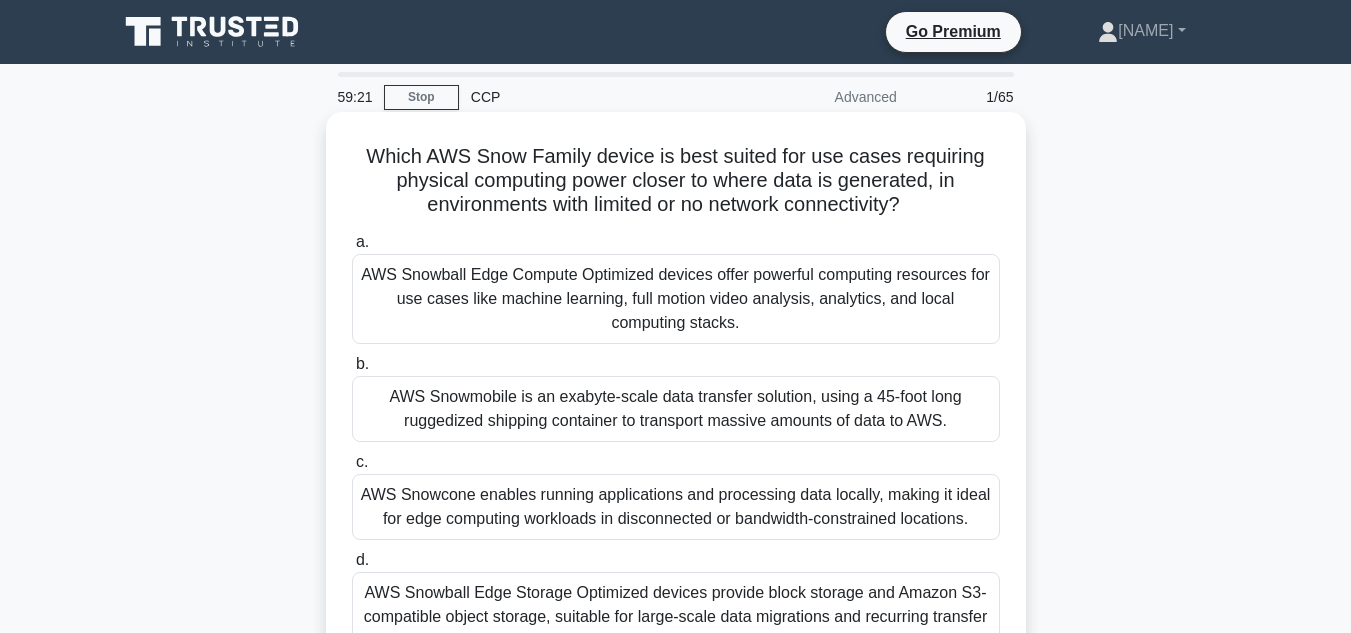 click on "AWS Snowball Edge Compute Optimized devices offer powerful computing resources for use cases like machine learning, full motion video analysis, analytics, and local computing stacks." at bounding box center (676, 299) 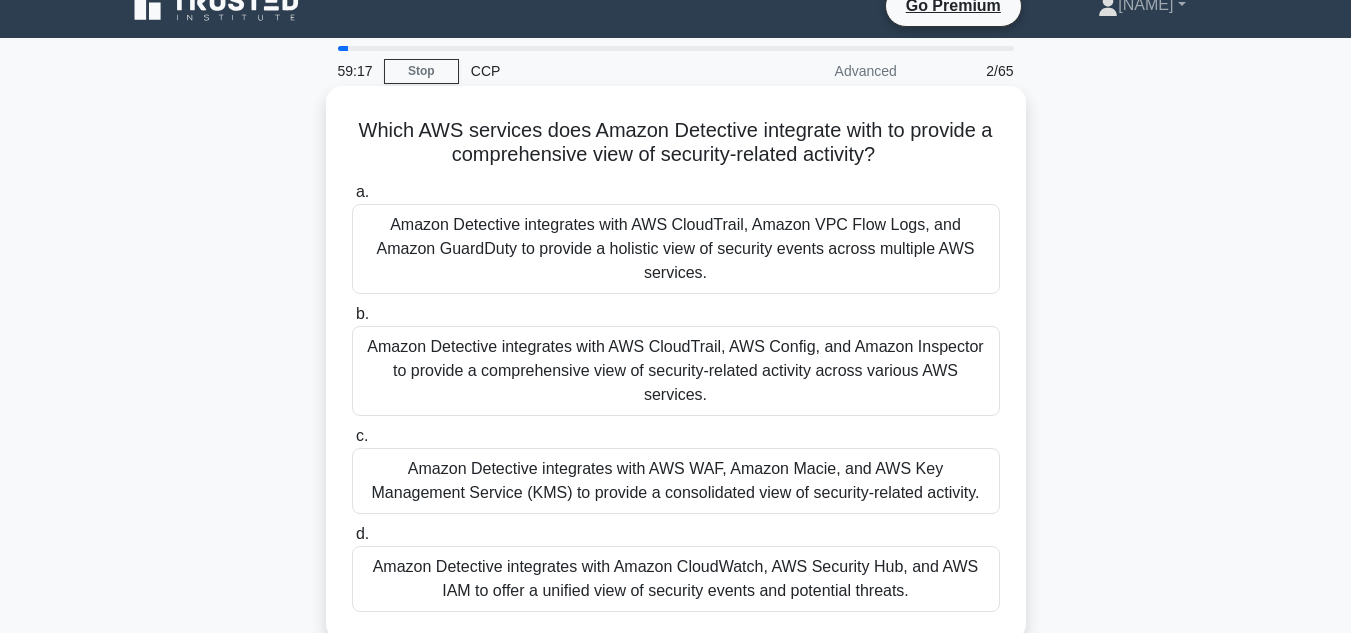 scroll, scrollTop: 0, scrollLeft: 0, axis: both 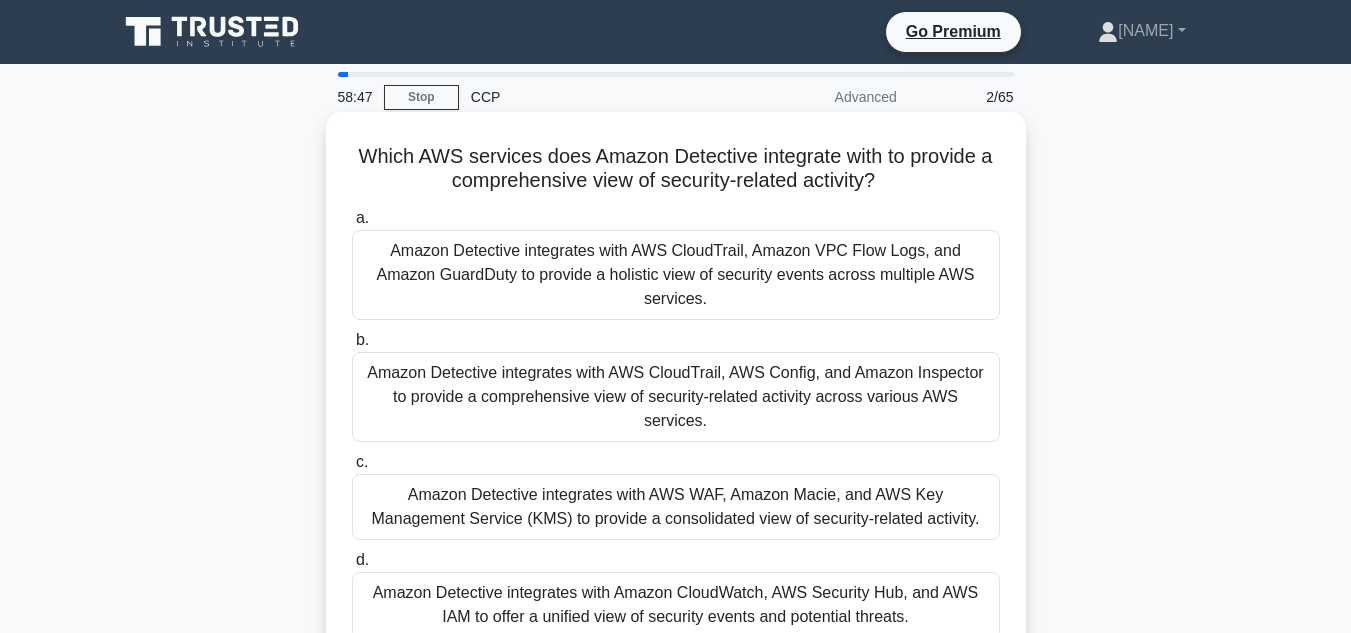 click on "Amazon Detective integrates with AWS CloudTrail, Amazon VPC Flow Logs, and Amazon GuardDuty to provide a holistic view of security events across multiple AWS services." at bounding box center (676, 275) 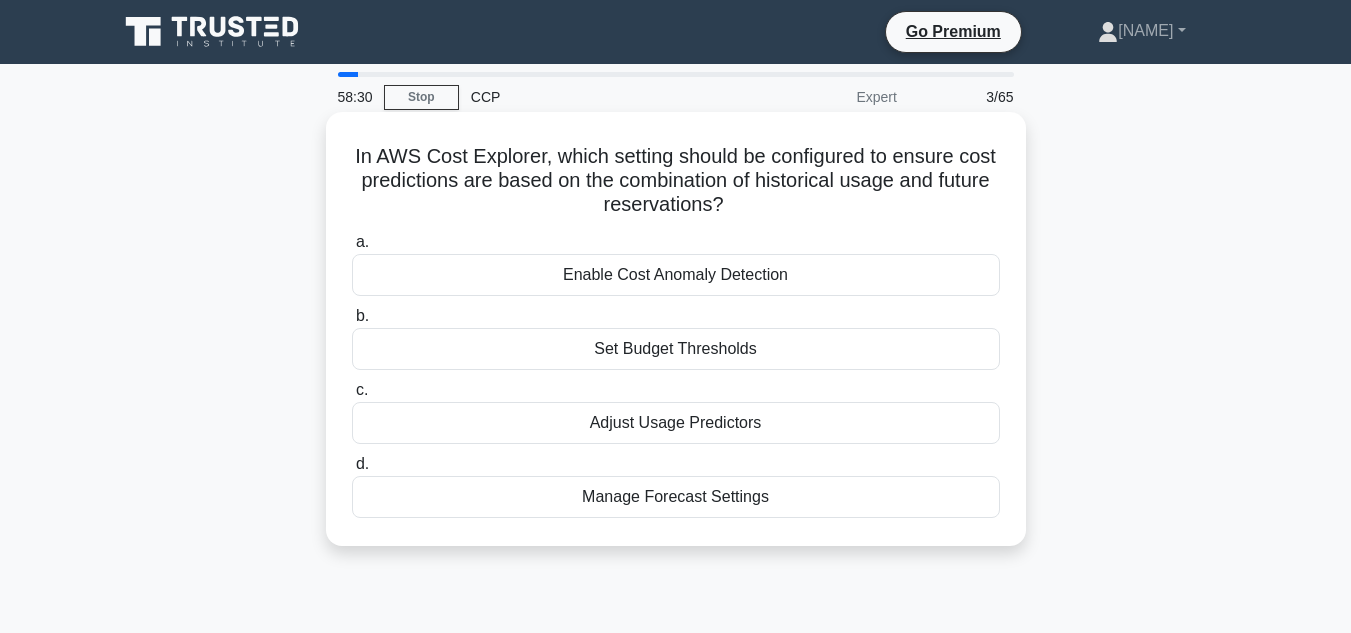 click on "Adjust Usage Predictors" at bounding box center [676, 423] 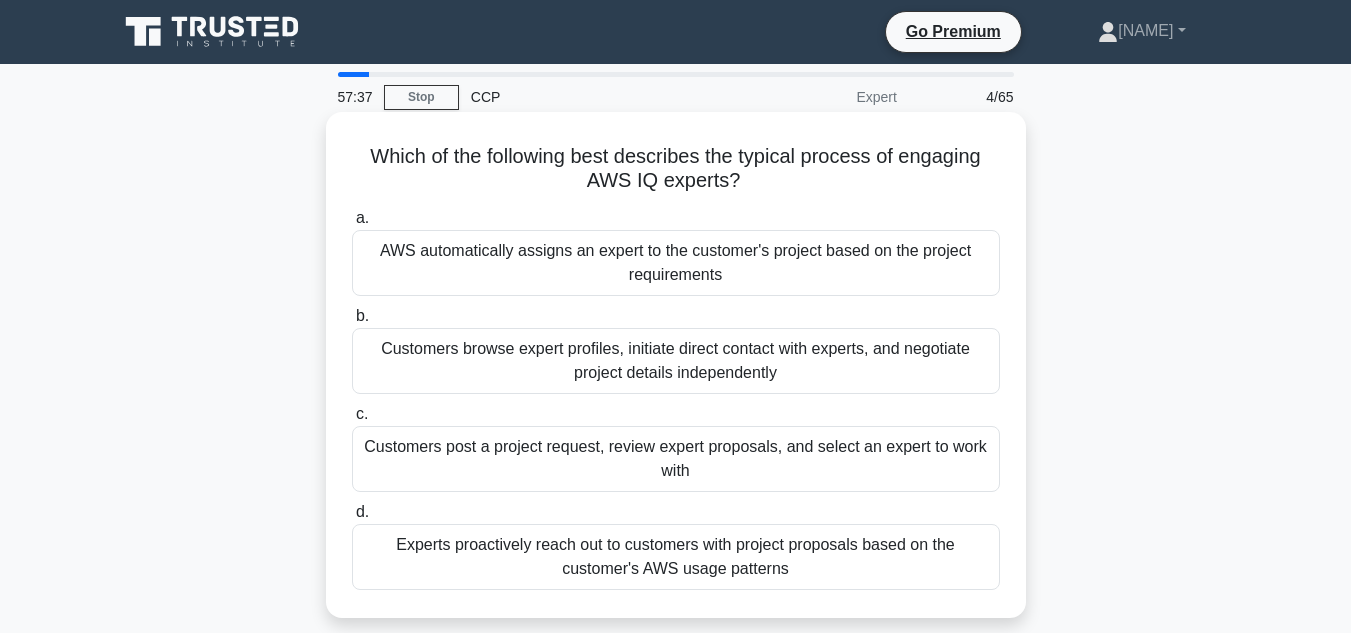 click on "Customers browse expert profiles, initiate direct contact with experts, and negotiate project details independently" at bounding box center [676, 361] 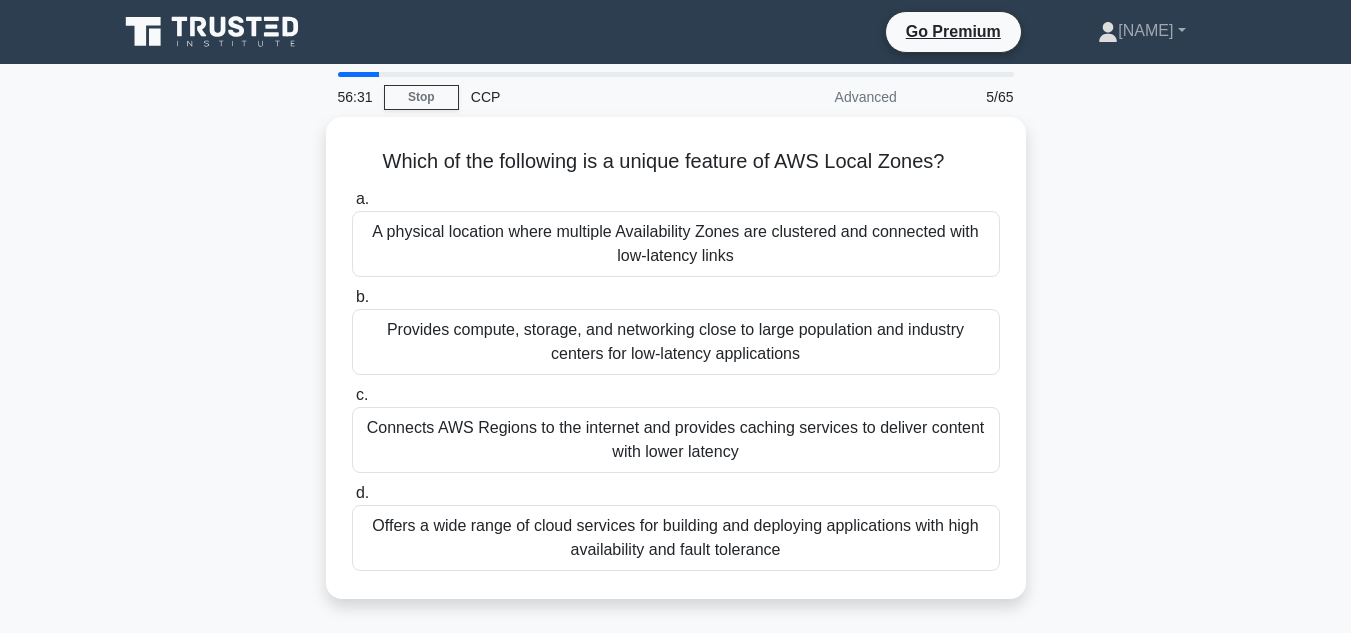 click on "Provides compute, storage, and networking close to large population and industry centers for low-latency applications" at bounding box center [676, 342] 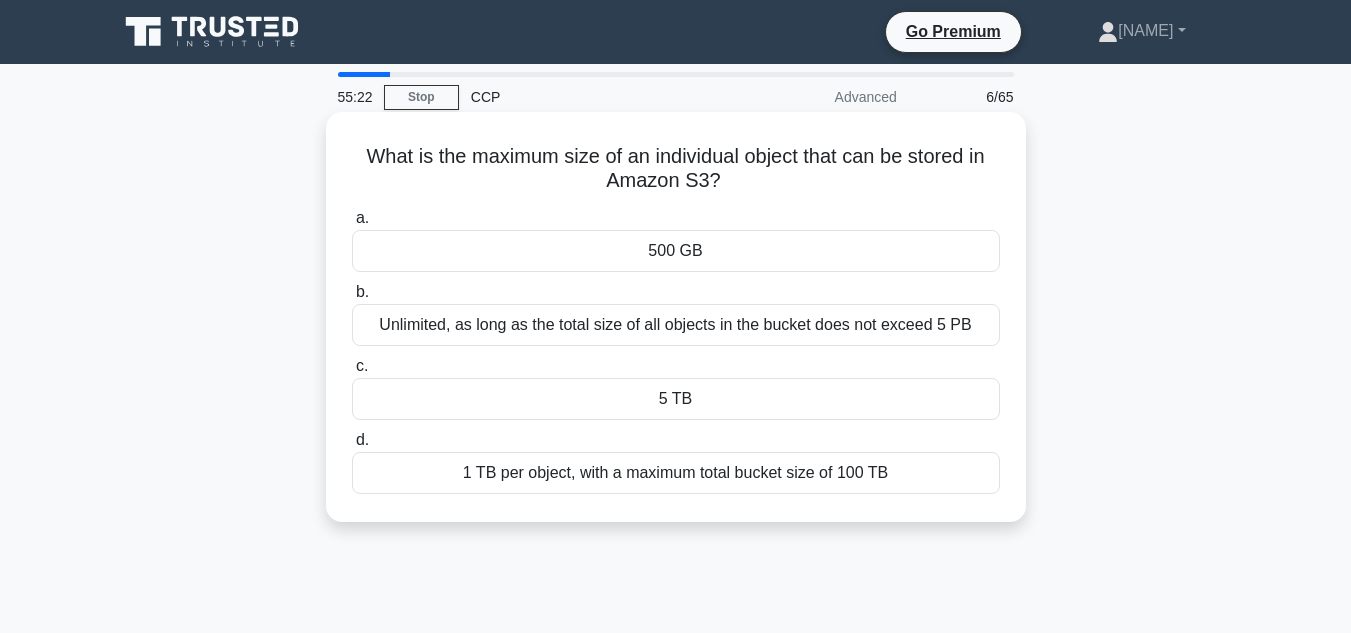 click on "5 TB" at bounding box center (676, 399) 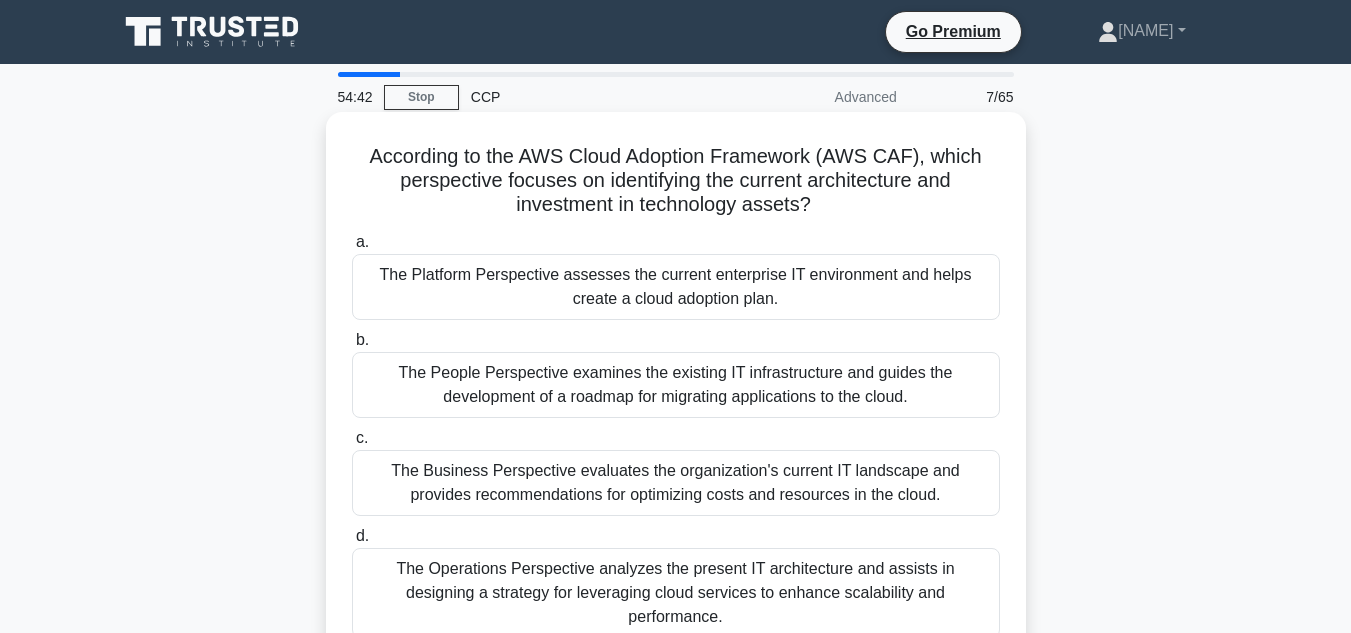 click on "The Business Perspective evaluates the organization's current IT landscape and provides recommendations for optimizing costs and resources in the cloud." at bounding box center [676, 483] 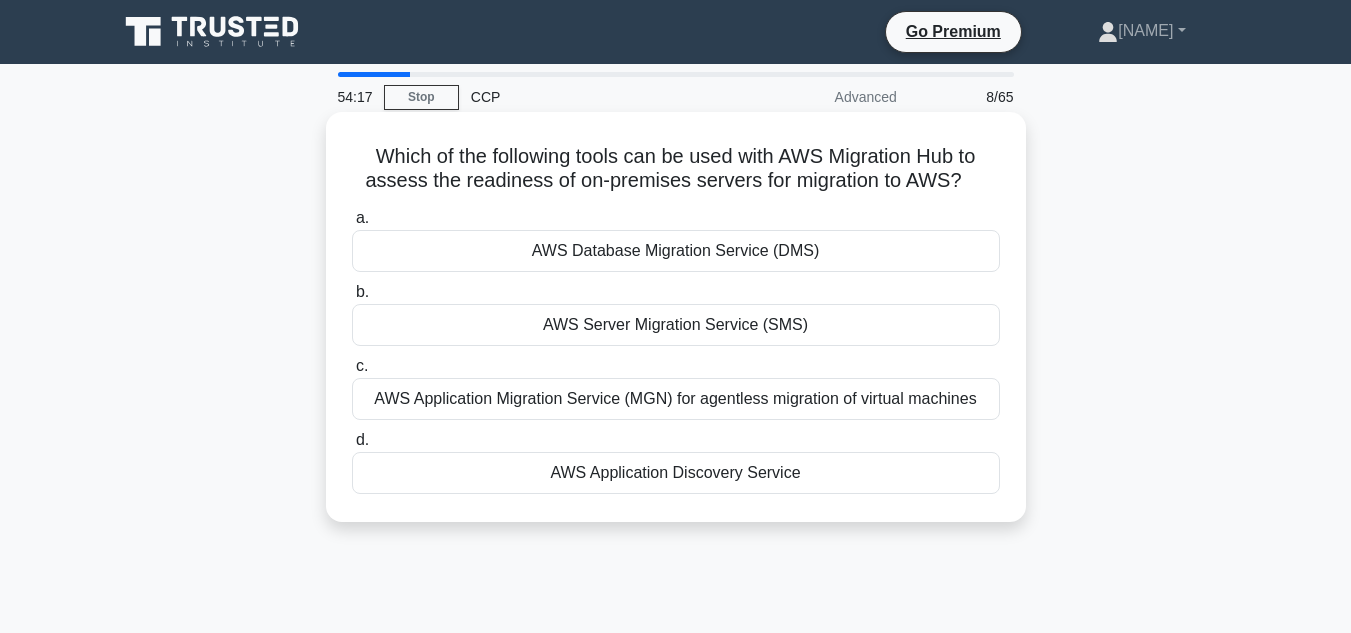 click on "AWS Application Discovery Service" at bounding box center [676, 473] 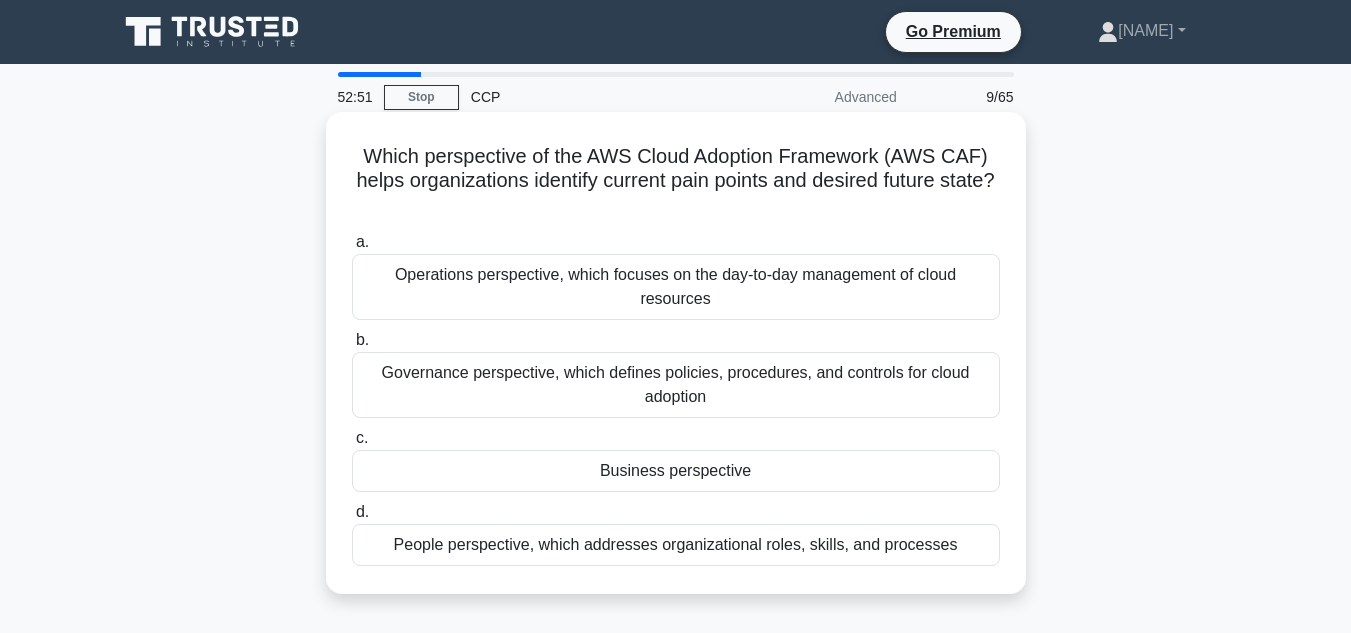 click on "Business perspective" at bounding box center (676, 471) 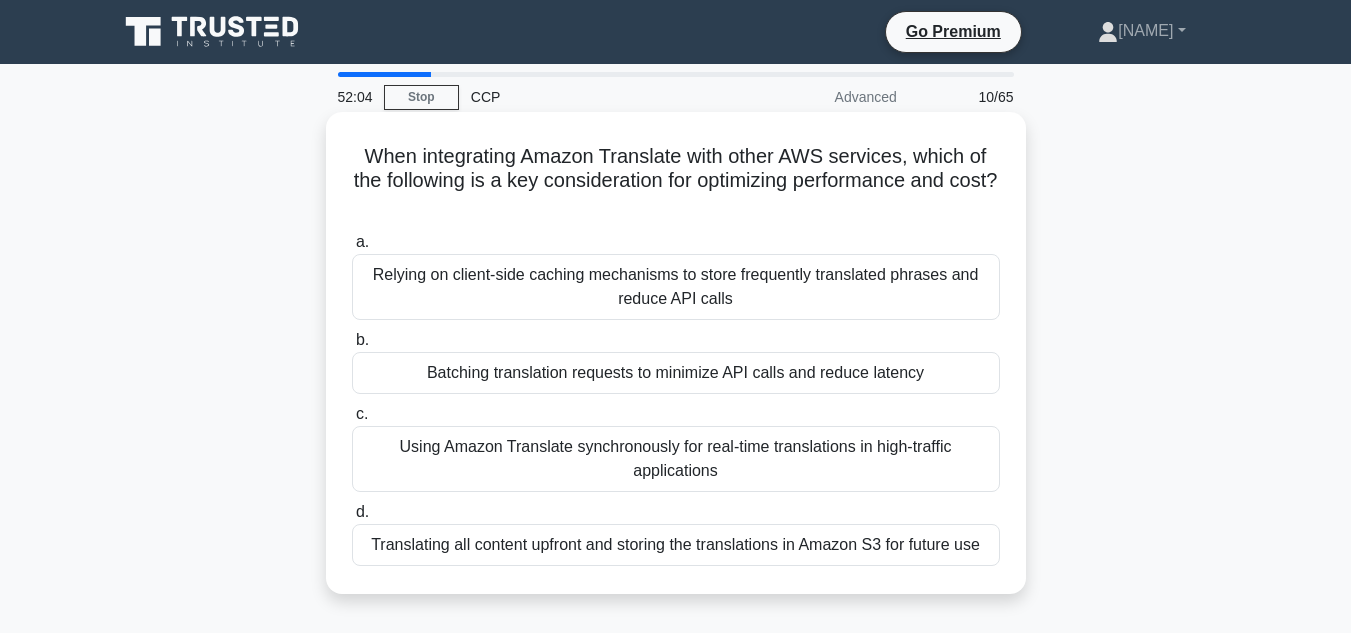 click on "Relying on client-side caching mechanisms to store frequently translated phrases and reduce API calls" at bounding box center [676, 287] 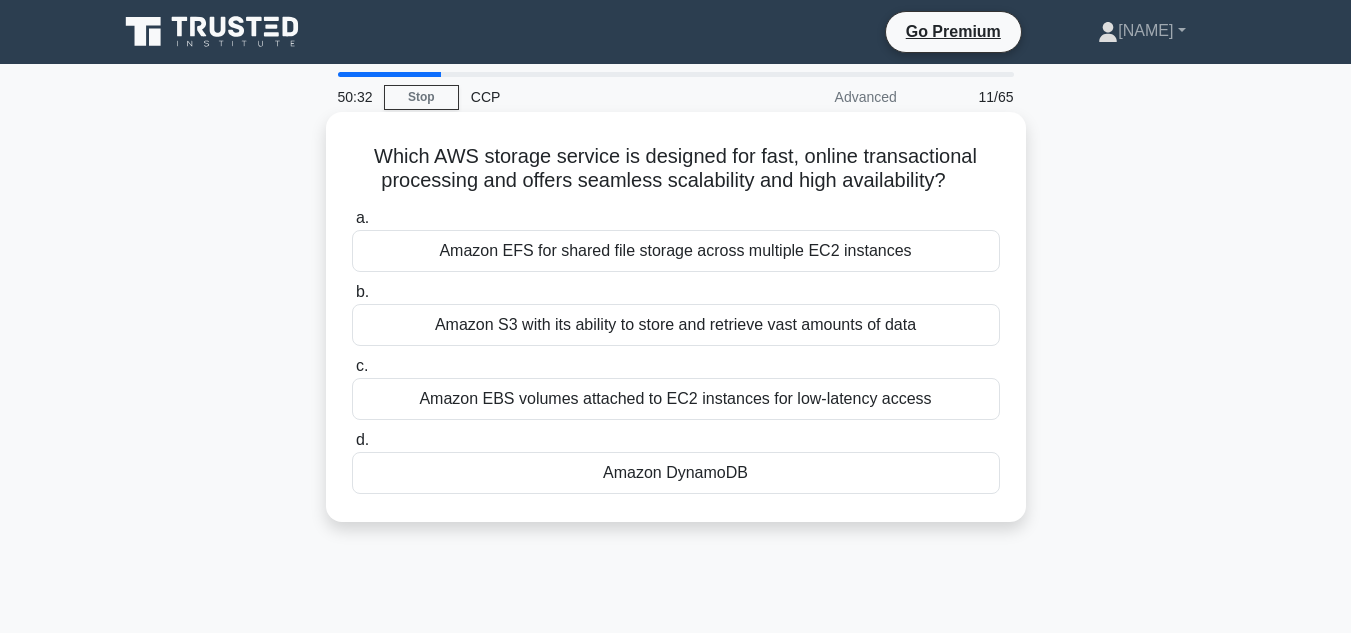 click on "Amazon EBS volumes attached to EC2 instances for low-latency access" at bounding box center (676, 399) 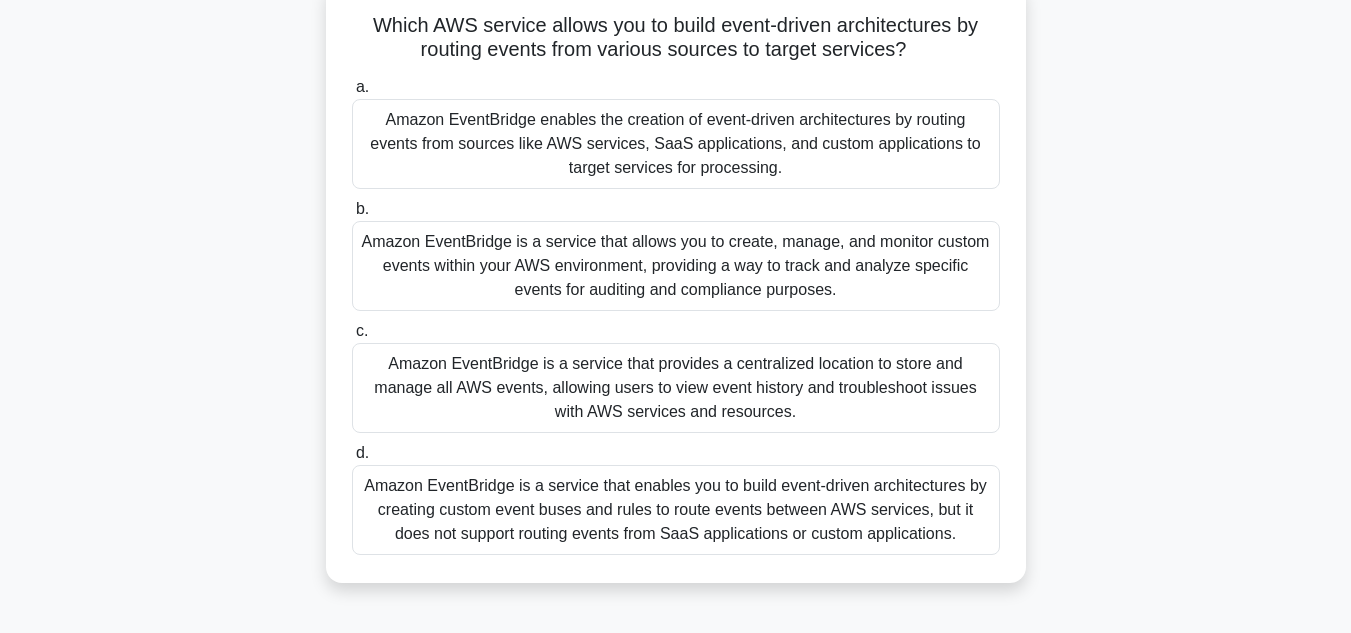 scroll, scrollTop: 160, scrollLeft: 0, axis: vertical 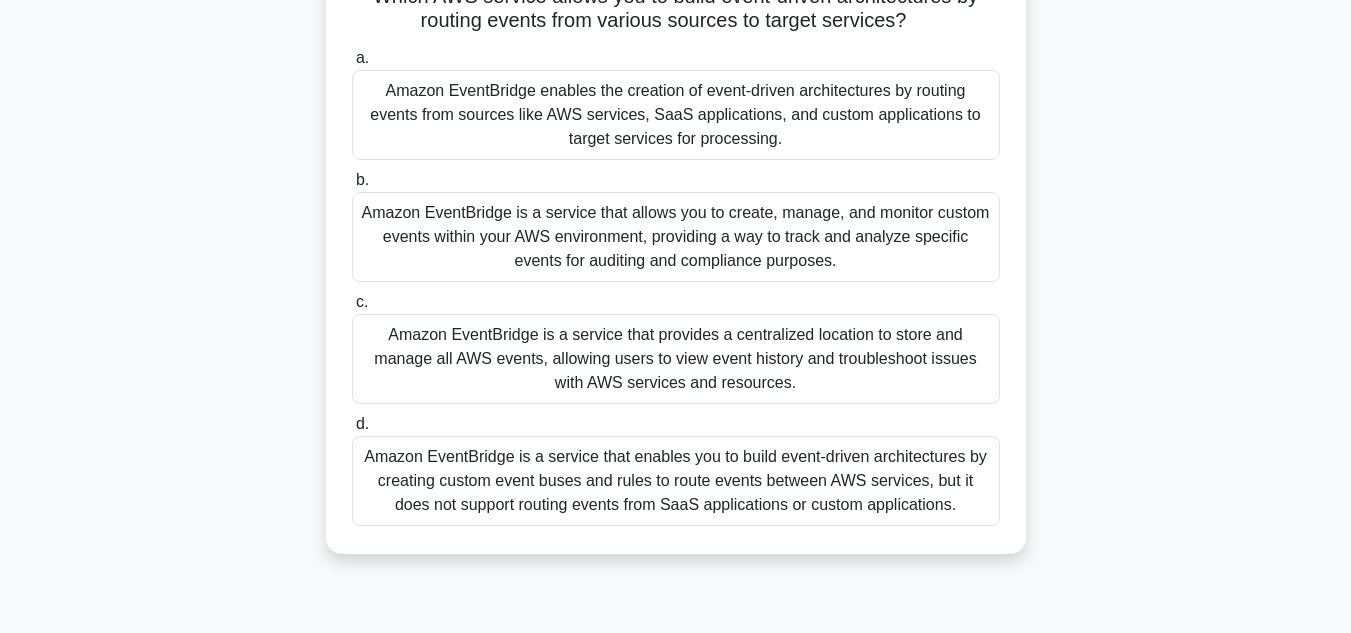 click on "Amazon EventBridge enables the creation of event-driven architectures by routing events from sources like AWS services, SaaS applications, and custom applications to target services for processing." at bounding box center (676, 115) 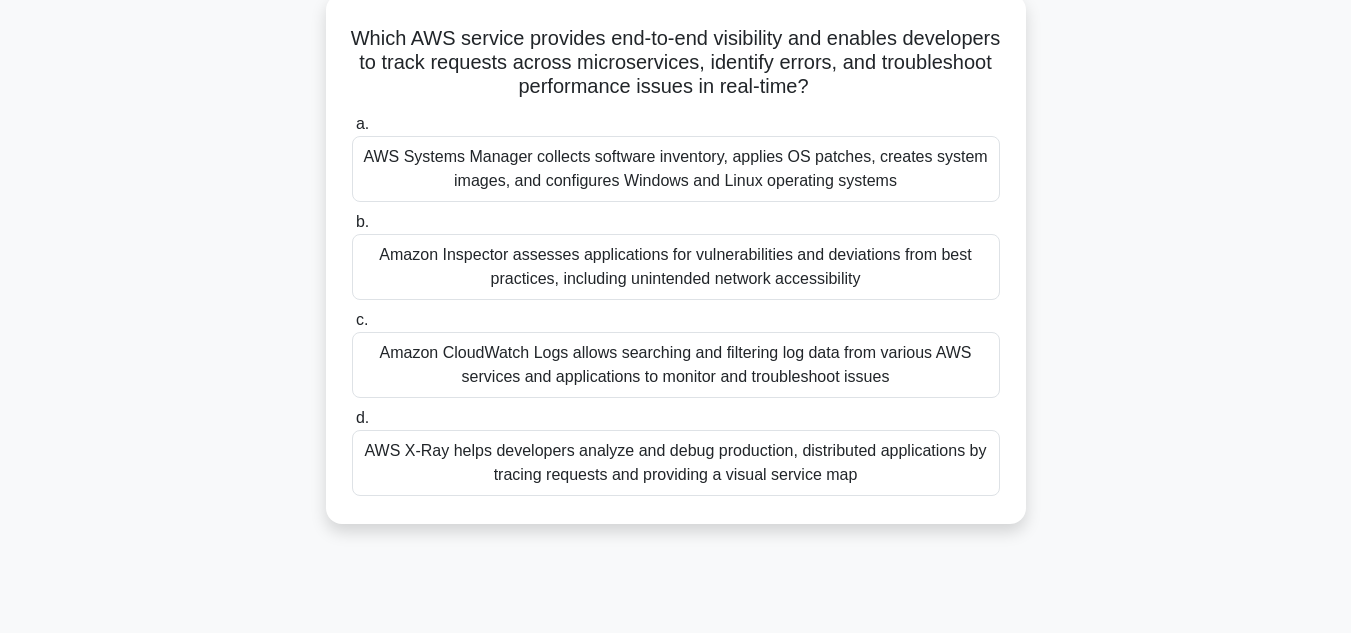 scroll, scrollTop: 120, scrollLeft: 0, axis: vertical 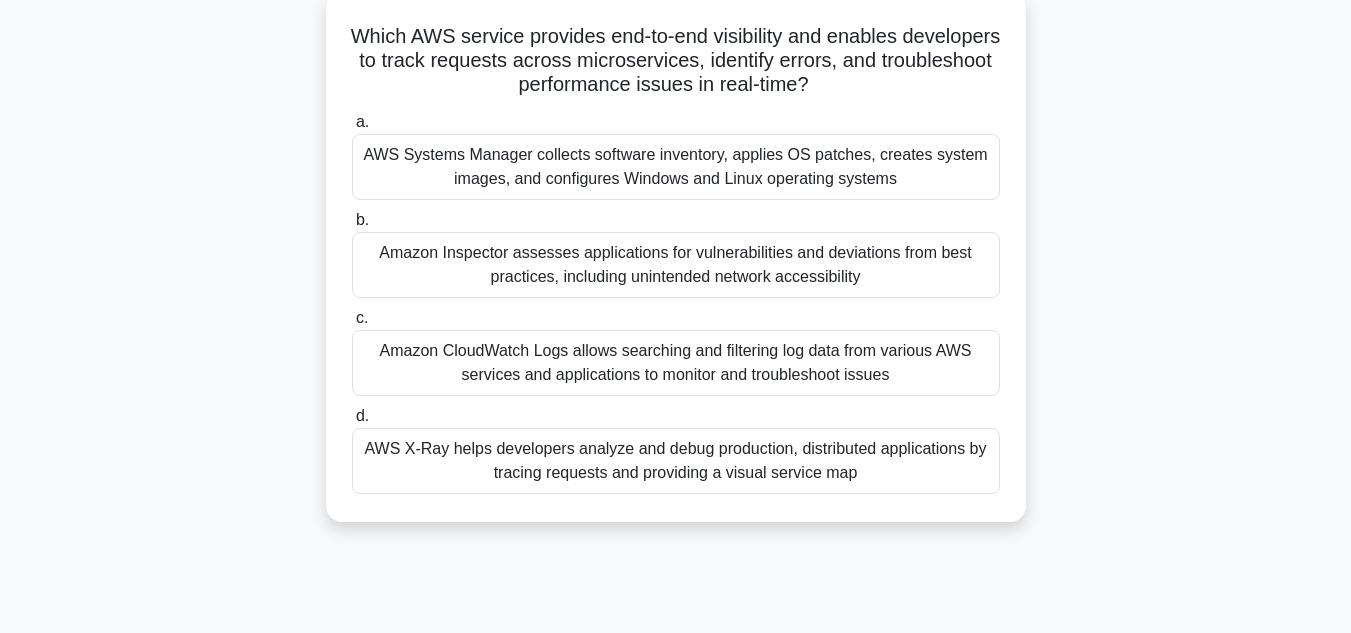 click on "AWS X-Ray helps developers analyze and debug production, distributed applications by tracing requests and providing a visual service map" at bounding box center (676, 461) 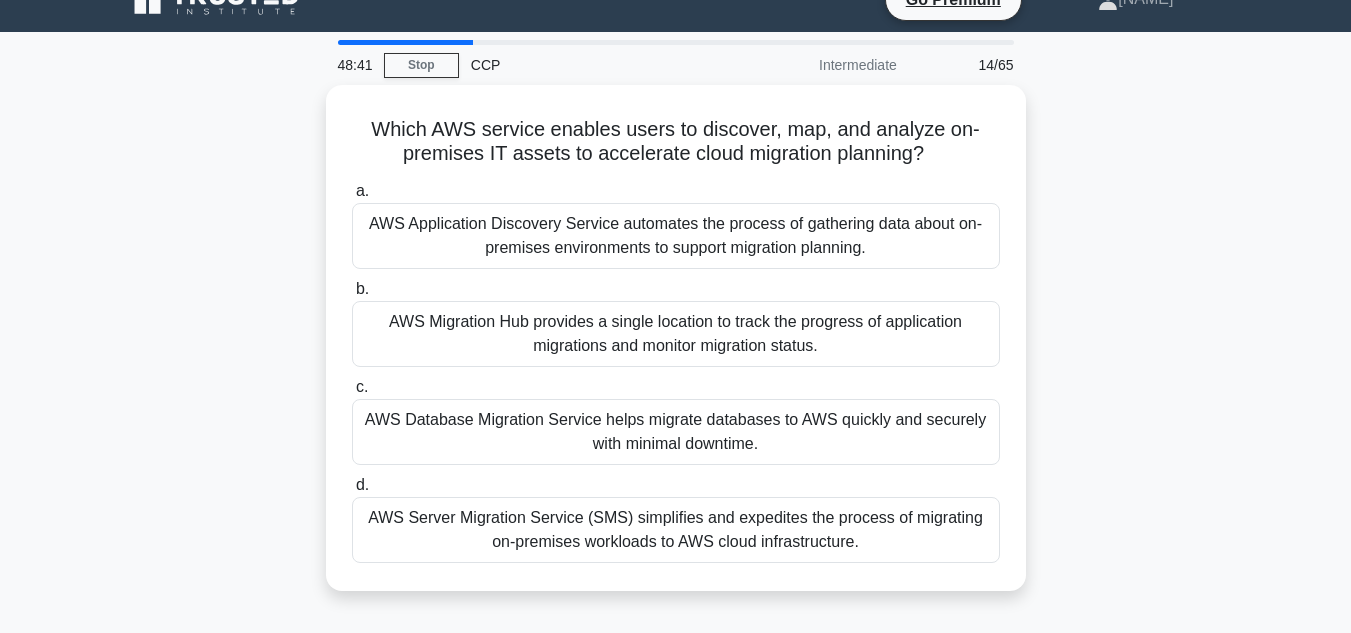 scroll, scrollTop: 0, scrollLeft: 0, axis: both 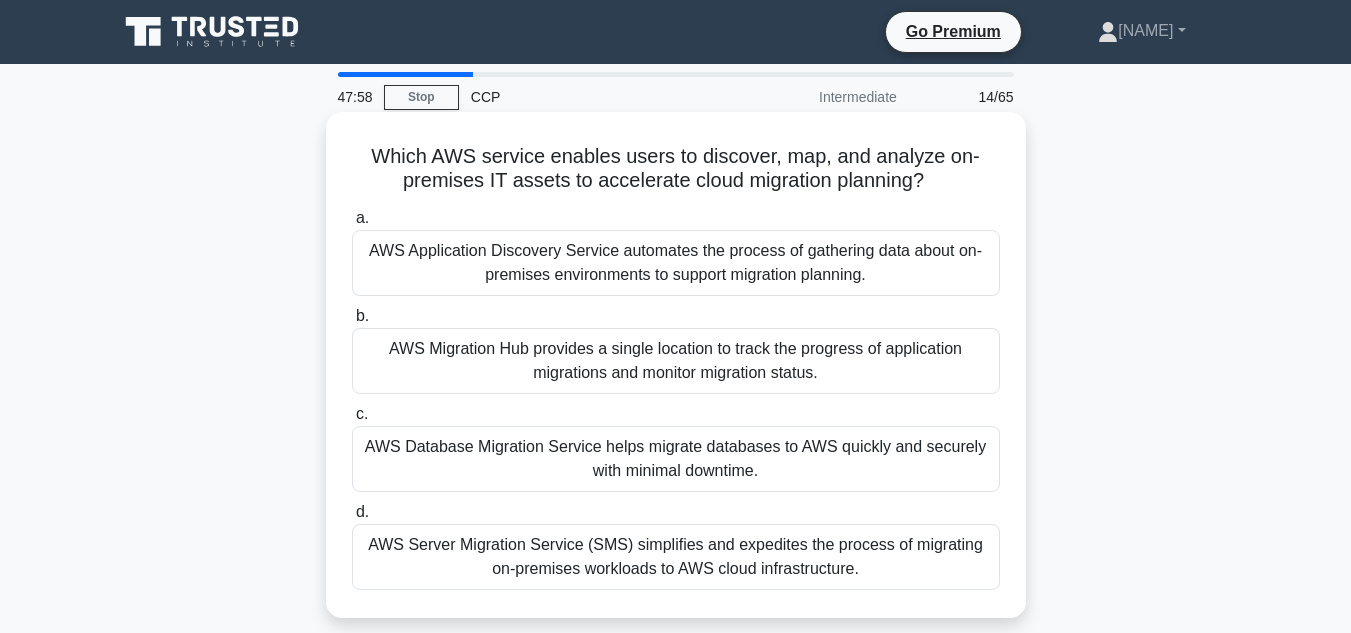 click on "AWS Application Discovery Service automates the process of gathering data about on-premises environments to support migration planning." at bounding box center (676, 263) 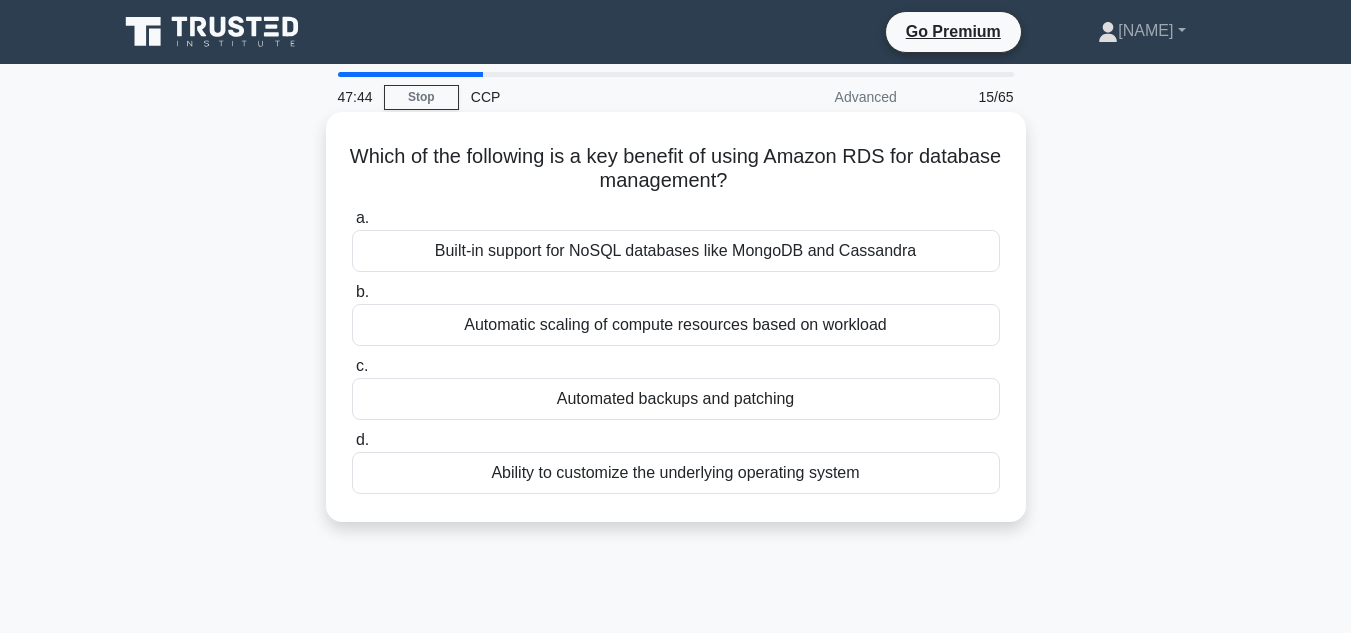 click on "Automated backups and patching" at bounding box center (676, 399) 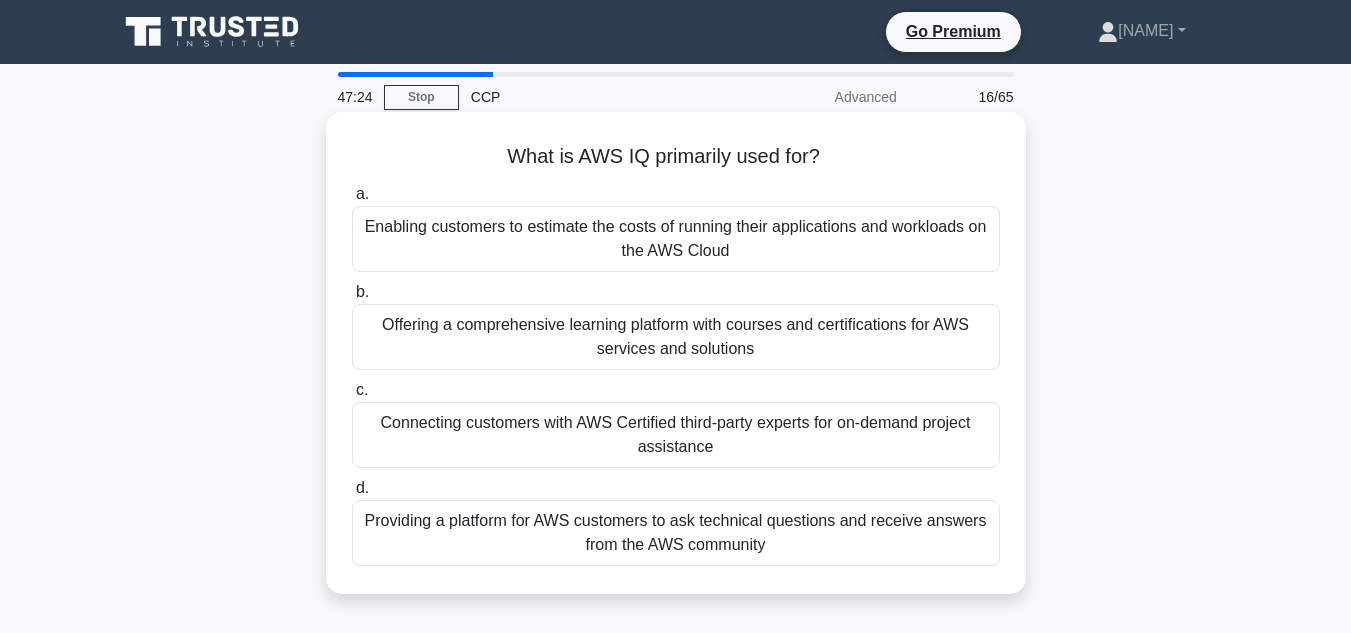 click on "Connecting customers with AWS Certified third-party experts for on-demand project assistance" at bounding box center (676, 435) 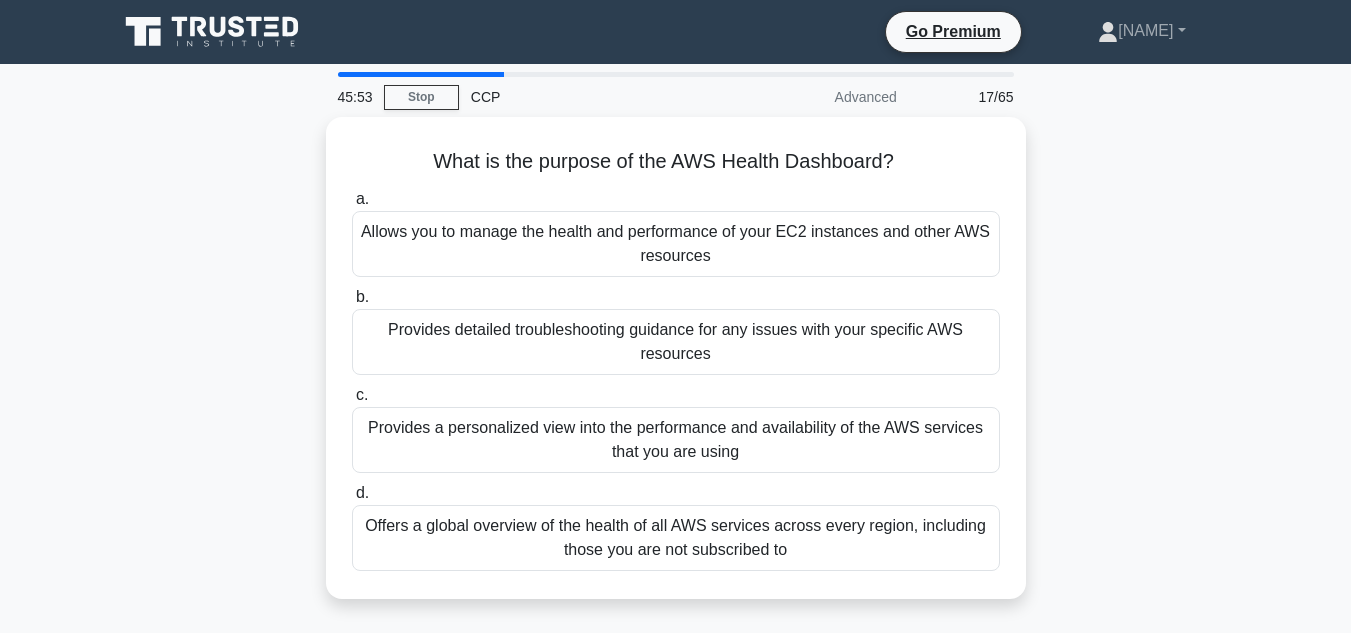click on "Provides a personalized view into the performance and availability of the AWS services that you are using" at bounding box center (676, 440) 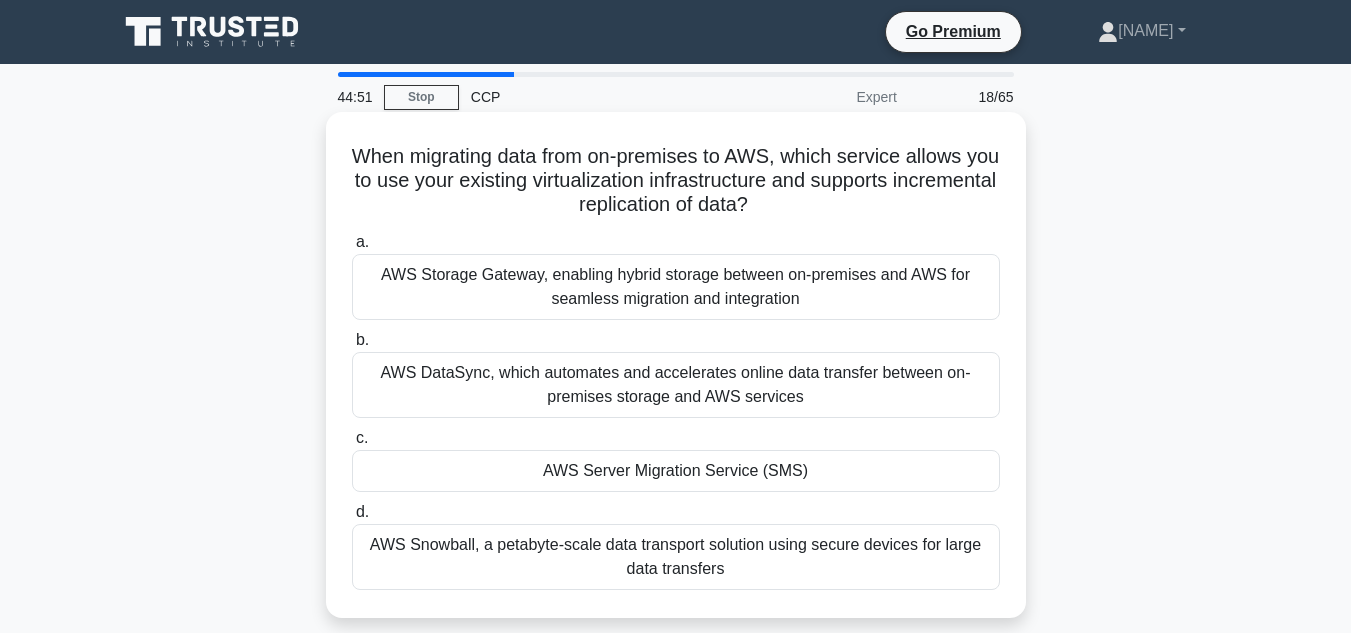 click on "AWS DataSync, which automates and accelerates online data transfer between on-premises storage and AWS services" at bounding box center [676, 385] 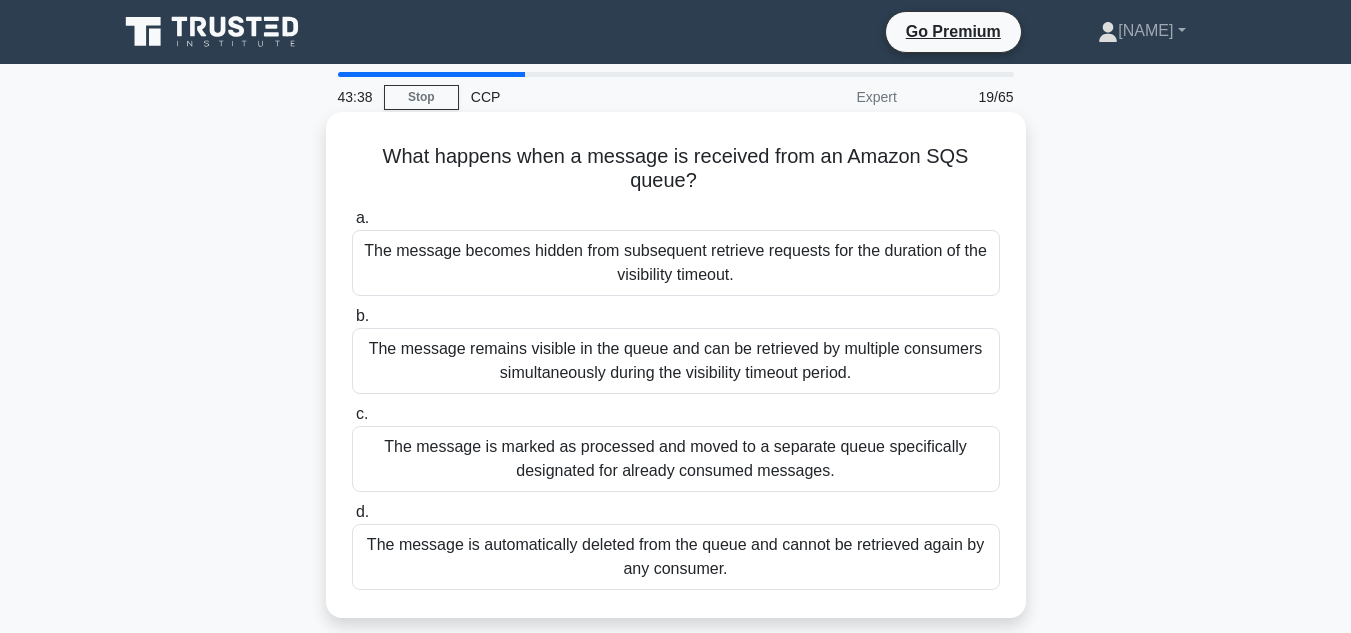 click on "The message is marked as processed and moved to a separate queue specifically designated for already consumed messages." at bounding box center (676, 459) 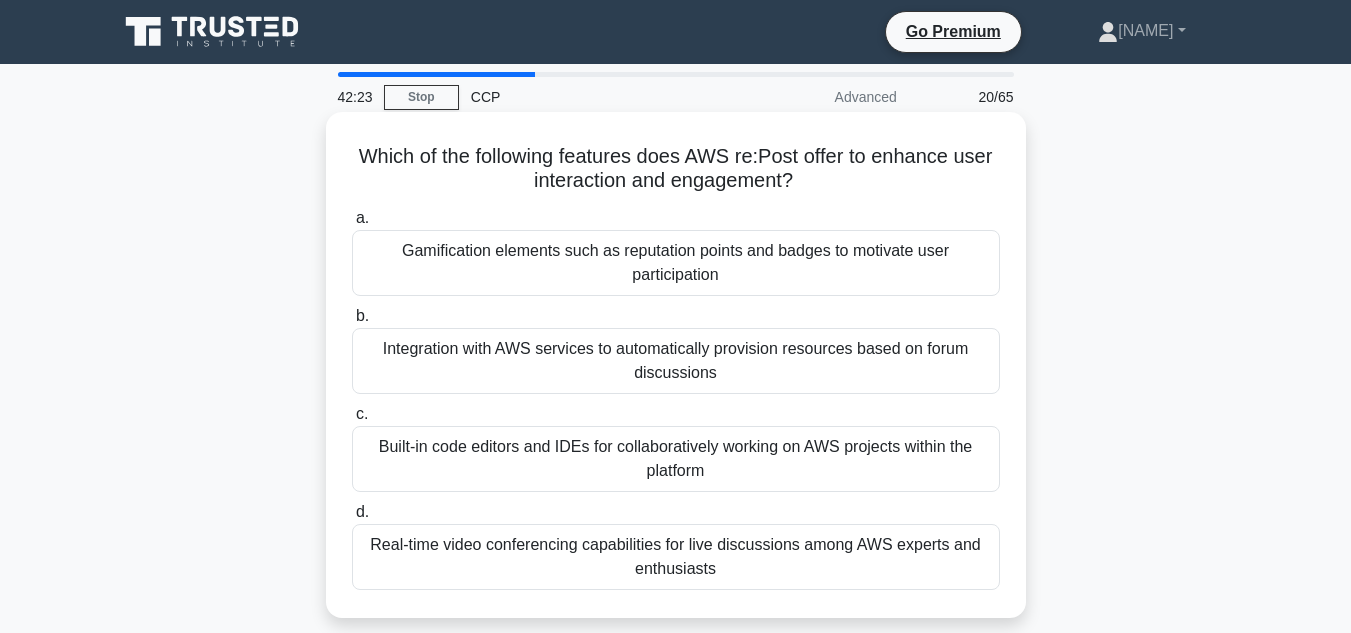 click on "Built-in code editors and IDEs for collaboratively working on AWS projects within the platform" at bounding box center [676, 459] 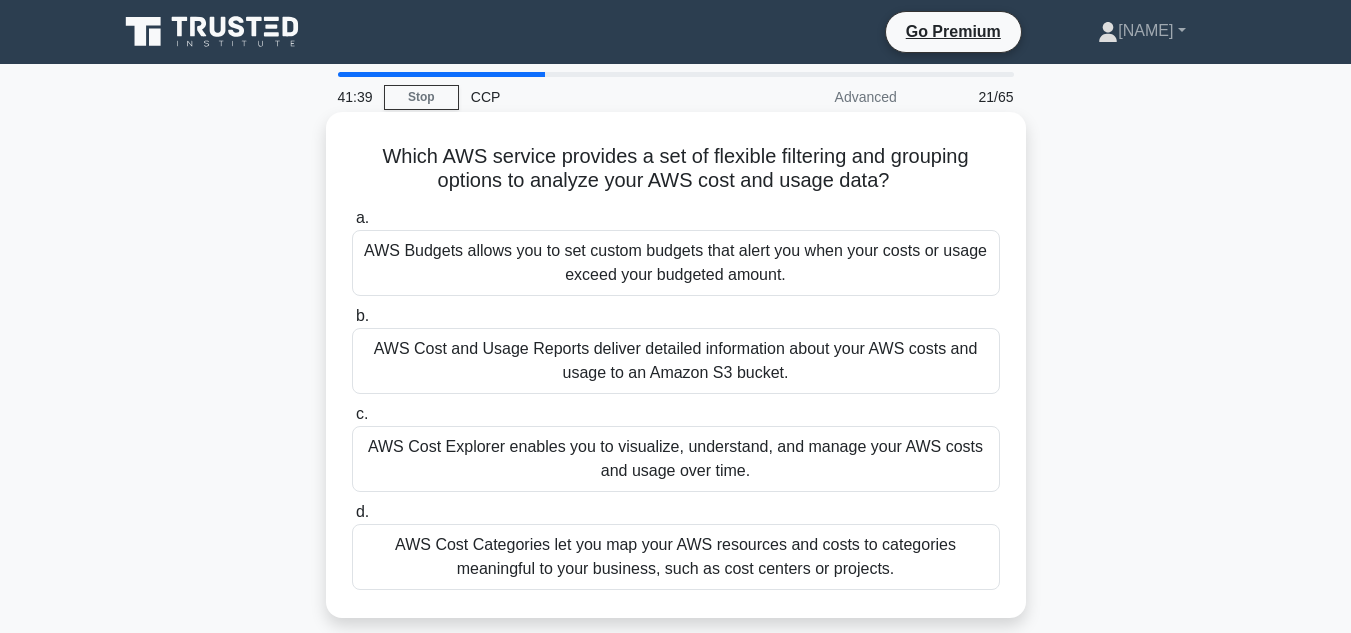click on "AWS Cost Categories let you map your AWS resources and costs to categories meaningful to your business, such as cost centers or projects." at bounding box center (676, 557) 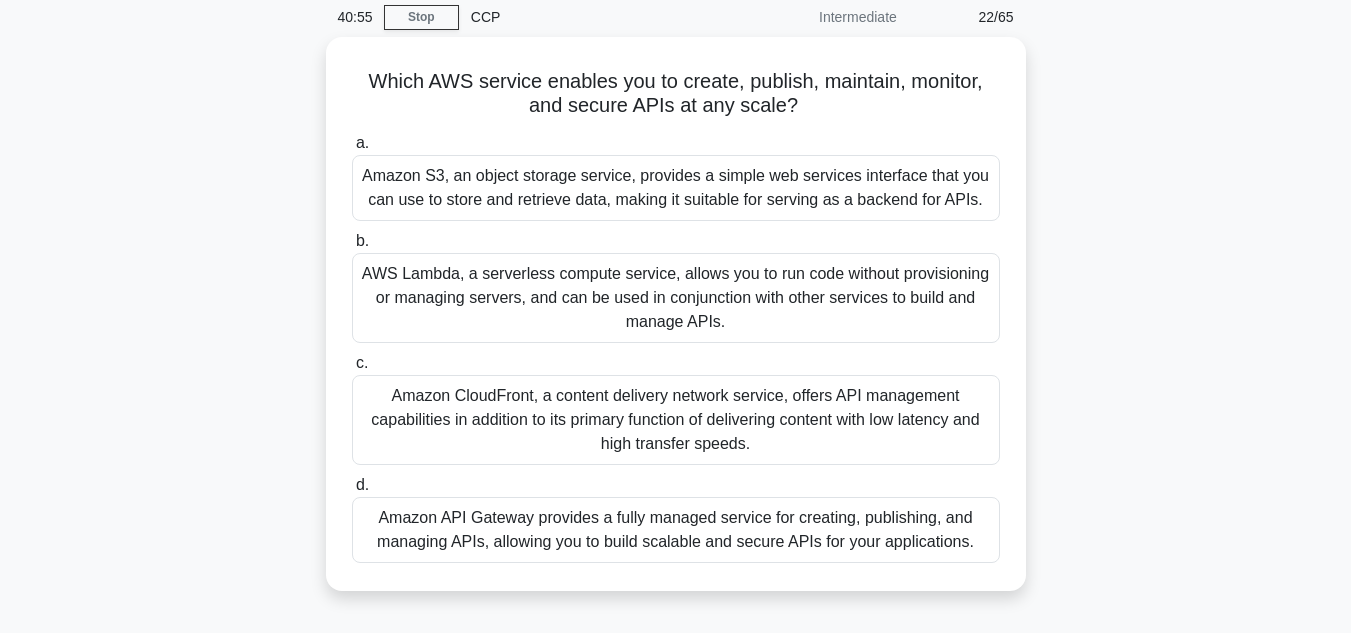 scroll, scrollTop: 0, scrollLeft: 0, axis: both 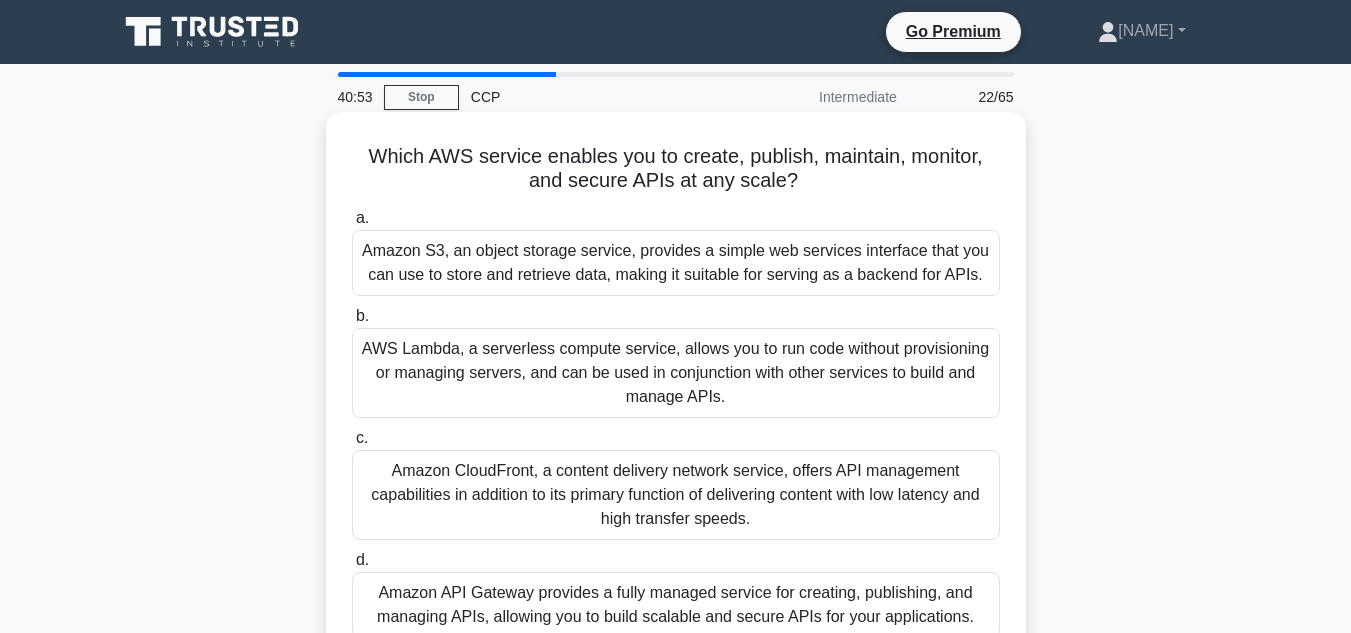 click on "Amazon API Gateway provides a fully managed service for creating, publishing, and managing APIs, allowing you to build scalable and secure APIs for your applications." at bounding box center [676, 605] 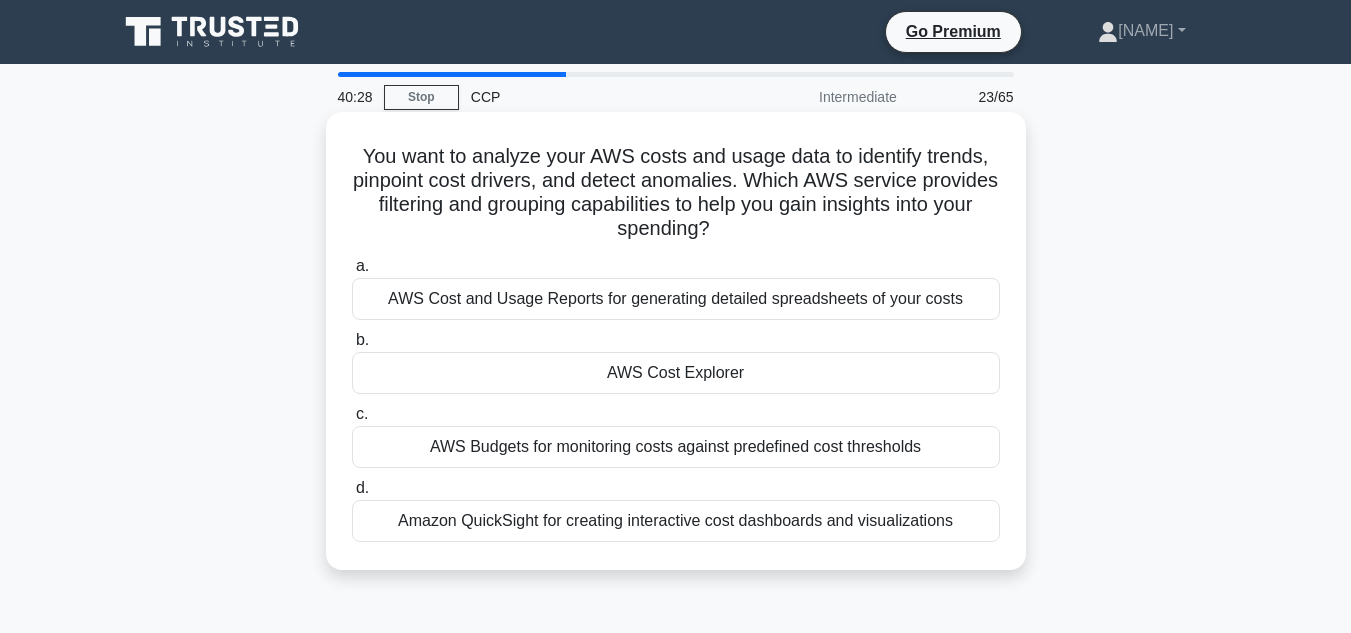 click on "AWS Cost Explorer" at bounding box center (676, 373) 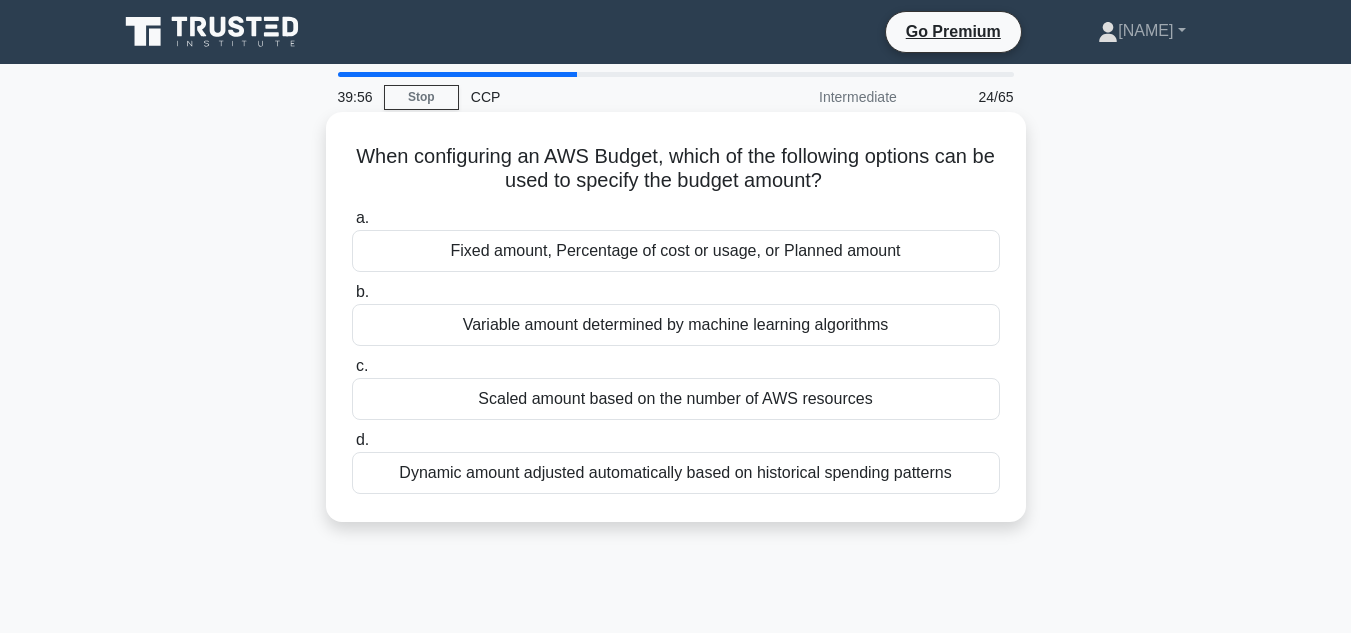 click on "Fixed amount, Percentage of cost or usage, or Planned amount" at bounding box center (676, 251) 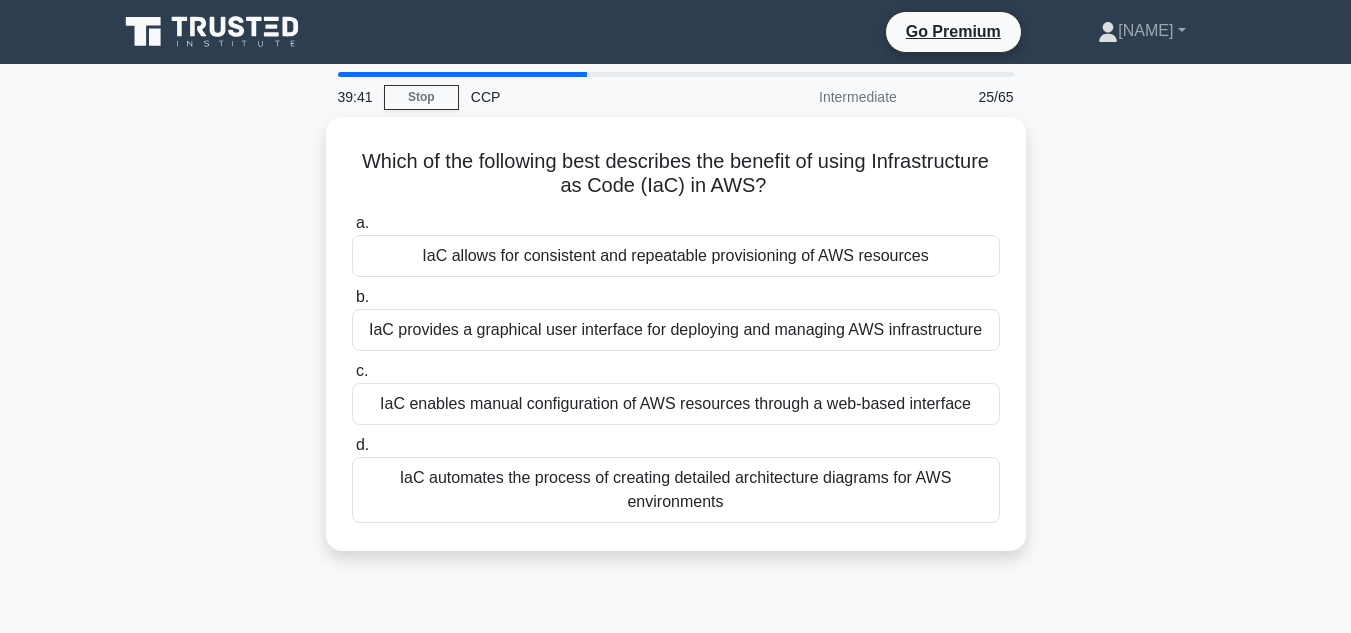 click on "IaC allows for consistent and repeatable provisioning of AWS resources" at bounding box center [676, 256] 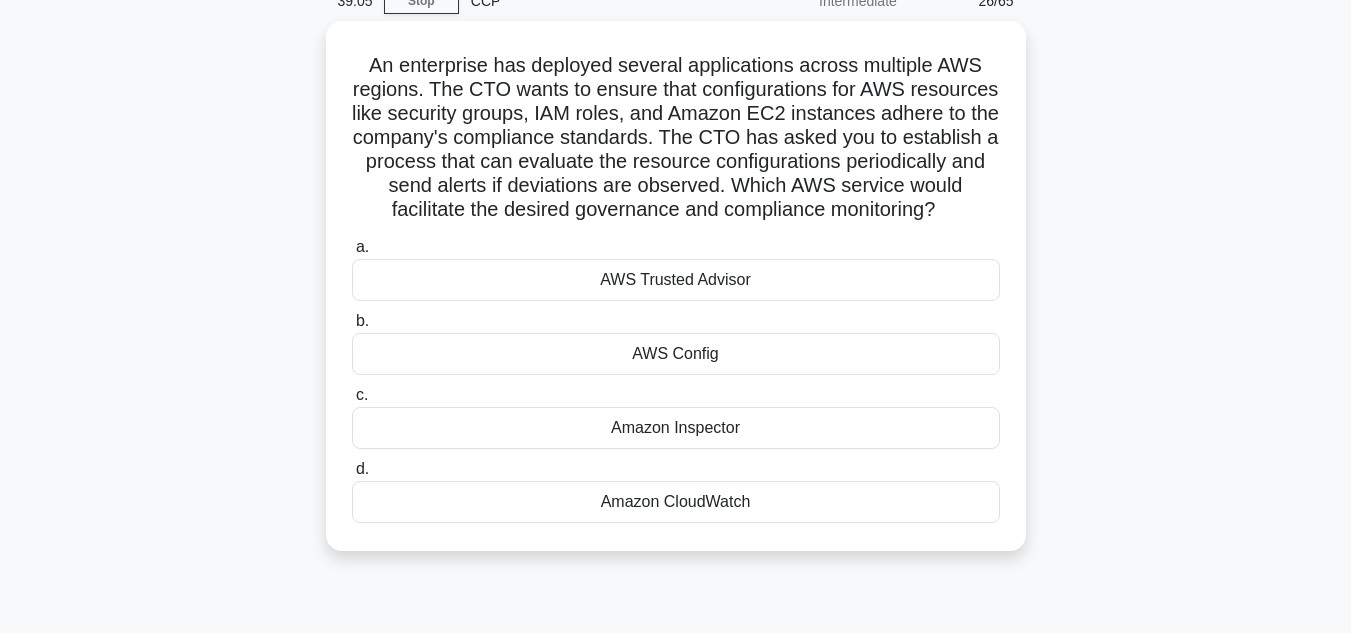 scroll, scrollTop: 103, scrollLeft: 0, axis: vertical 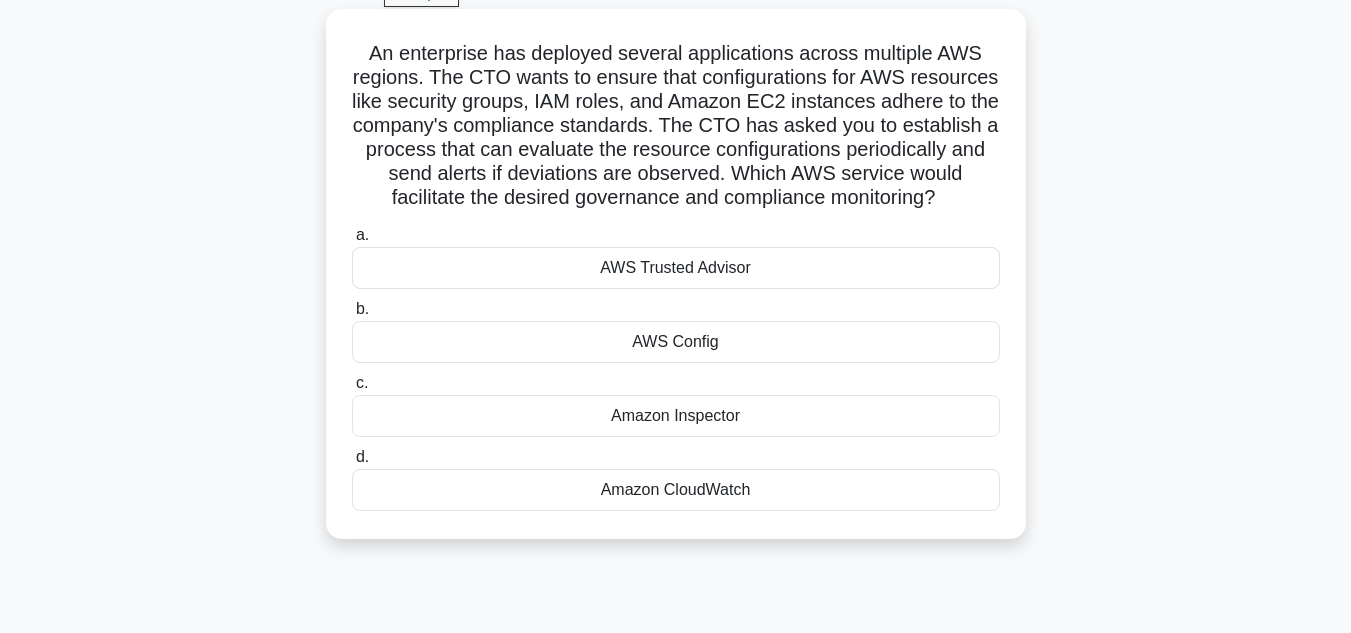 click on "AWS Config" at bounding box center (676, 342) 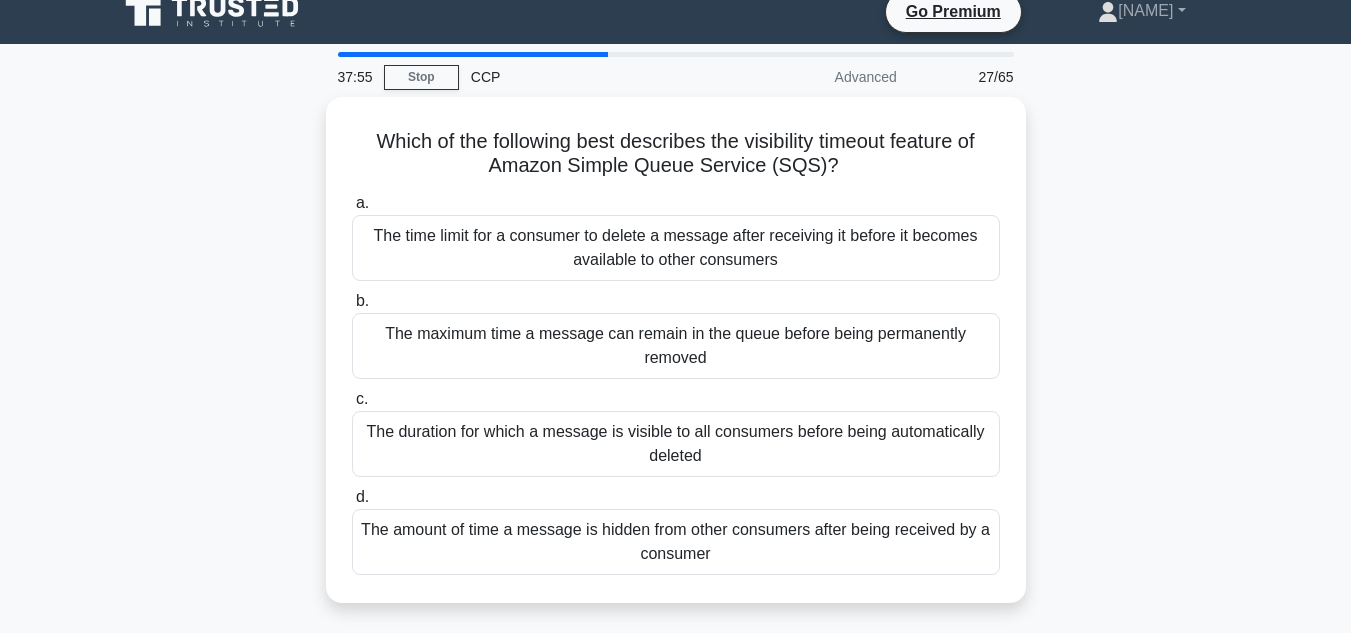 scroll, scrollTop: 0, scrollLeft: 0, axis: both 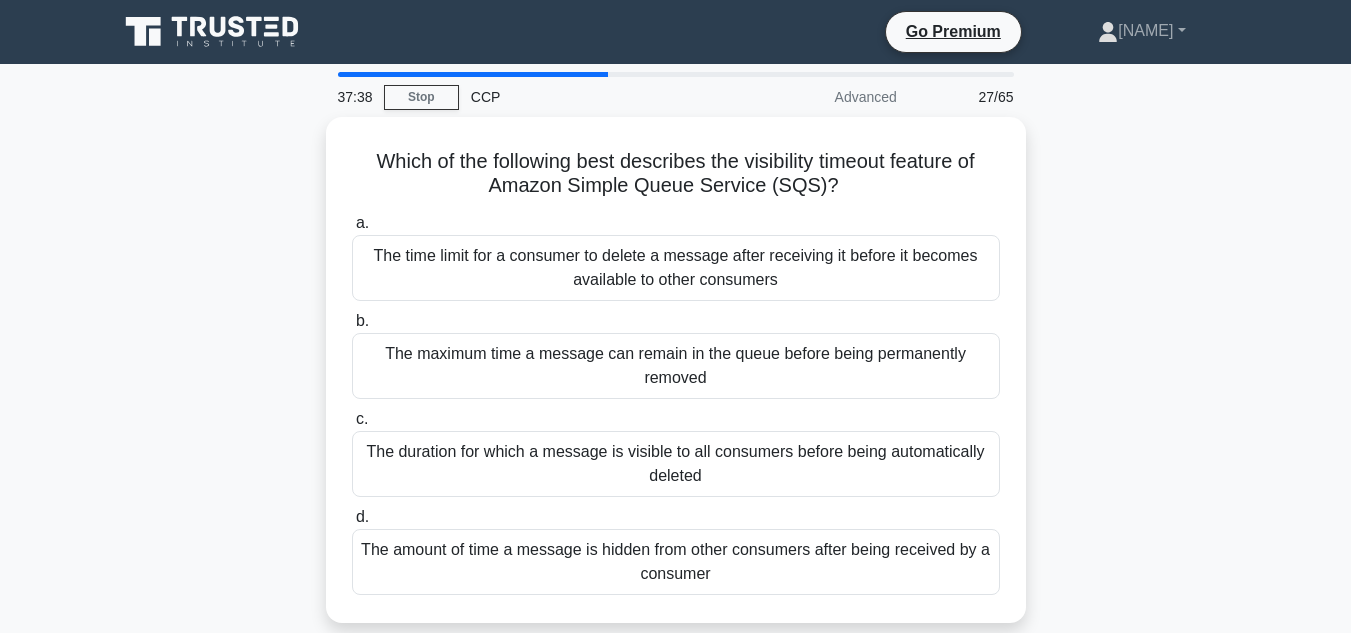 click on "The maximum time a message can remain in the queue before being permanently removed" at bounding box center (676, 366) 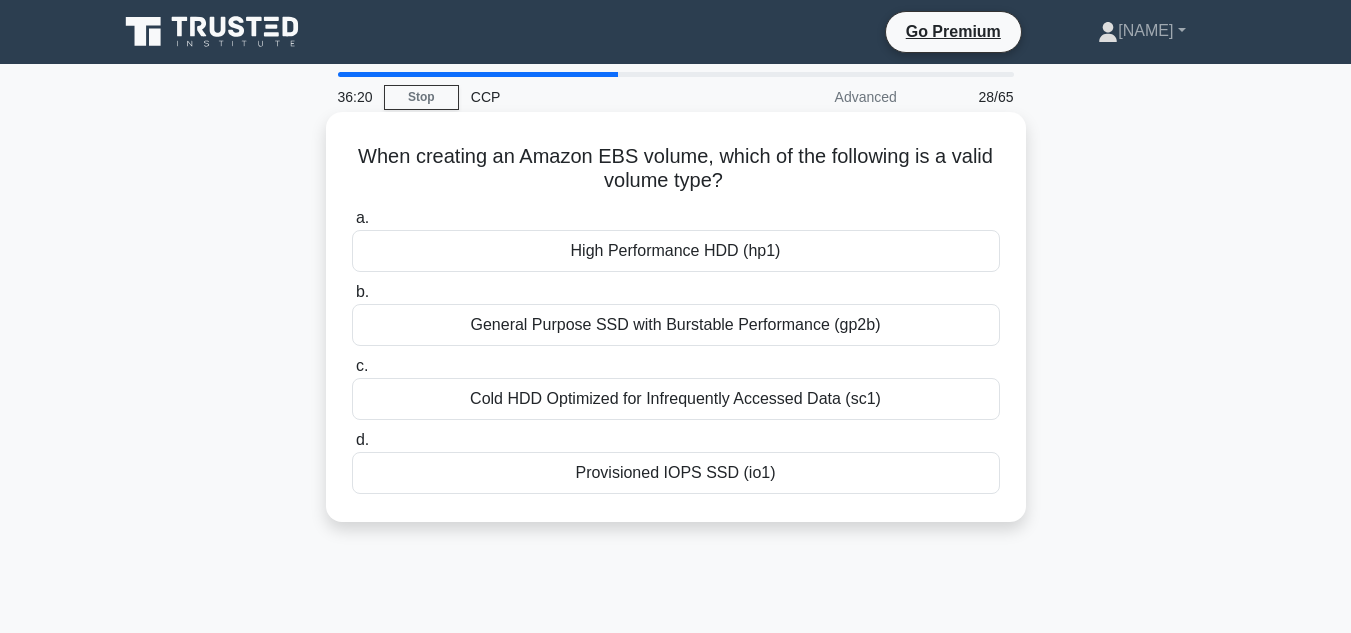 click on "Cold HDD Optimized for Infrequently Accessed Data (sc1)" at bounding box center [676, 399] 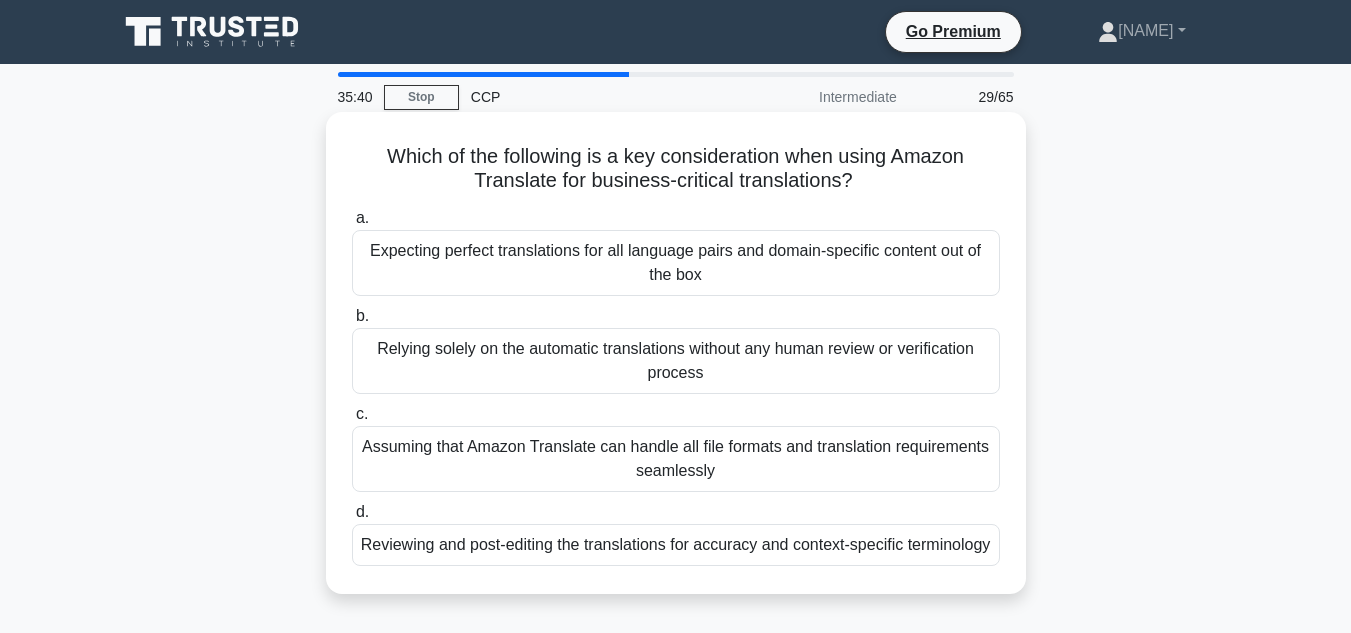 click on "Relying solely on the automatic translations without any human review or verification process" at bounding box center [676, 361] 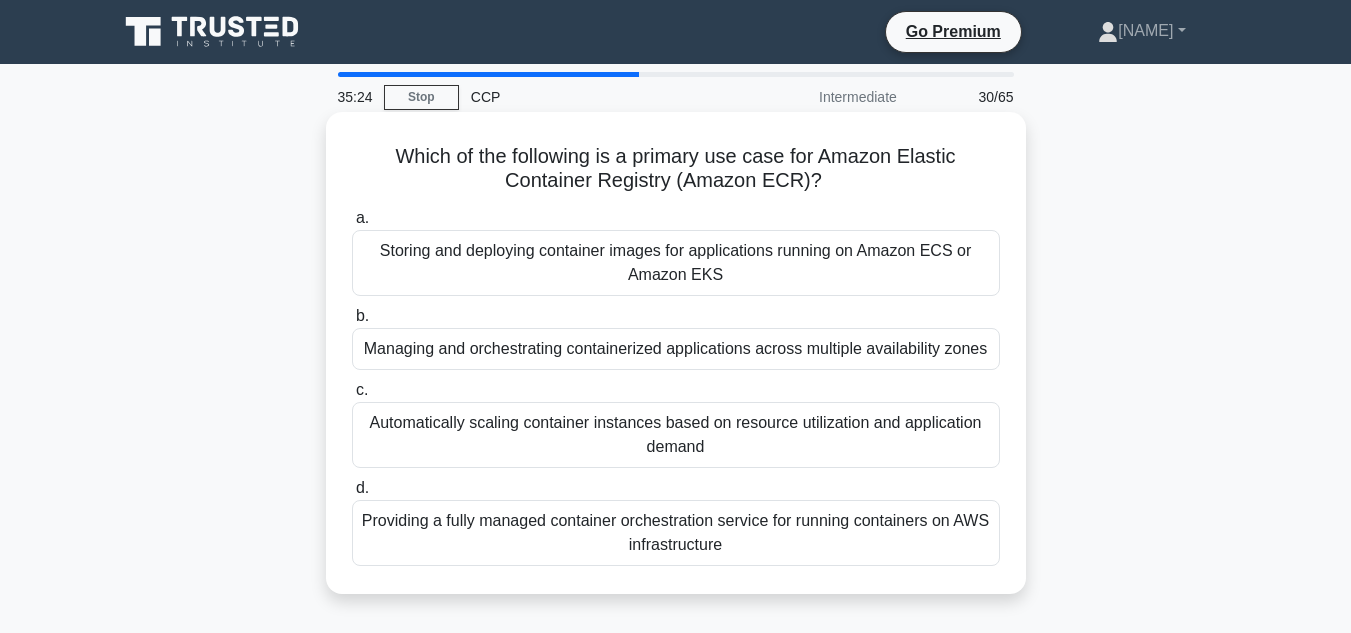 click on "Storing and deploying container images for applications running on Amazon ECS or Amazon EKS" at bounding box center [676, 263] 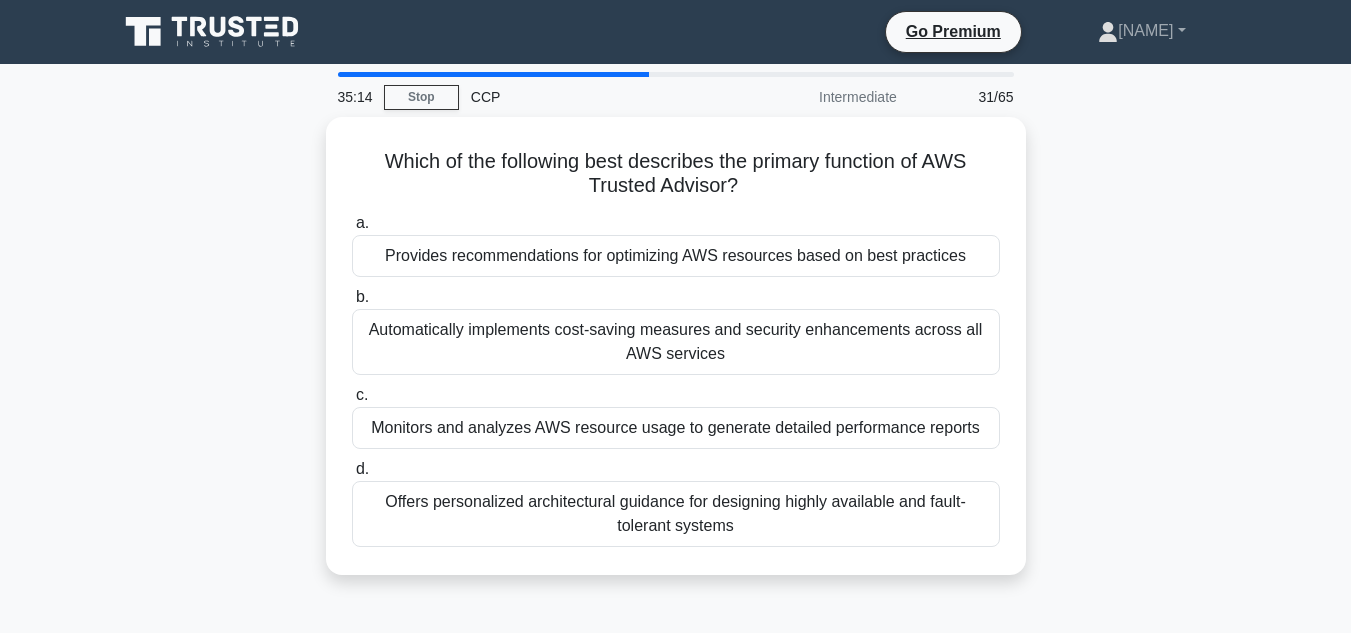 click on "Provides recommendations for optimizing AWS resources based on best practices" at bounding box center (676, 256) 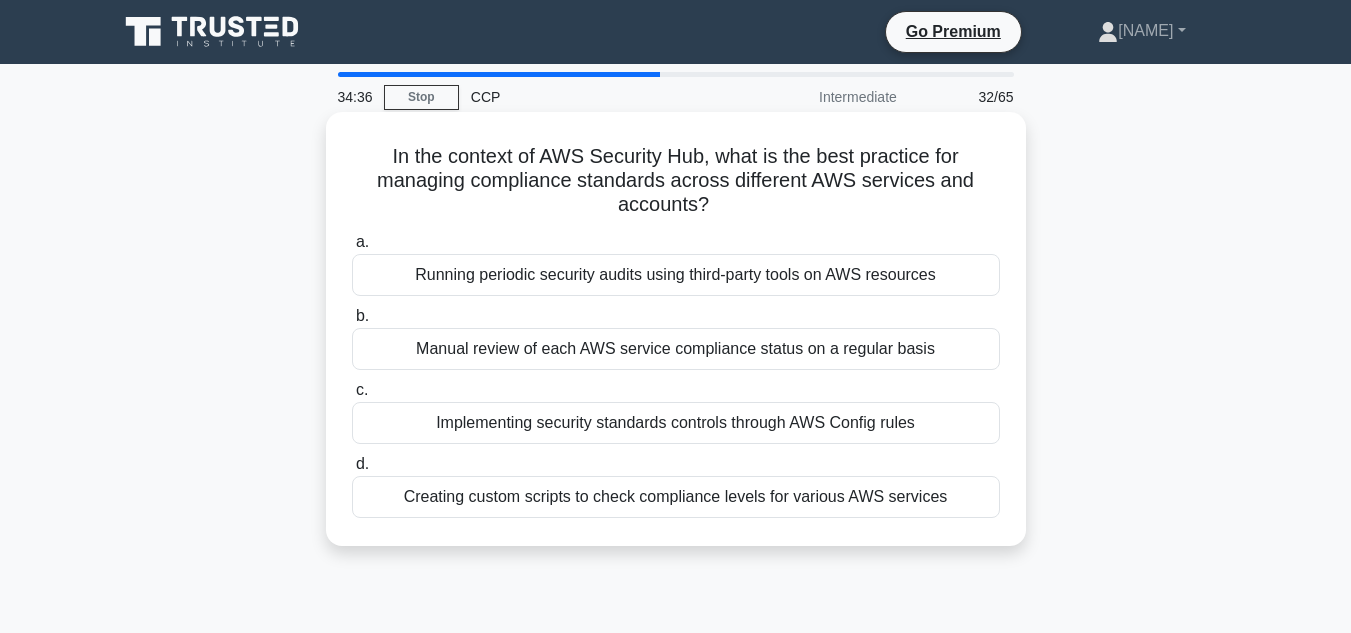 click on "Implementing security standards controls through AWS Config rules" at bounding box center (676, 423) 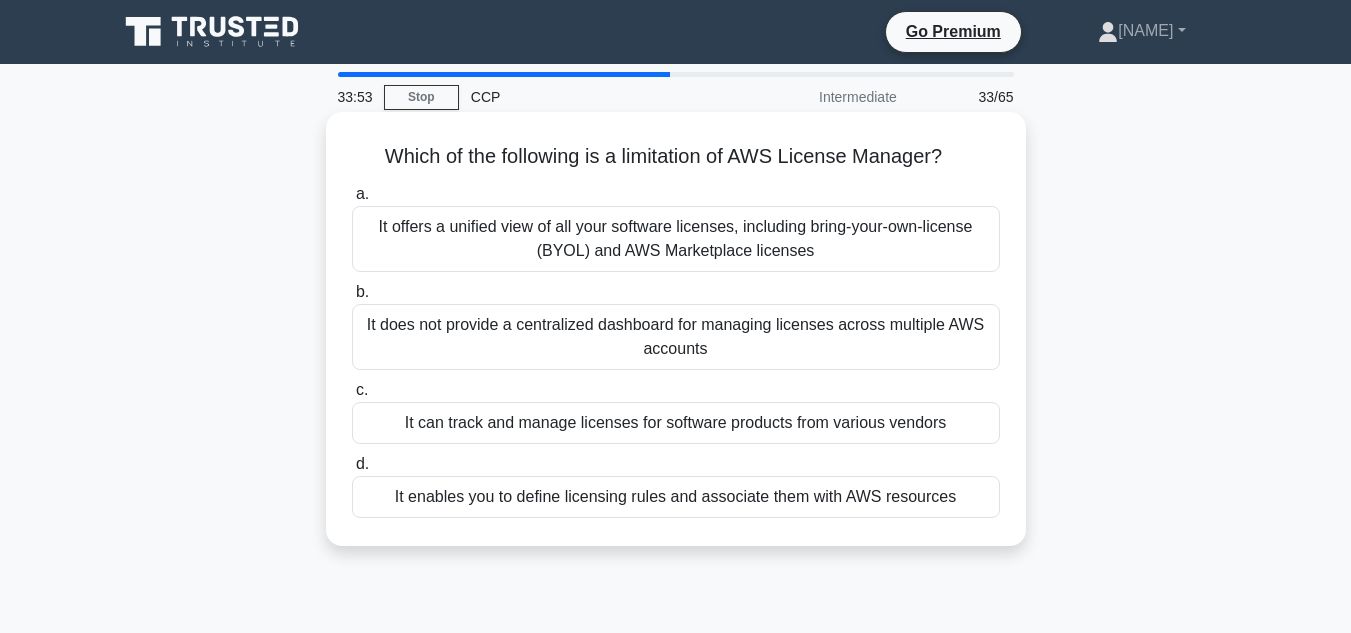 click on "It offers a unified view of all your software licenses, including bring-your-own-license (BYOL) and AWS Marketplace licenses" at bounding box center (676, 239) 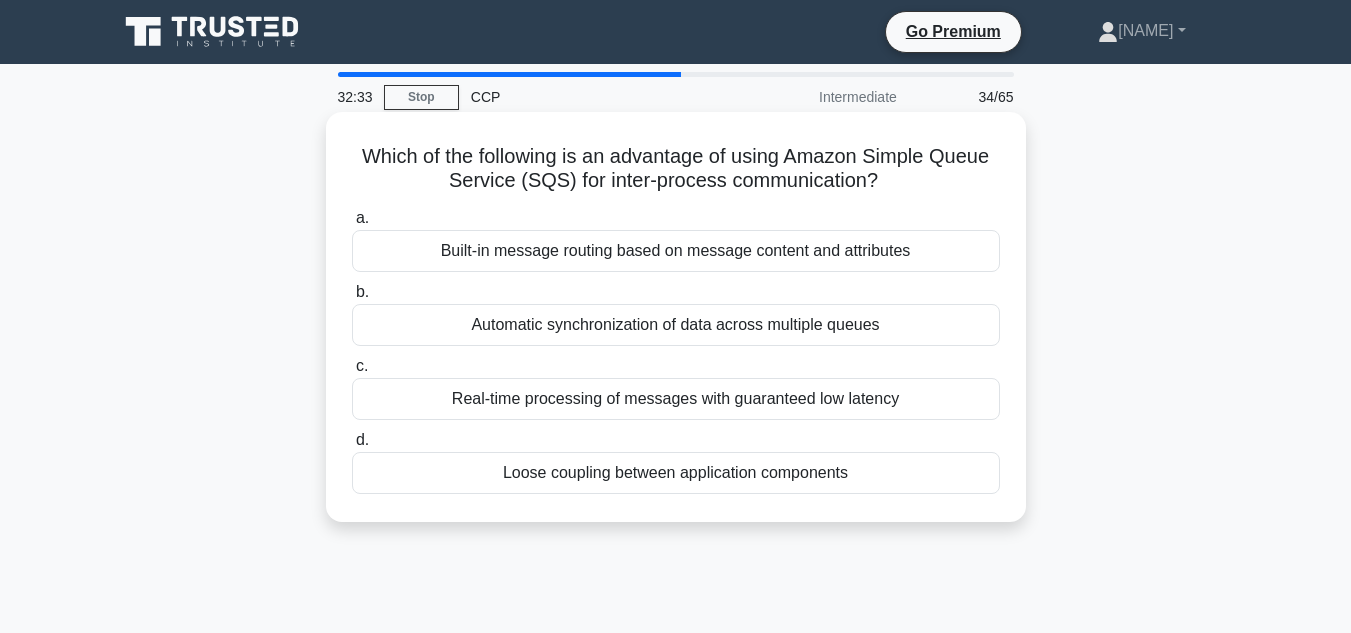 click on "Loose coupling between application components" at bounding box center (676, 473) 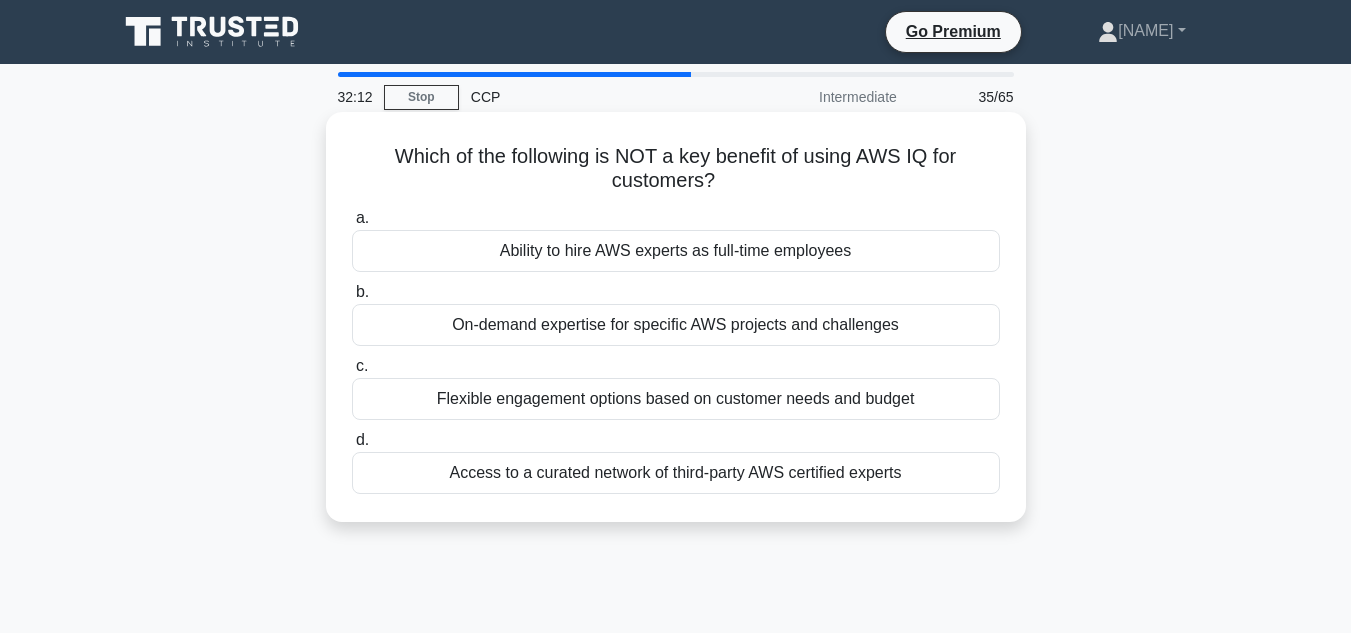 click on "Ability to hire AWS experts as full-time employees" at bounding box center [676, 251] 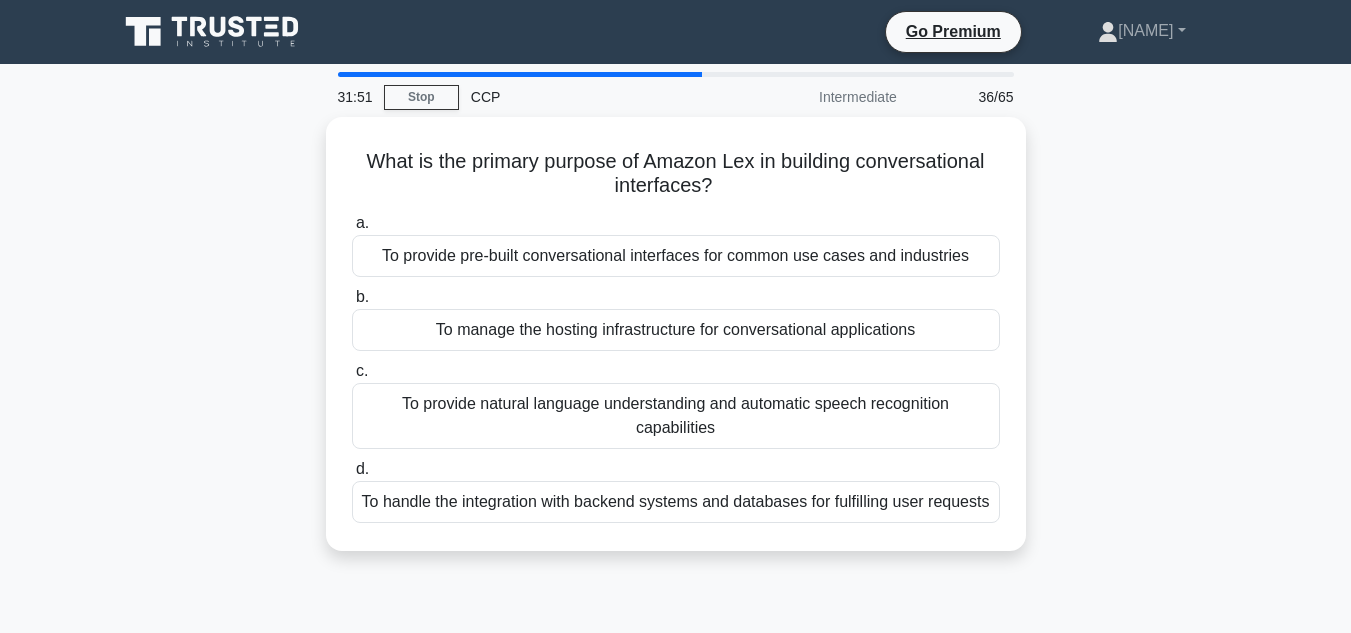 click on "To provide pre-built conversational interfaces for common use cases and industries" at bounding box center [676, 256] 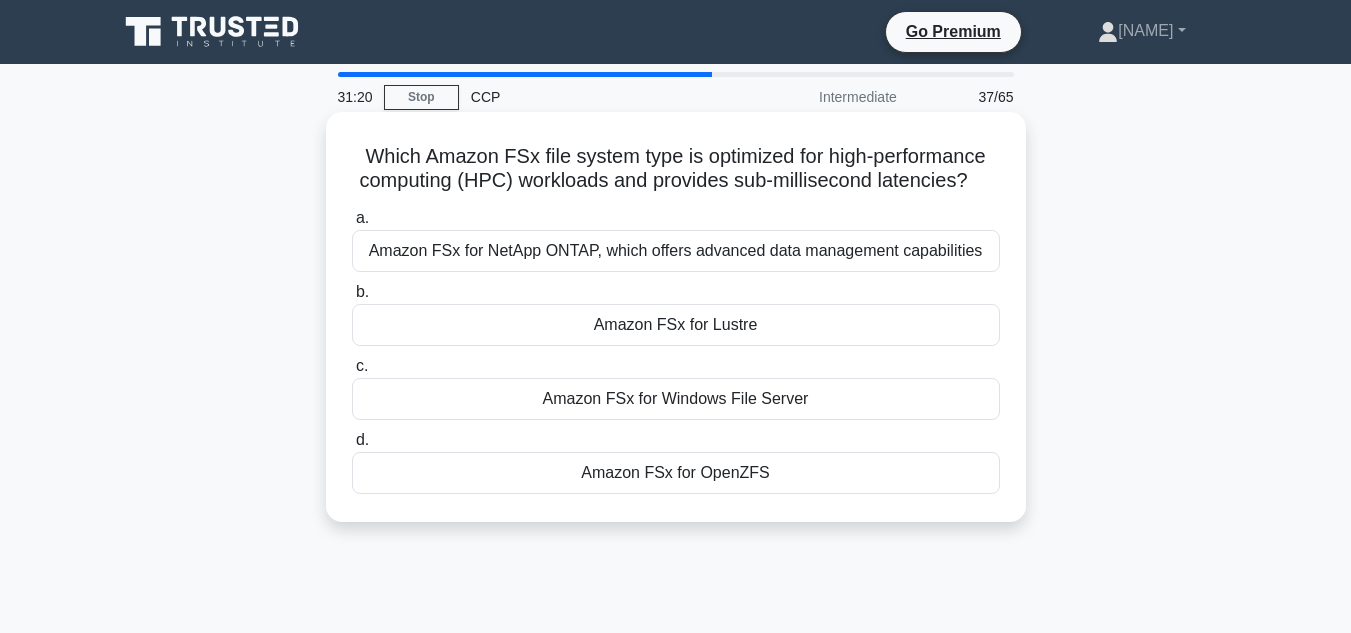 click on "Amazon FSx for Lustre" at bounding box center (676, 325) 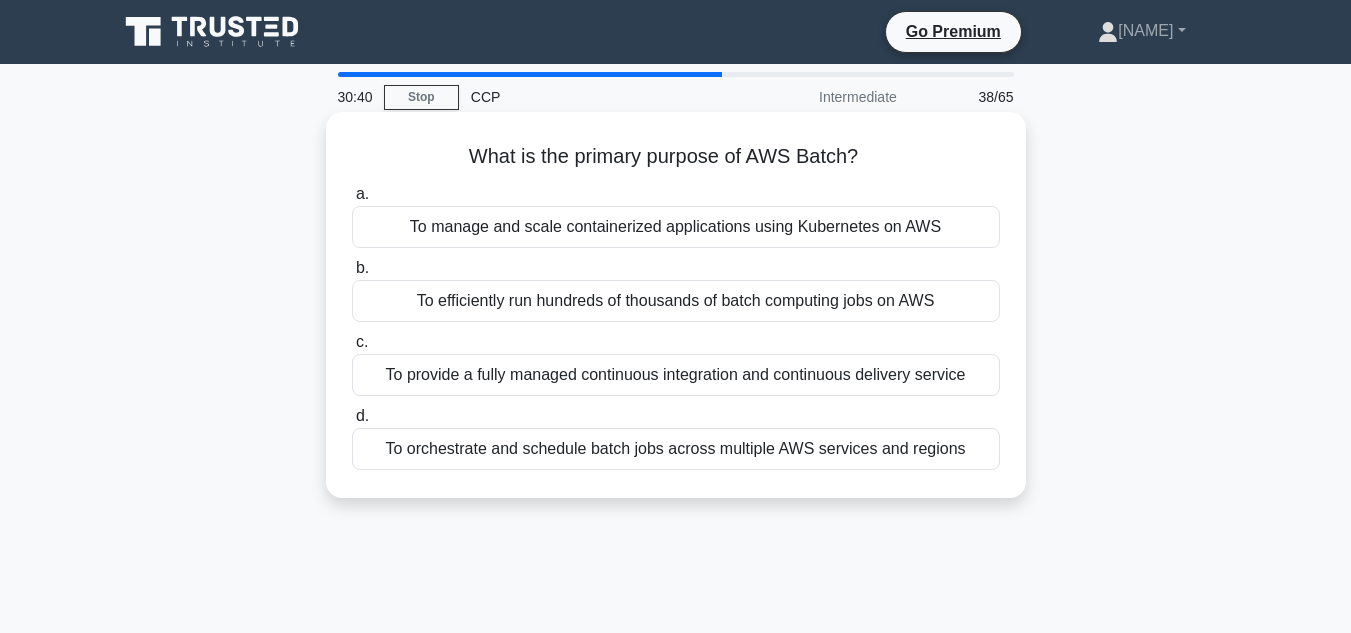 click on "To orchestrate and schedule batch jobs across multiple AWS services and regions" at bounding box center (676, 449) 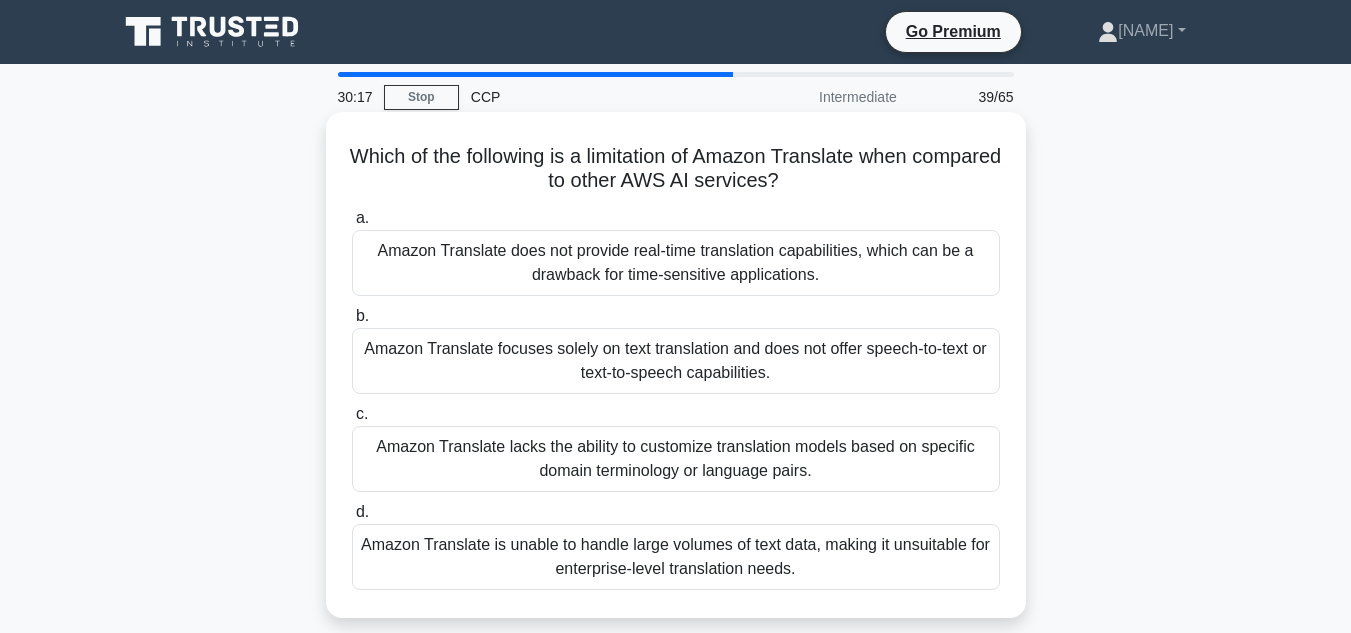 click on "Amazon Translate focuses solely on text translation and does not offer speech-to-text or text-to-speech capabilities." at bounding box center [676, 361] 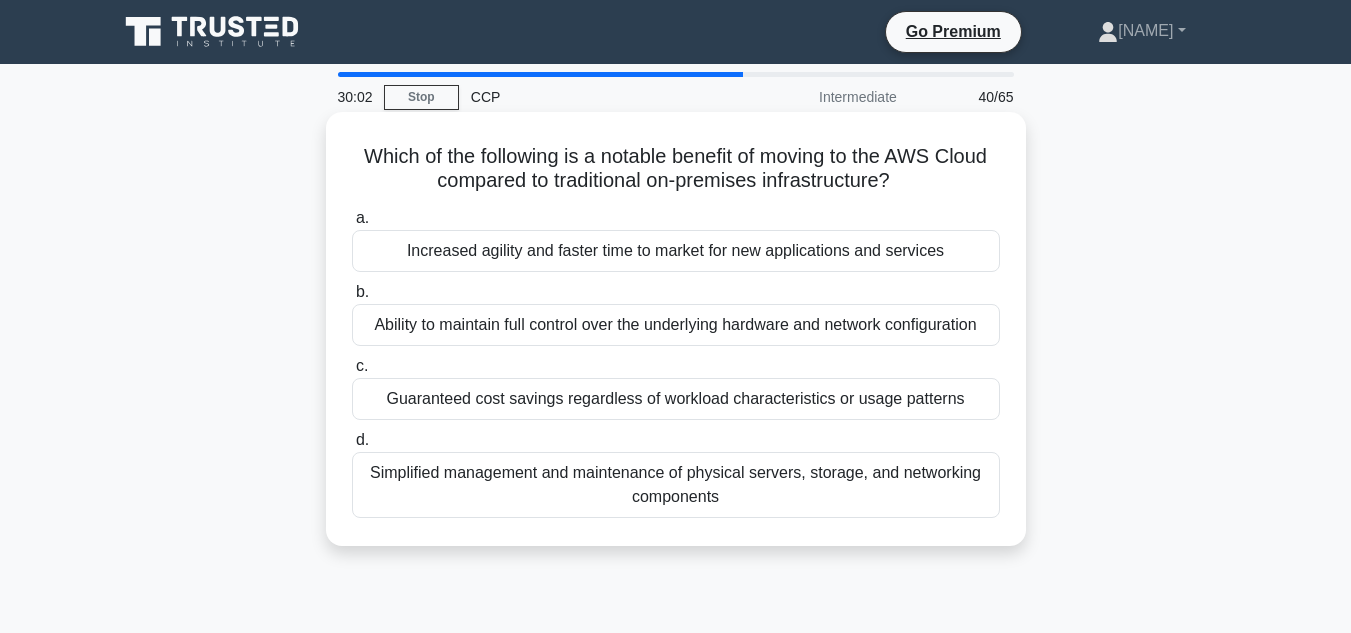 click on "Increased agility and faster time to market for new applications and services" at bounding box center [676, 251] 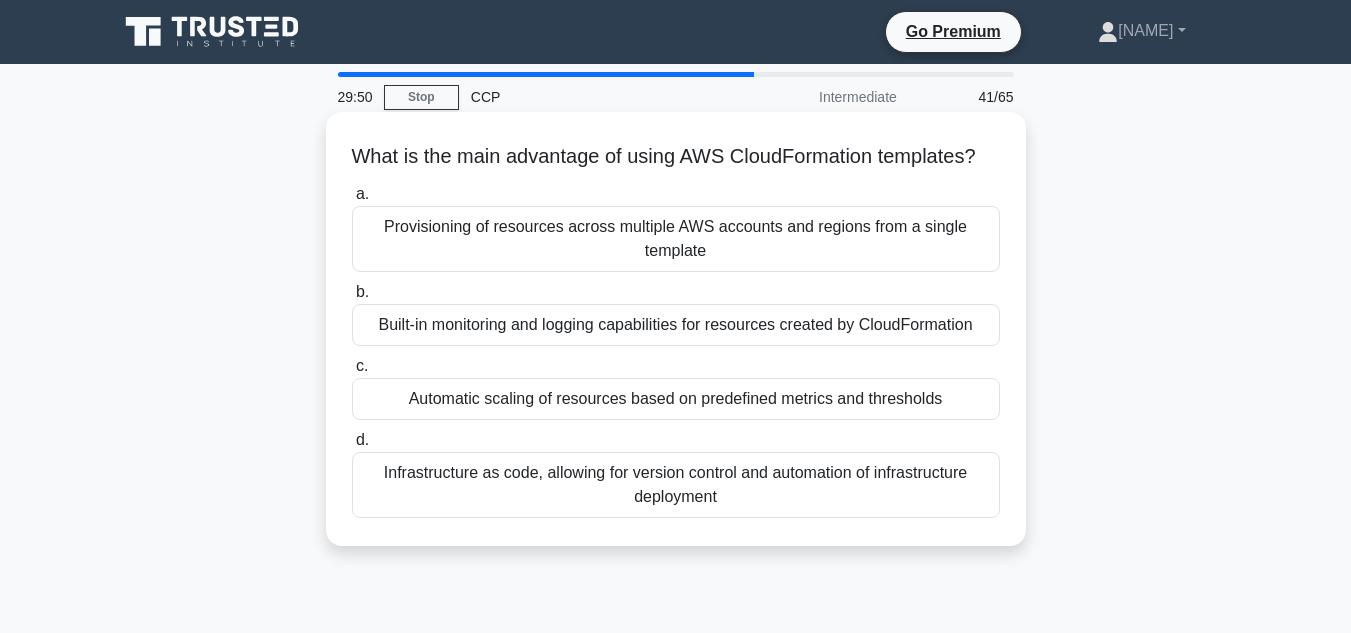 click on "Provisioning of resources across multiple AWS accounts and regions from a single template" at bounding box center [676, 239] 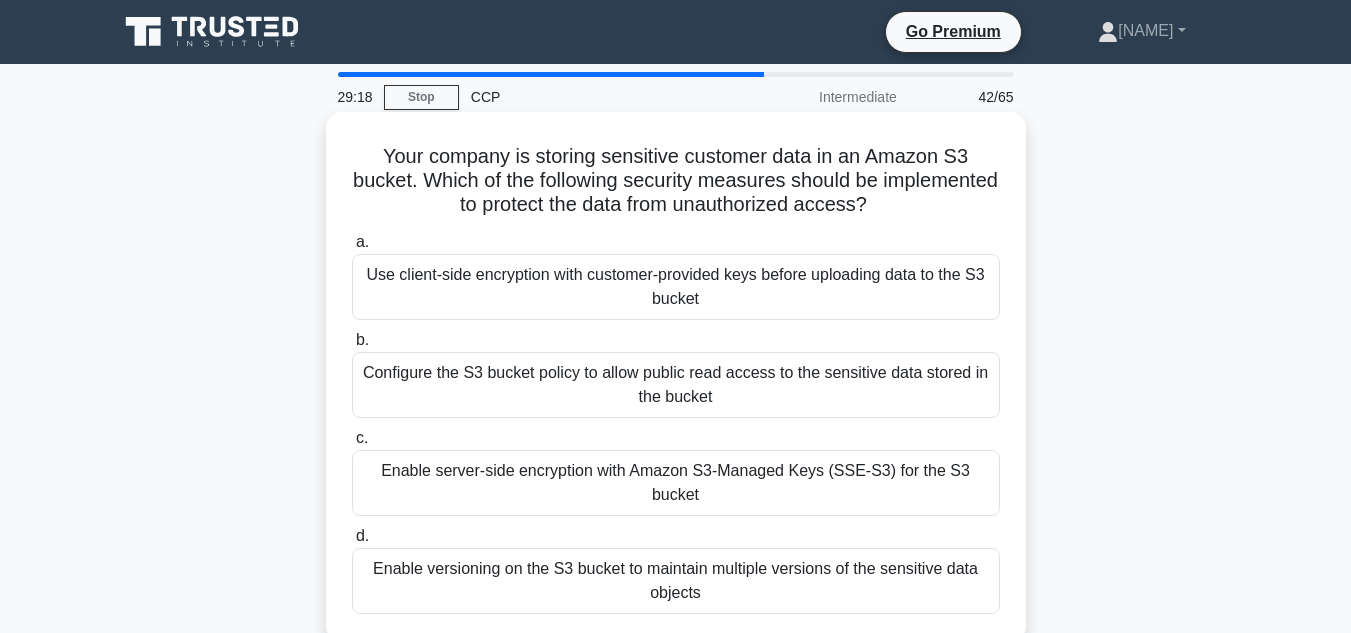 drag, startPoint x: 754, startPoint y: 485, endPoint x: 751, endPoint y: 472, distance: 13.341664 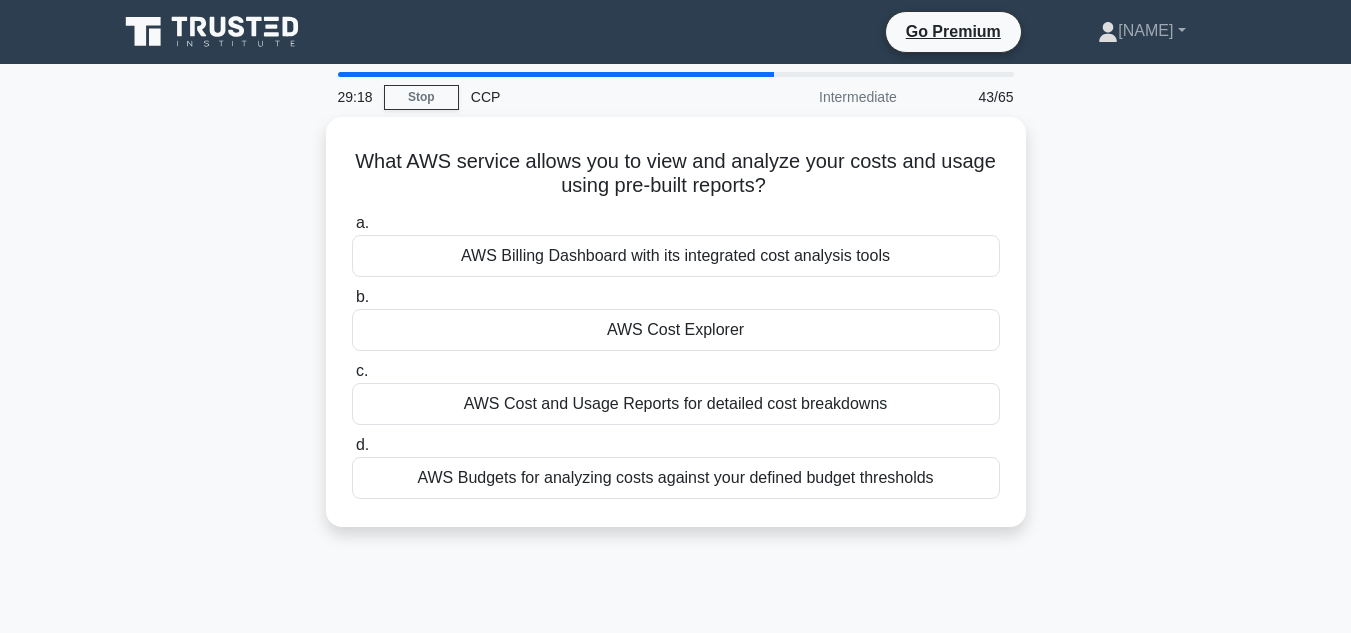 click on "AWS Budgets for analyzing costs against your defined budget thresholds" at bounding box center (676, 478) 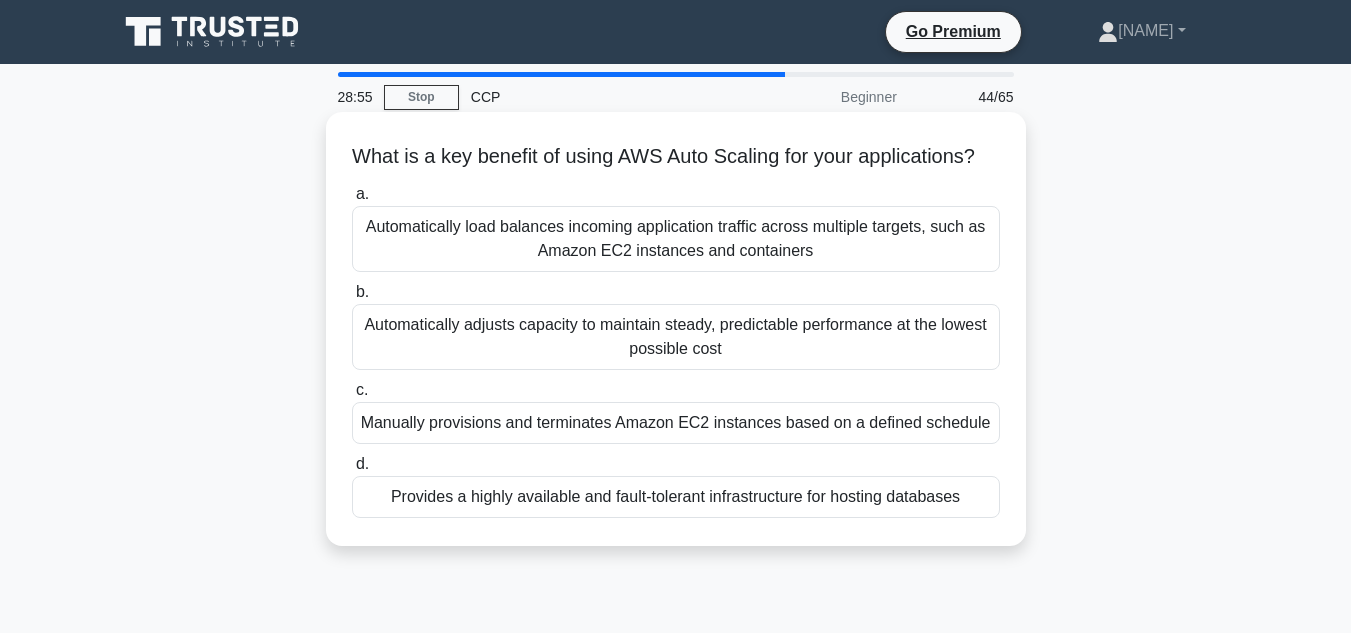 click on "Automatically adjusts capacity to maintain steady, predictable performance at the lowest possible cost" at bounding box center (676, 337) 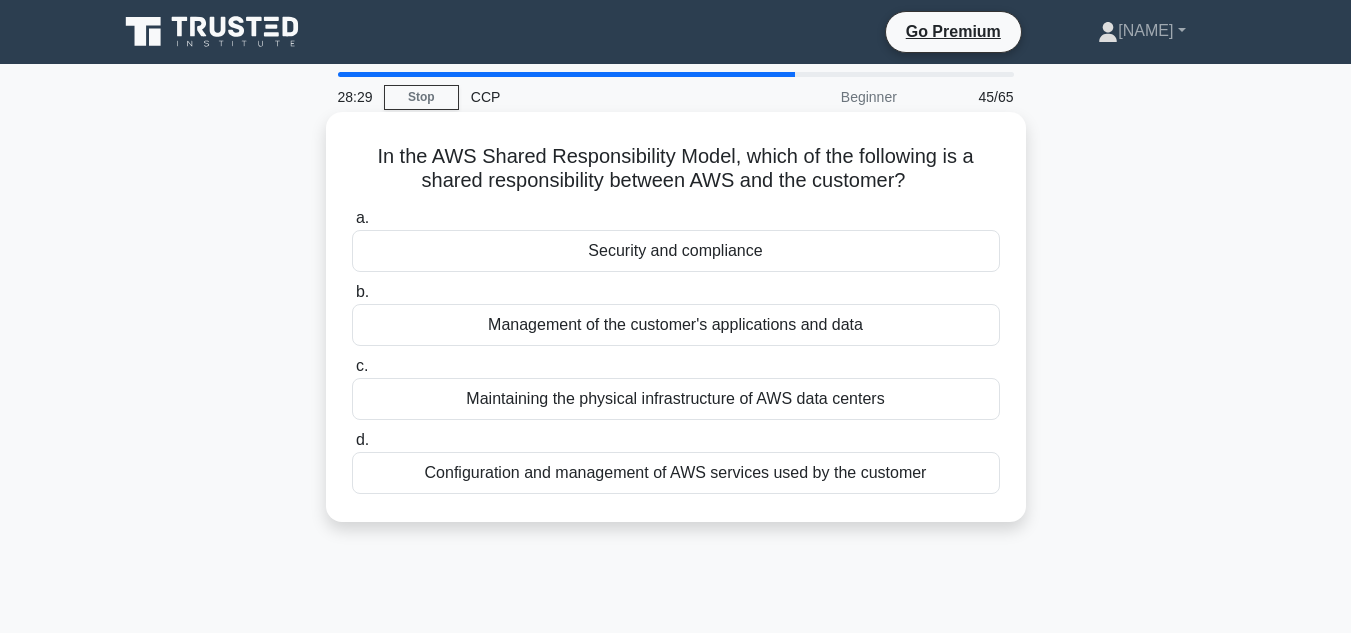 click on "Security and compliance" at bounding box center (676, 251) 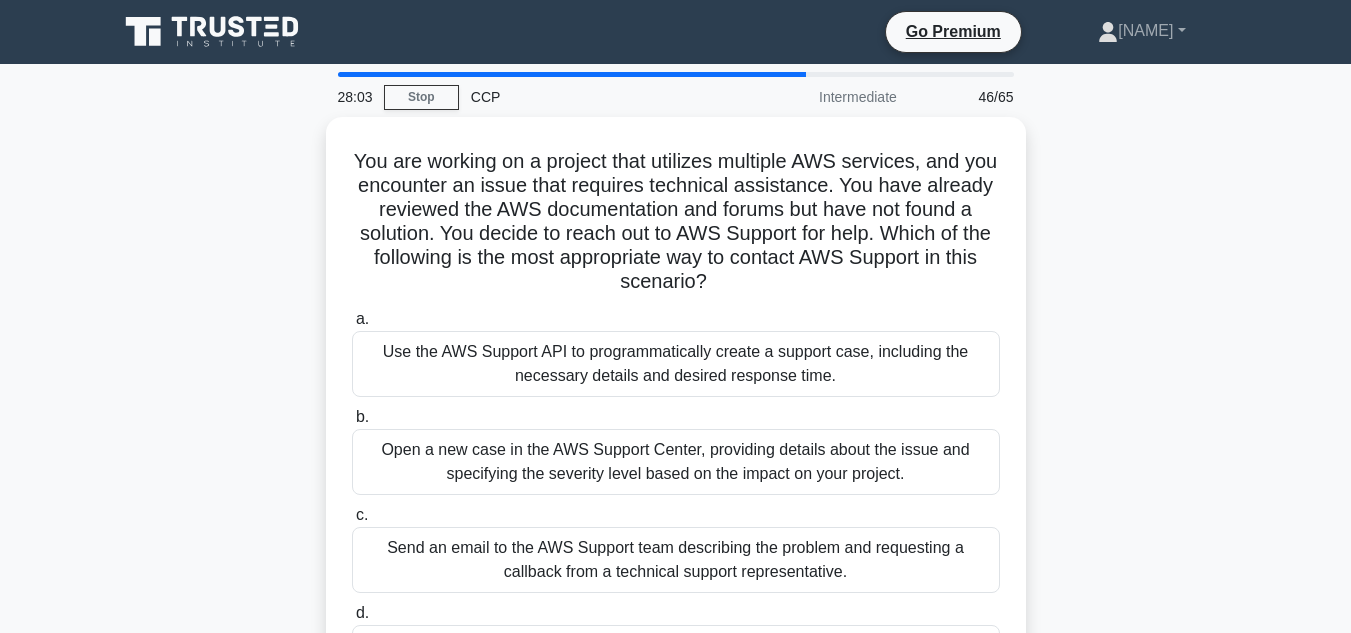 click on "You are working on a project that utilizes multiple AWS services, and you encounter an issue that requires technical assistance. You have already reviewed the AWS documentation and forums but have not found a solution. You decide to reach out to AWS Support for help. Which of the following is the most appropriate way to contact AWS Support in this scenario?
.spinner_0XTQ{transform-origin:center;animation:spinner_y6GP .75s linear infinite}@keyframes spinner_y6GP{100%{transform:rotate(360deg)}}
a.
b. c. d." at bounding box center (676, 430) 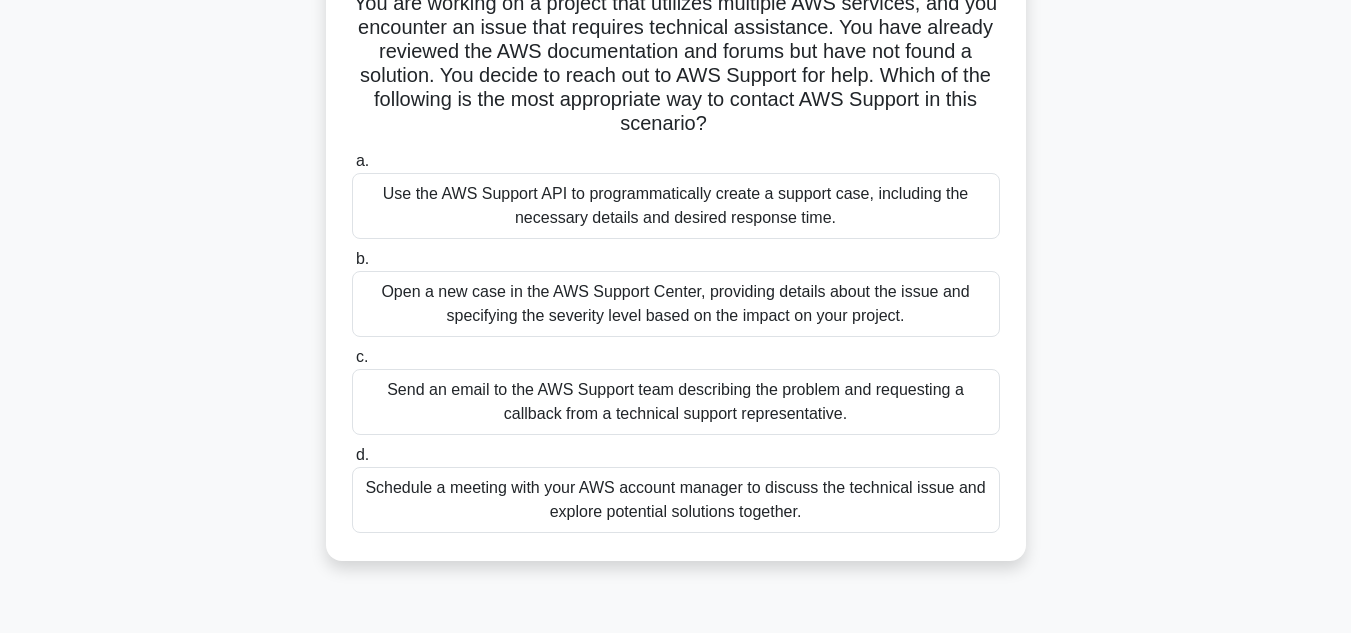 scroll, scrollTop: 160, scrollLeft: 0, axis: vertical 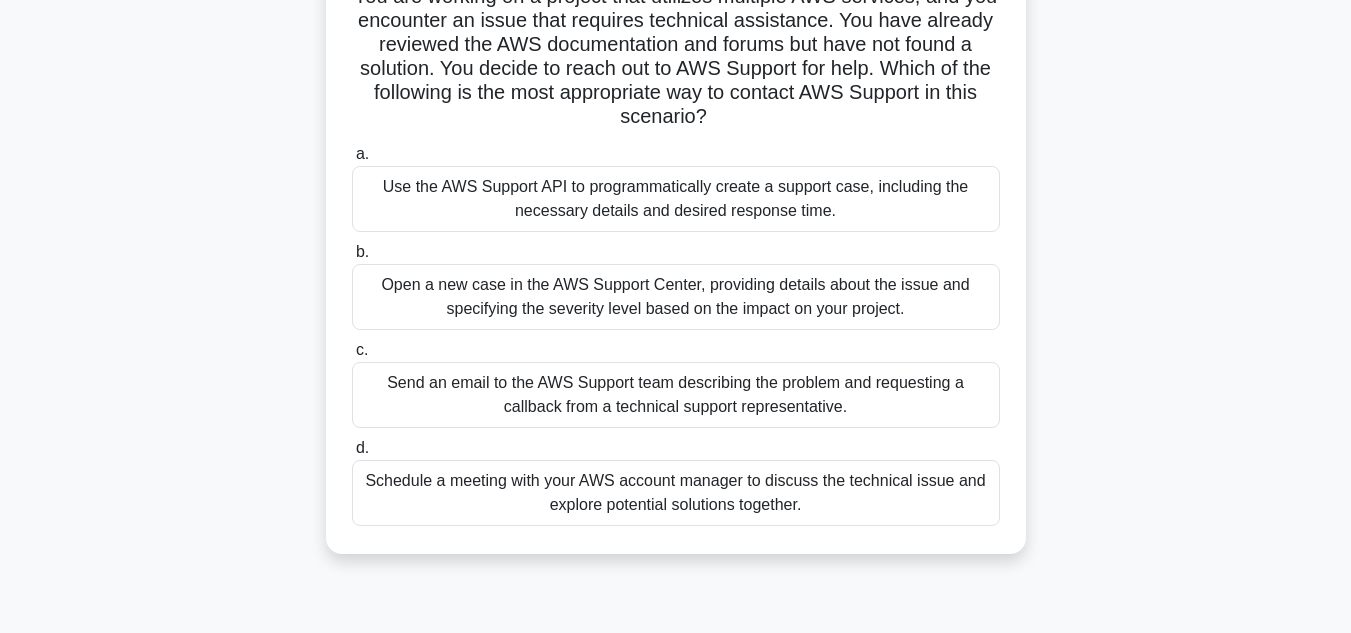 click on "Open a new case in the AWS Support Center, providing details about the issue and specifying the severity level based on the impact on your project." at bounding box center [676, 297] 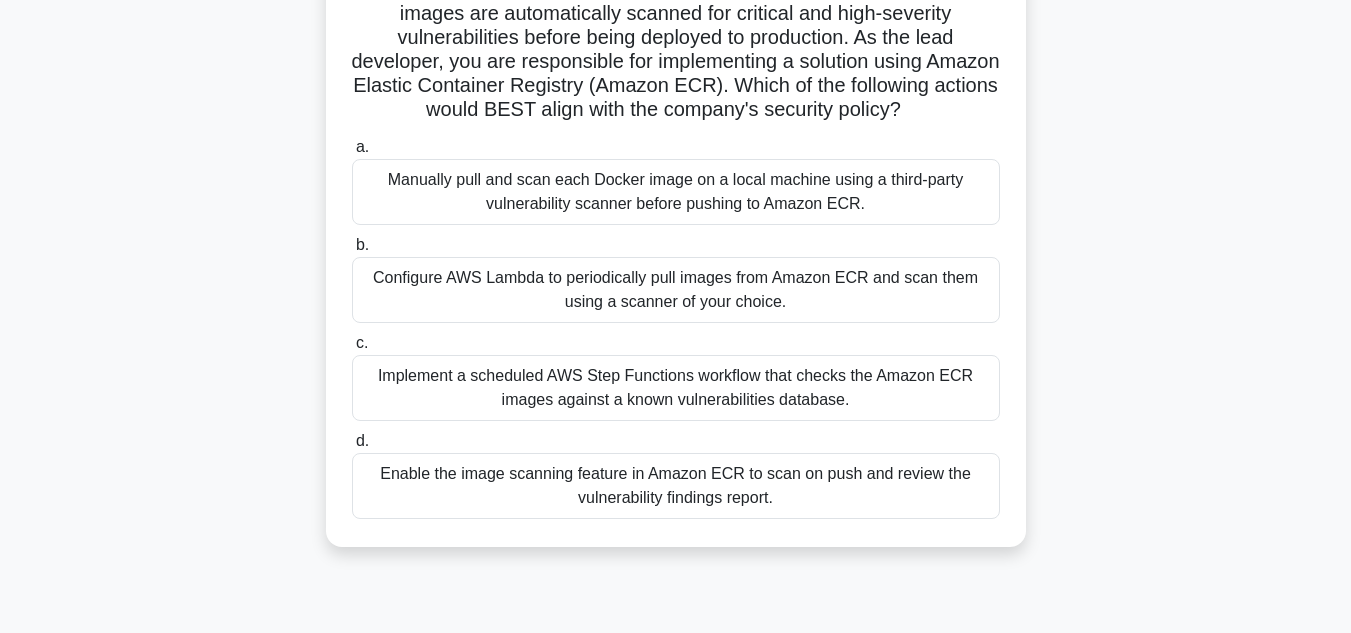 scroll, scrollTop: 200, scrollLeft: 0, axis: vertical 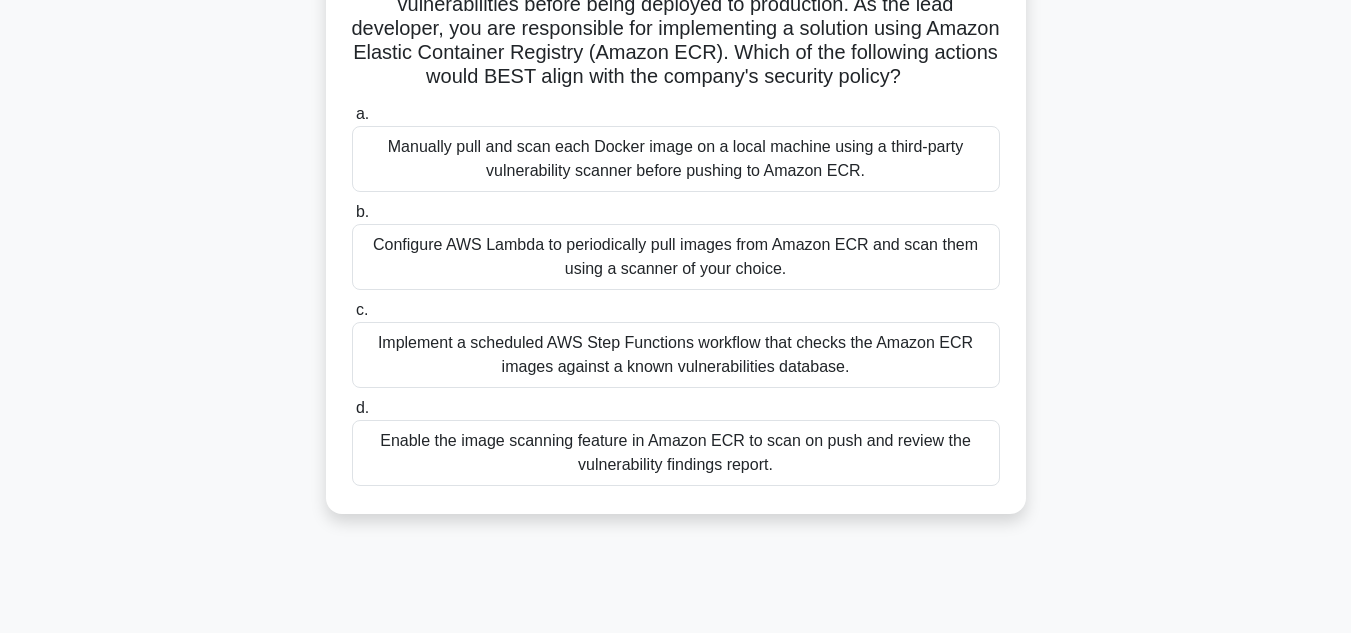 click on "Enable the image scanning feature in Amazon ECR to scan on push and review the vulnerability findings report." at bounding box center (676, 453) 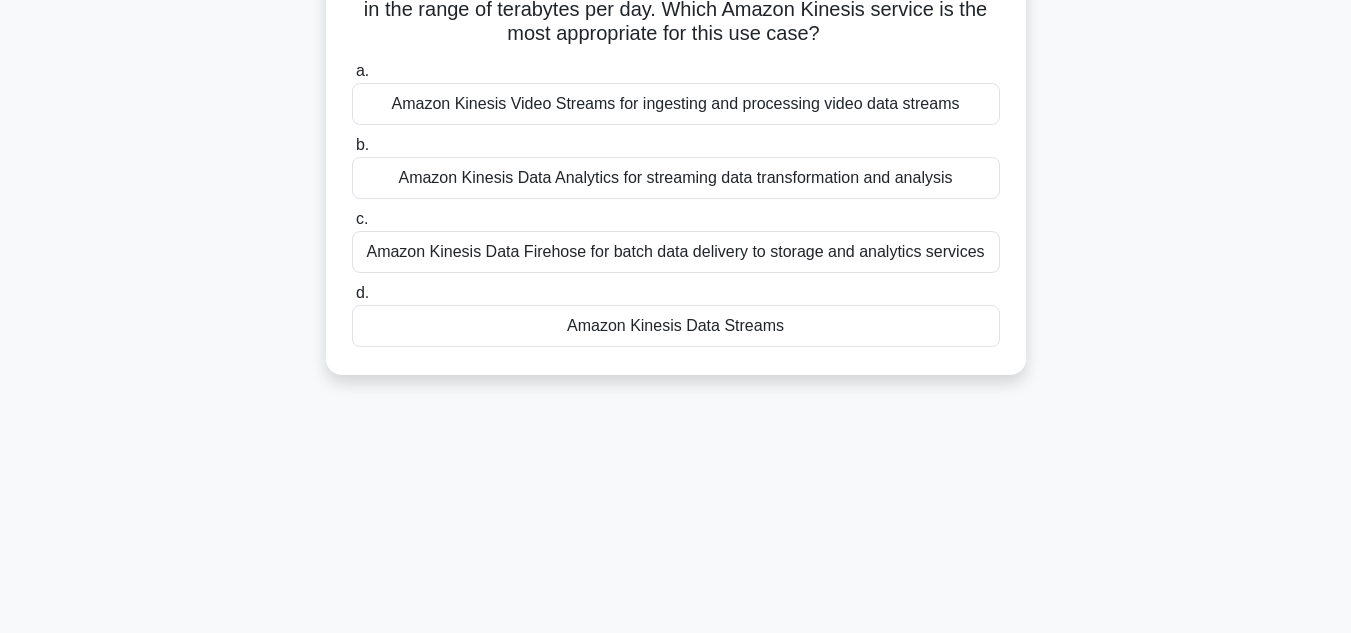 scroll, scrollTop: 0, scrollLeft: 0, axis: both 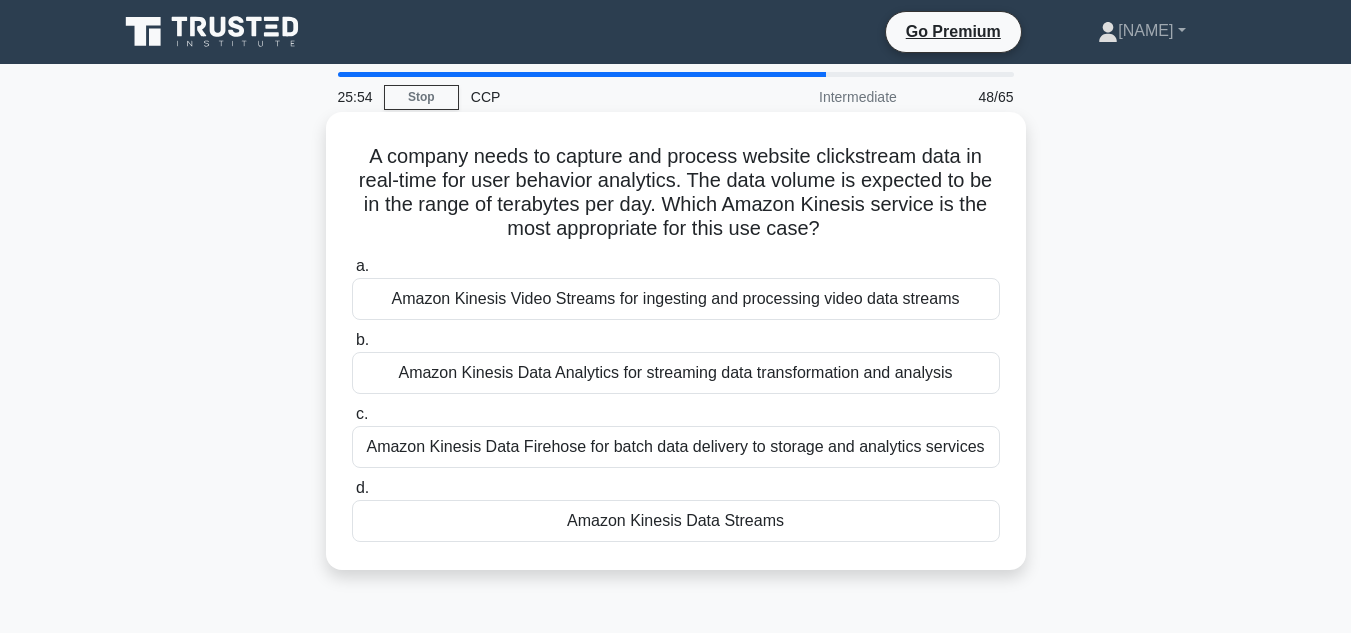 click on "Amazon Kinesis Data Streams" at bounding box center (676, 521) 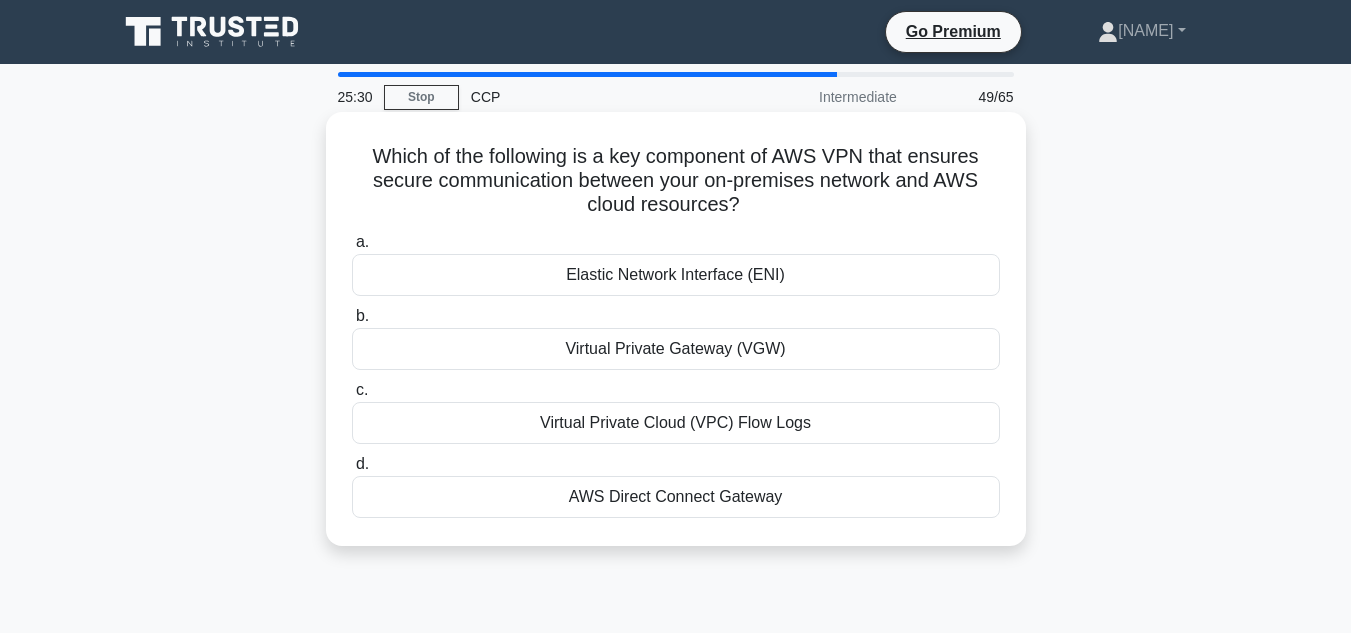 click on "Virtual Private Cloud (VPC) Flow Logs" at bounding box center [676, 423] 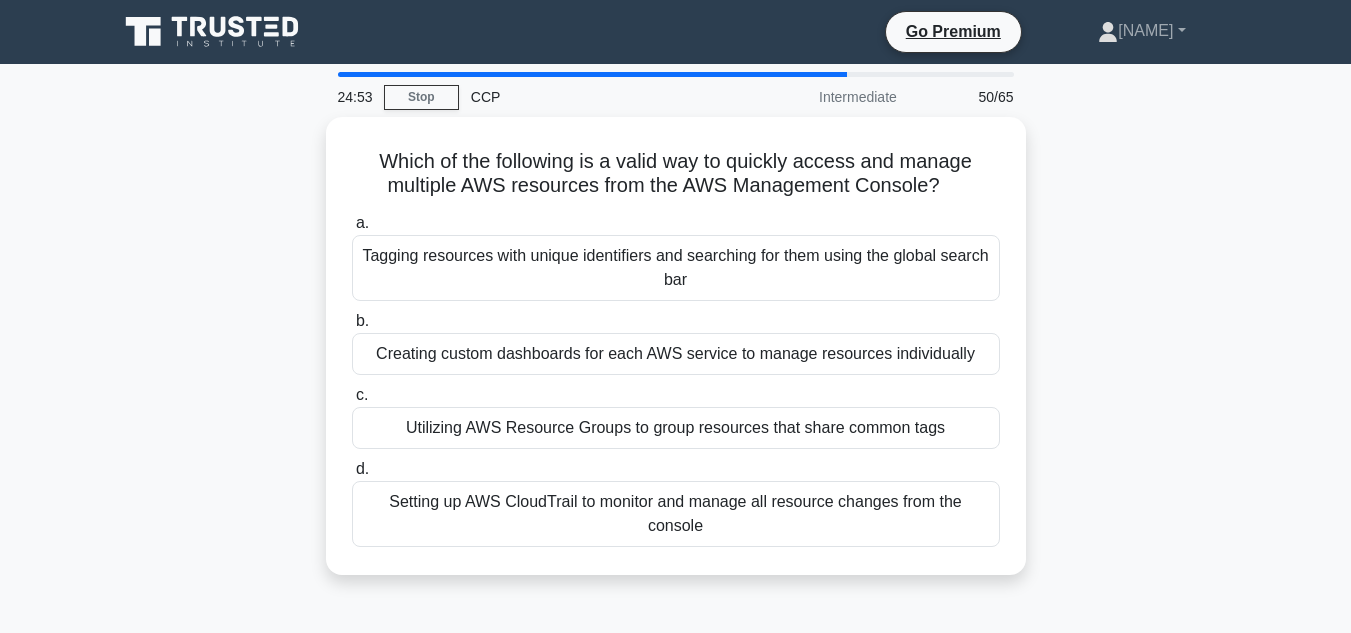 click on "Utilizing AWS Resource Groups to group resources that share common tags" at bounding box center (676, 428) 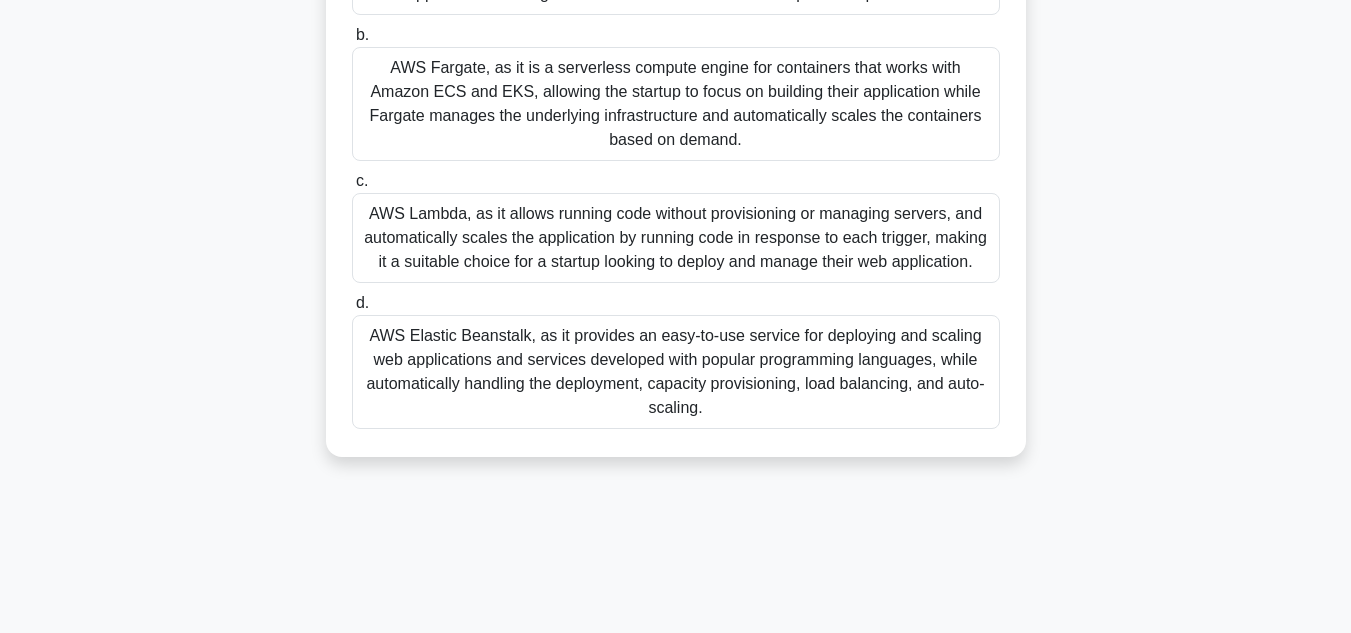 scroll, scrollTop: 400, scrollLeft: 0, axis: vertical 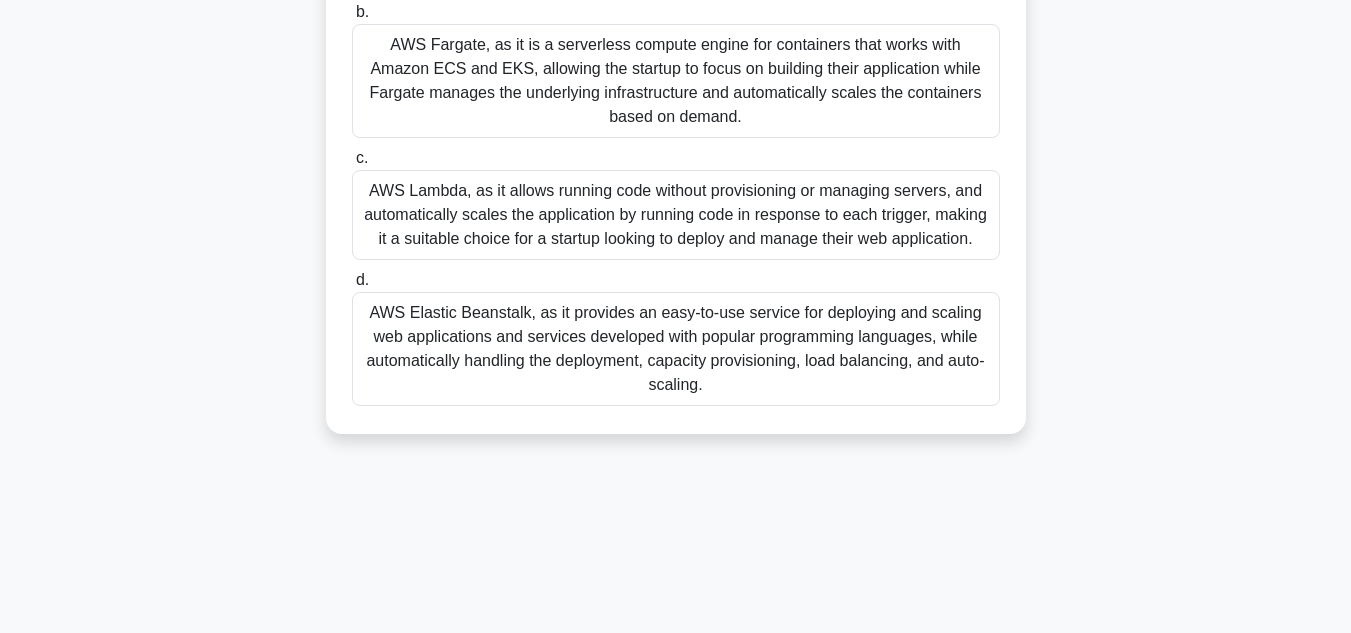 click on "AWS Elastic Beanstalk, as it provides an easy-to-use service for deploying and scaling web applications and services developed with popular programming languages, while automatically handling the deployment, capacity provisioning, load balancing, and auto-scaling." at bounding box center (676, 349) 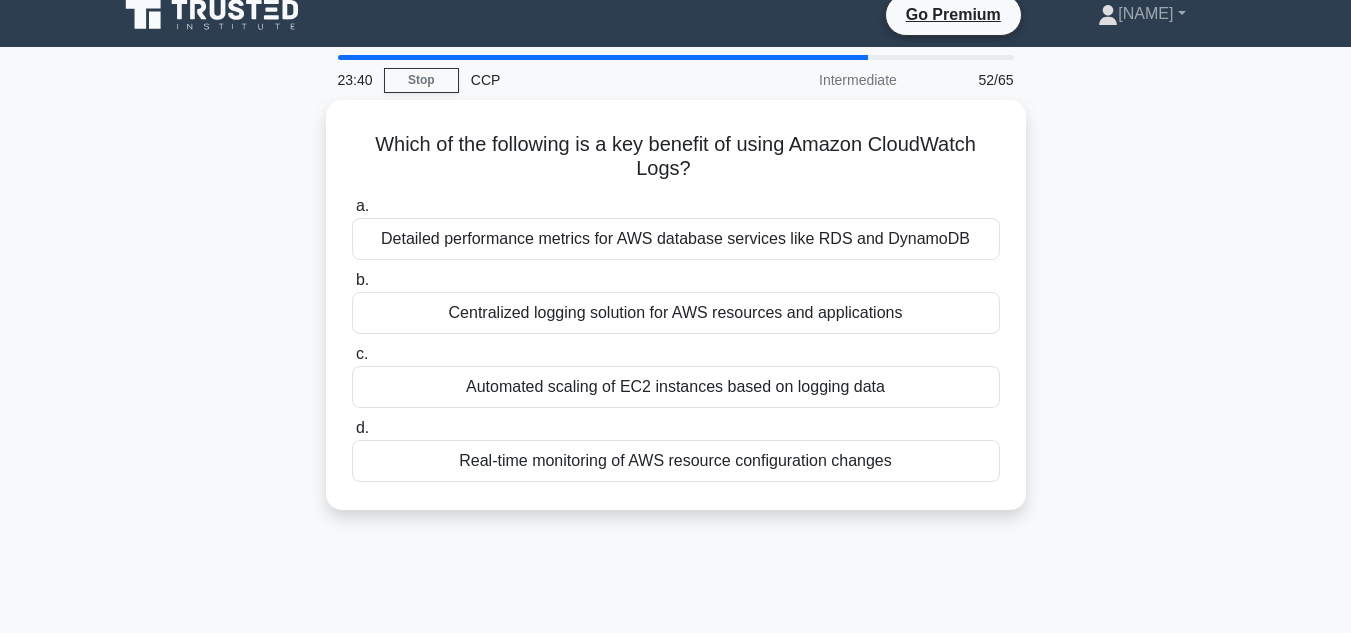 scroll, scrollTop: 0, scrollLeft: 0, axis: both 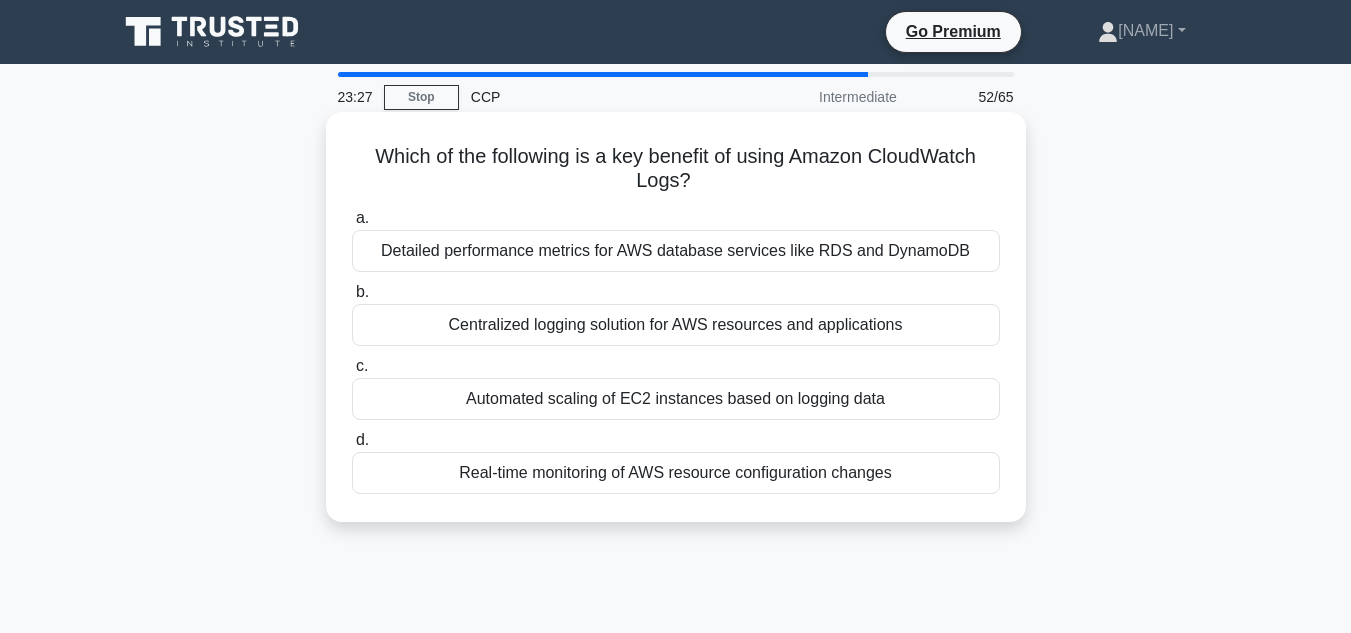 click on "Centralized logging solution for AWS resources and applications" at bounding box center [676, 325] 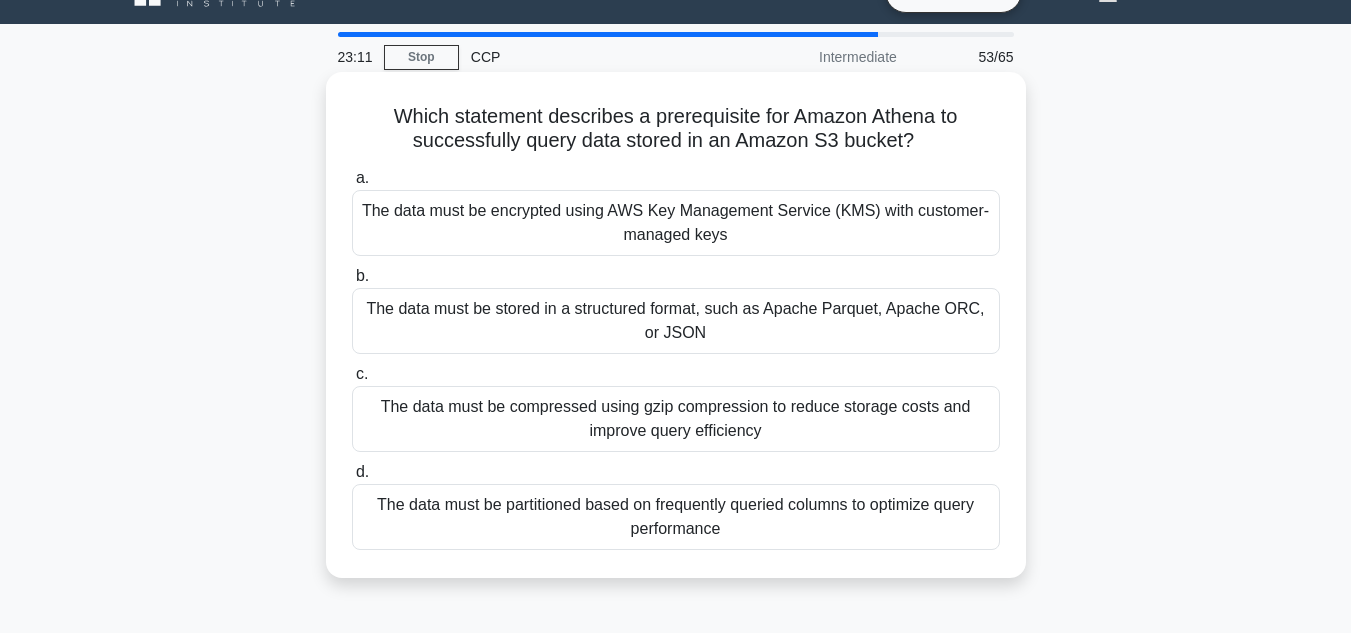scroll, scrollTop: 80, scrollLeft: 0, axis: vertical 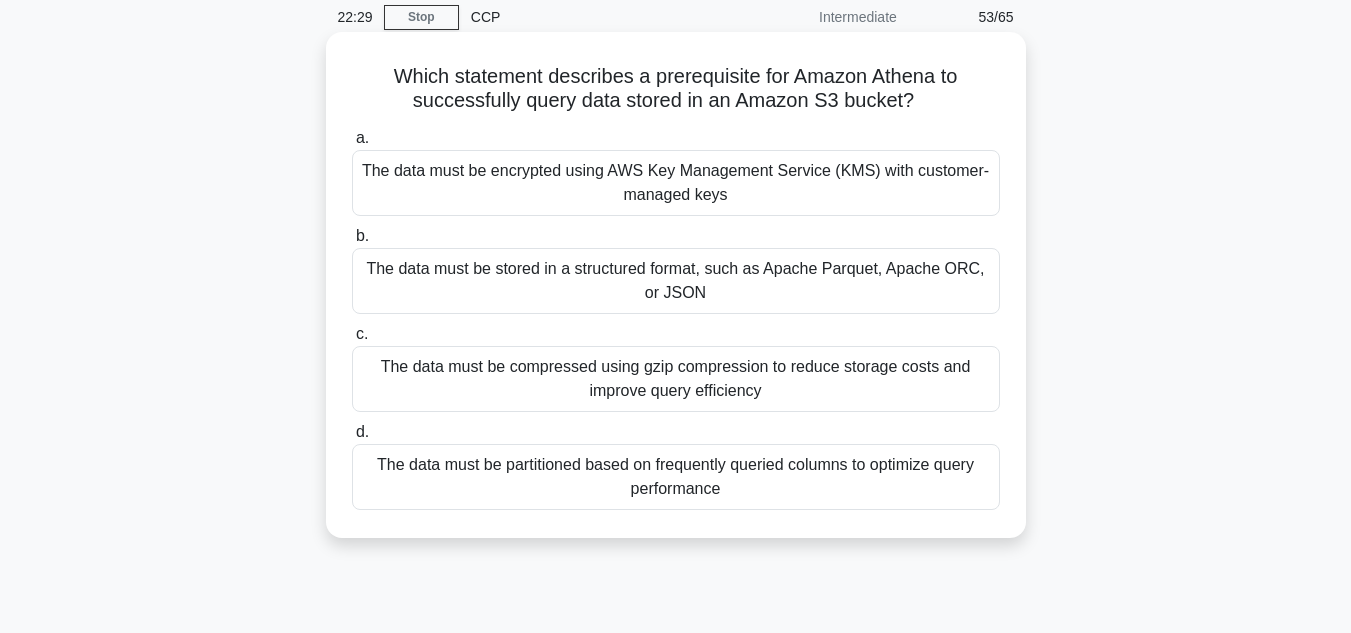 click on "The data must be encrypted using AWS Key Management Service (KMS) with customer-managed keys" at bounding box center (676, 183) 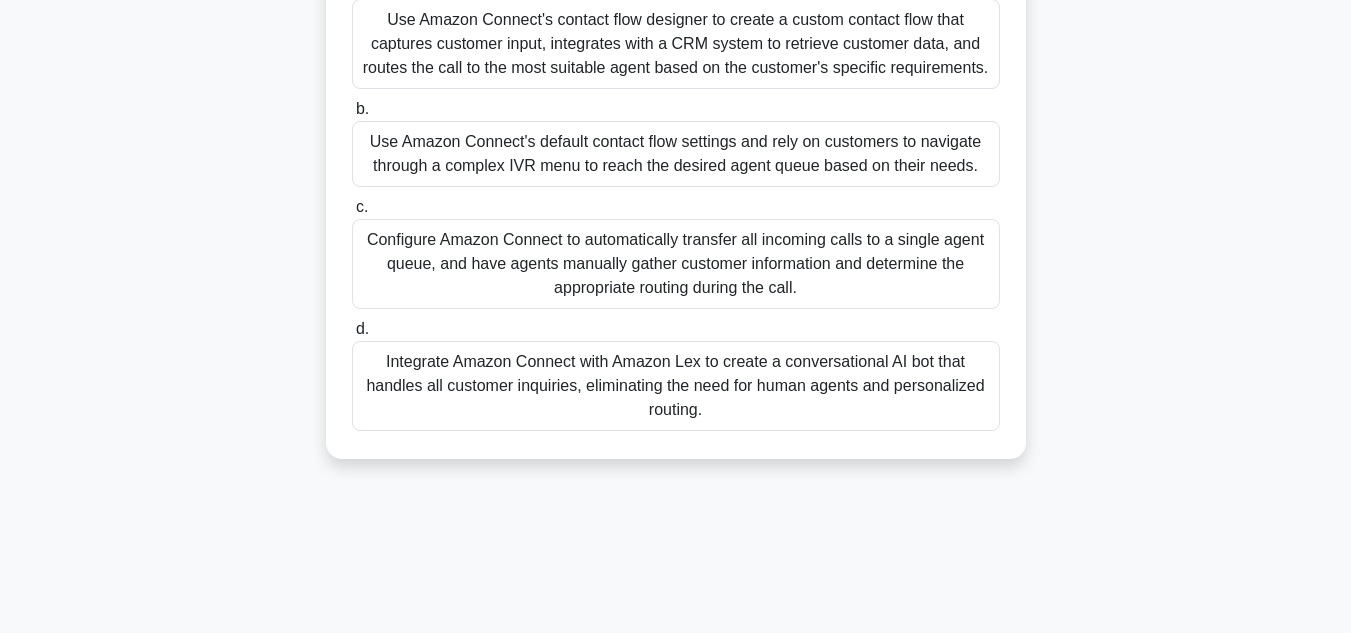 scroll, scrollTop: 400, scrollLeft: 0, axis: vertical 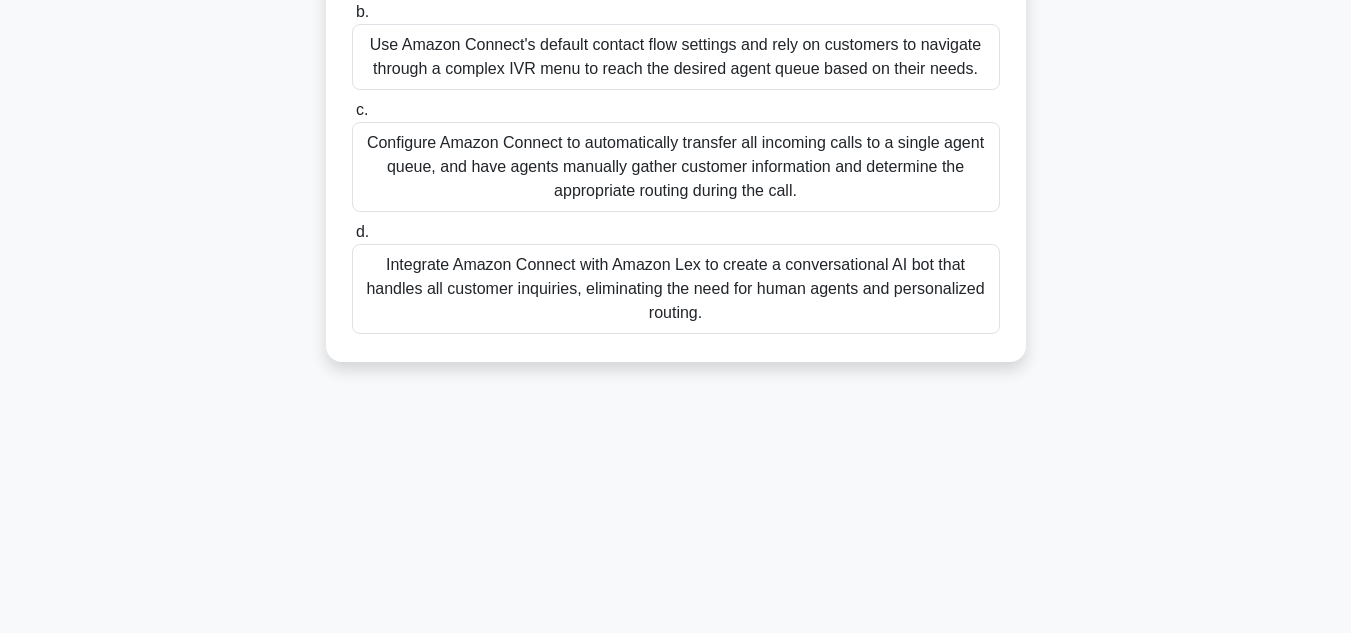 click on "Integrate Amazon Connect with Amazon Lex to create a conversational AI bot that handles all customer inquiries, eliminating the need for human agents and personalized routing." at bounding box center [676, 289] 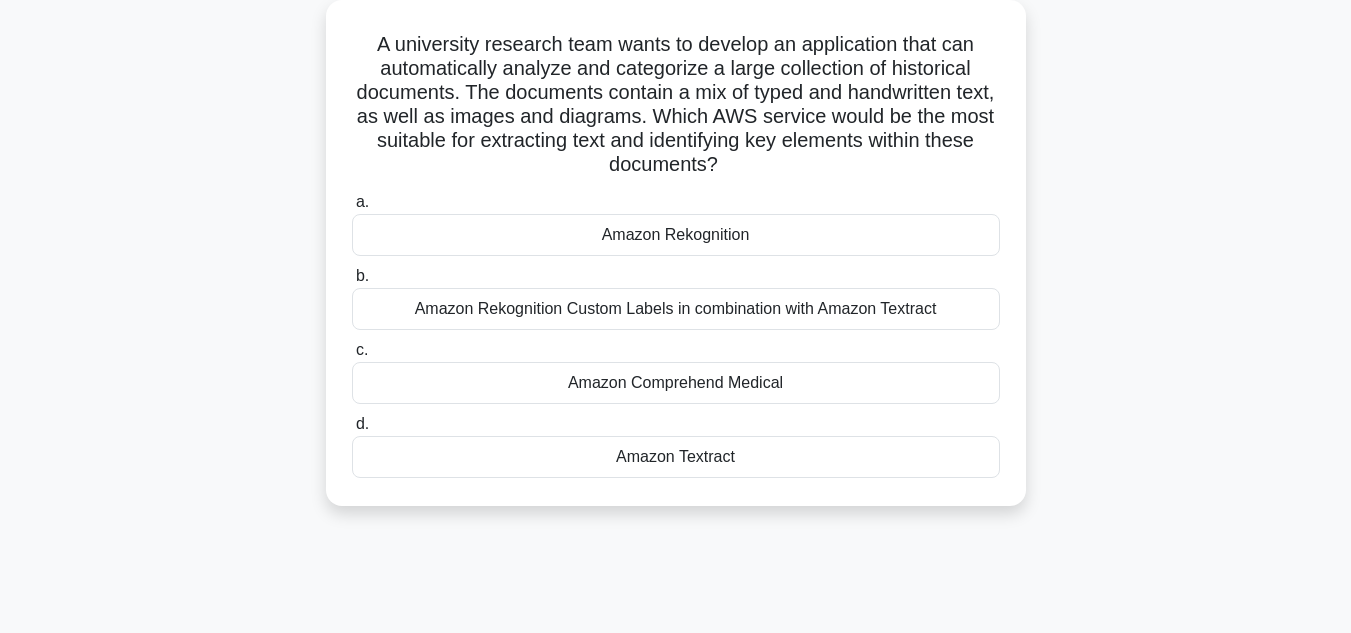 scroll, scrollTop: 120, scrollLeft: 0, axis: vertical 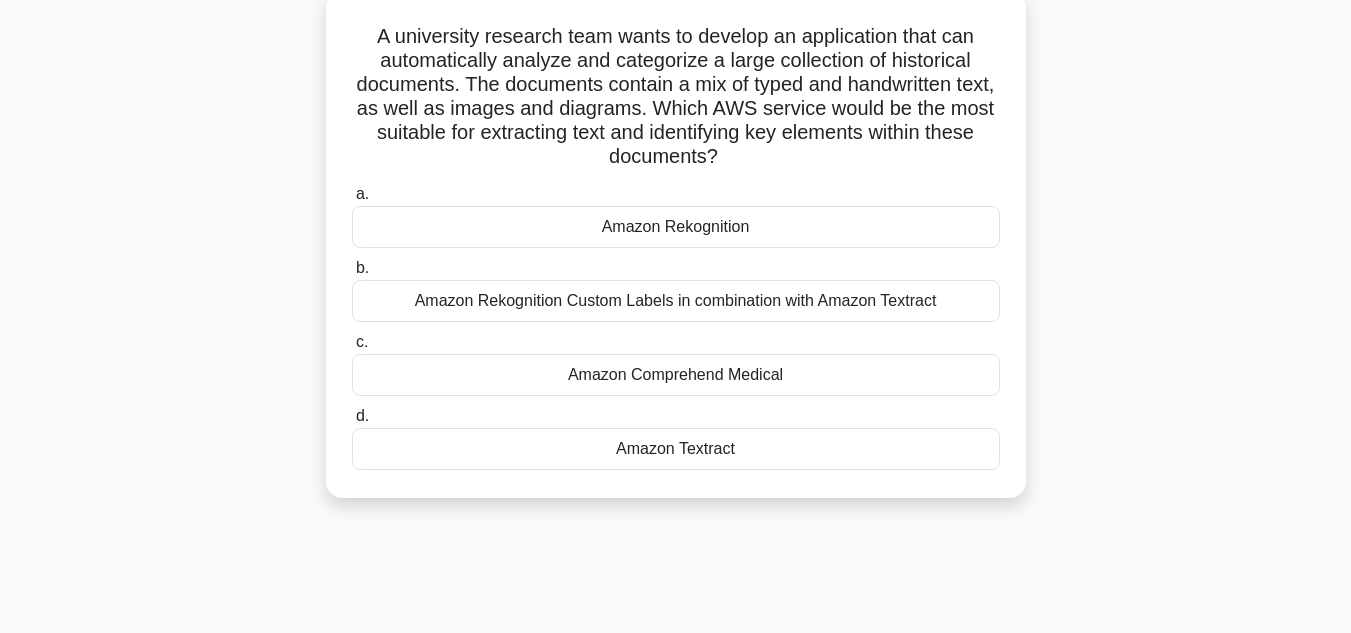 click on "Amazon Textract" at bounding box center (676, 449) 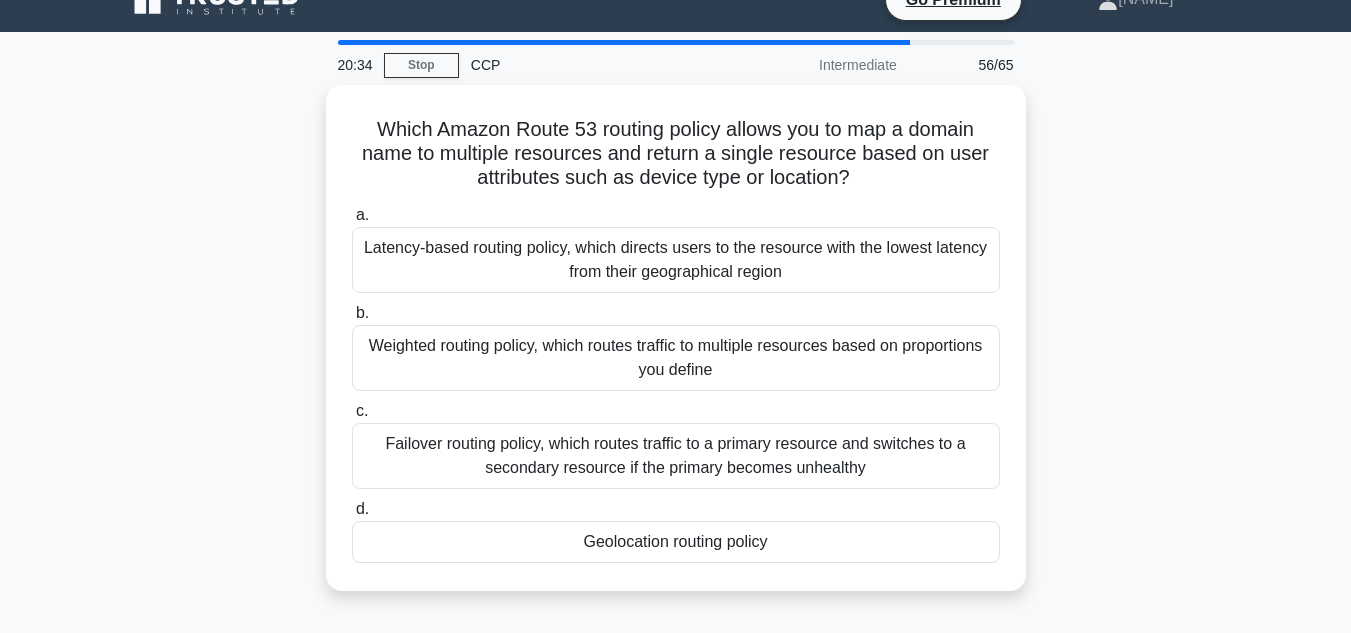 scroll, scrollTop: 0, scrollLeft: 0, axis: both 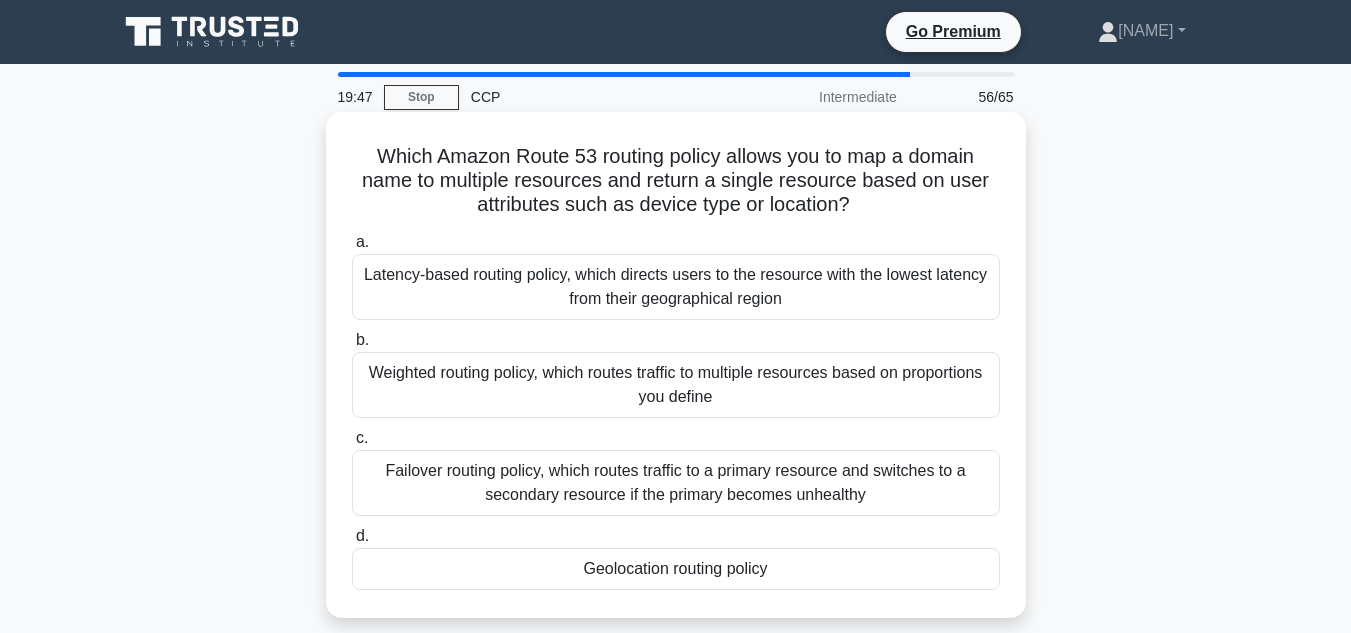 click on "Geolocation routing policy" at bounding box center [676, 569] 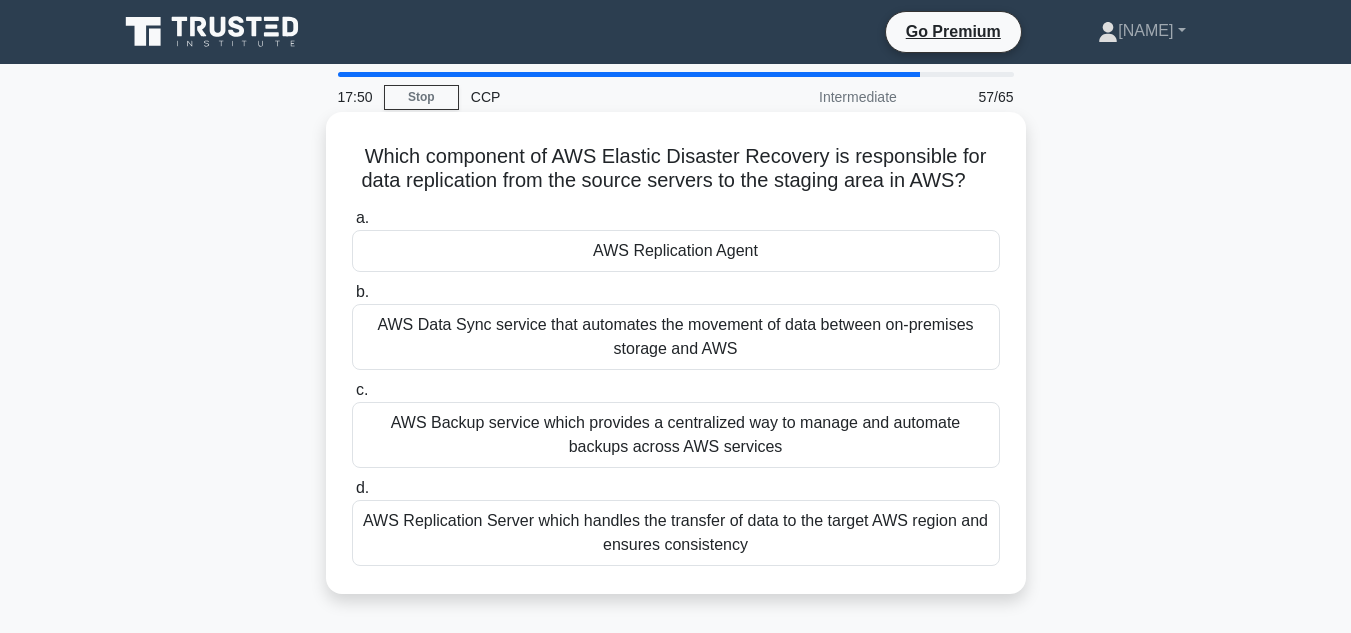 click on "AWS Backup service which provides a centralized way to manage and automate backups across AWS services" at bounding box center (676, 435) 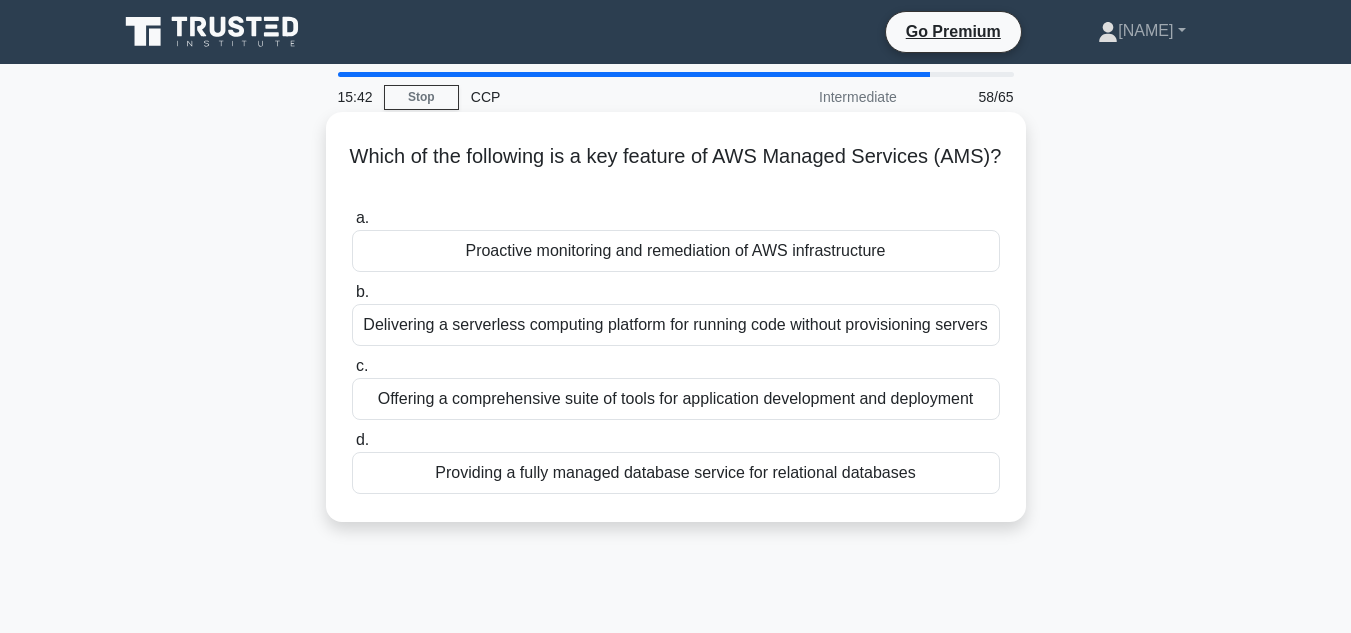 click on "Providing a fully managed database service for relational databases" at bounding box center [676, 473] 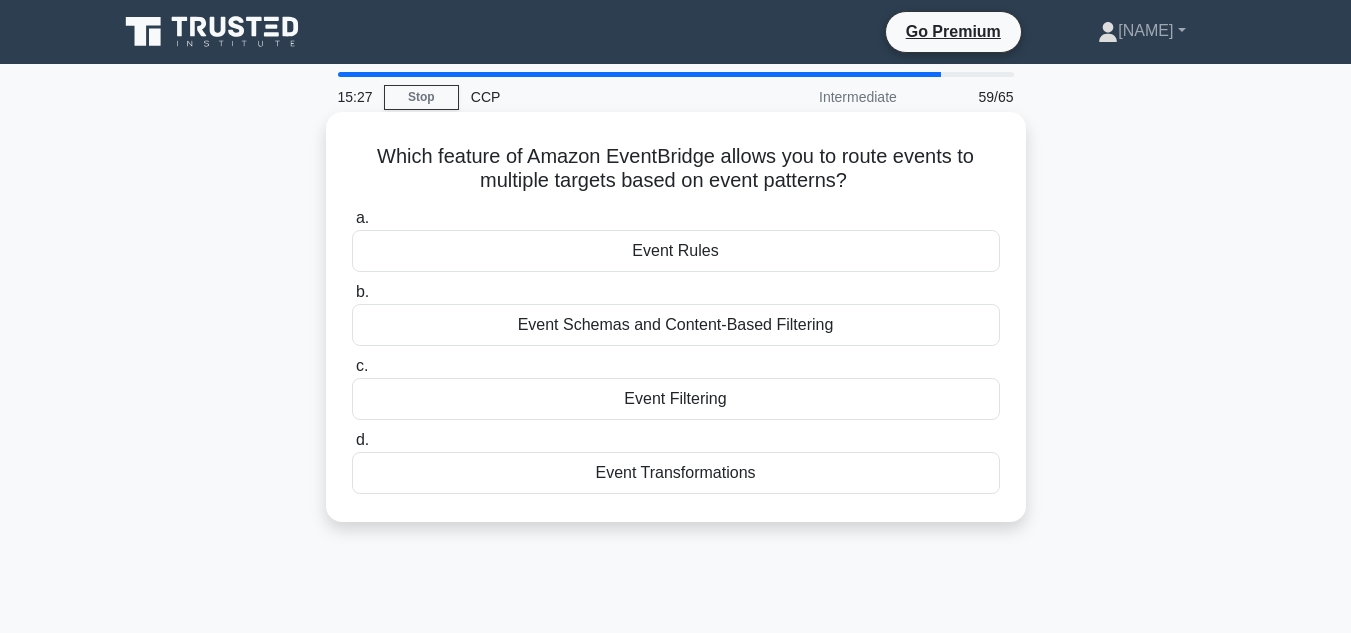 click on "Event Rules" at bounding box center (676, 251) 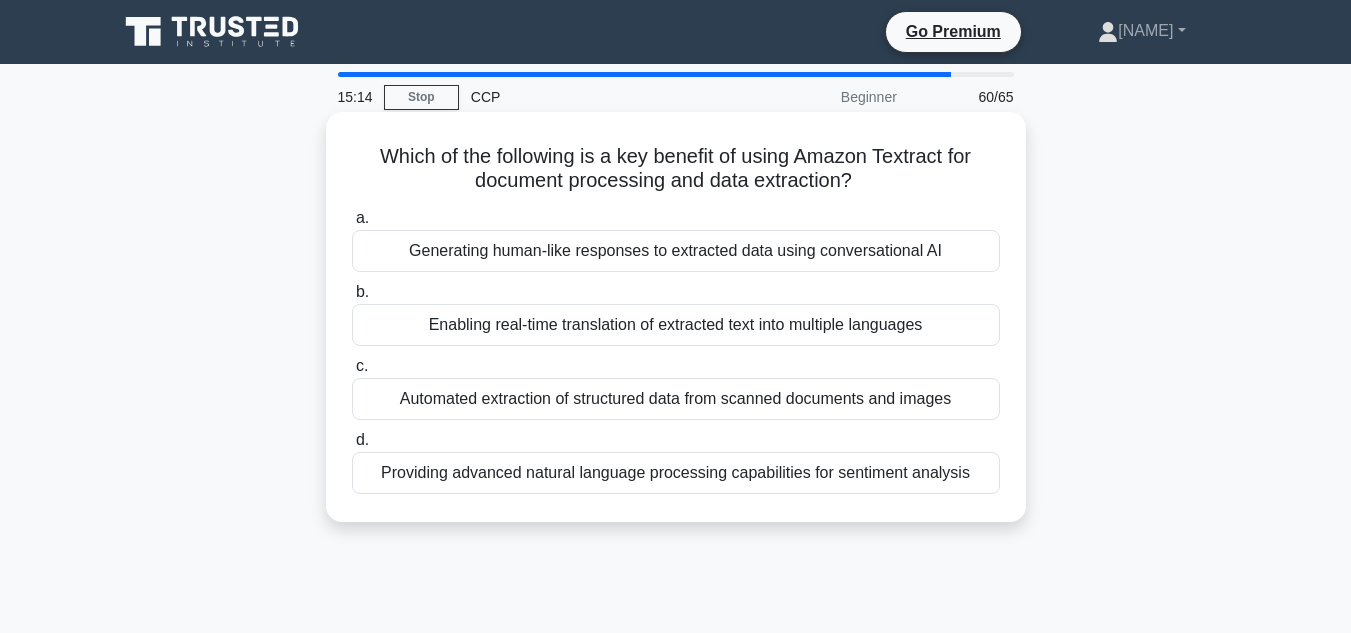 click on "Automated extraction of structured data from scanned documents and images" at bounding box center [676, 399] 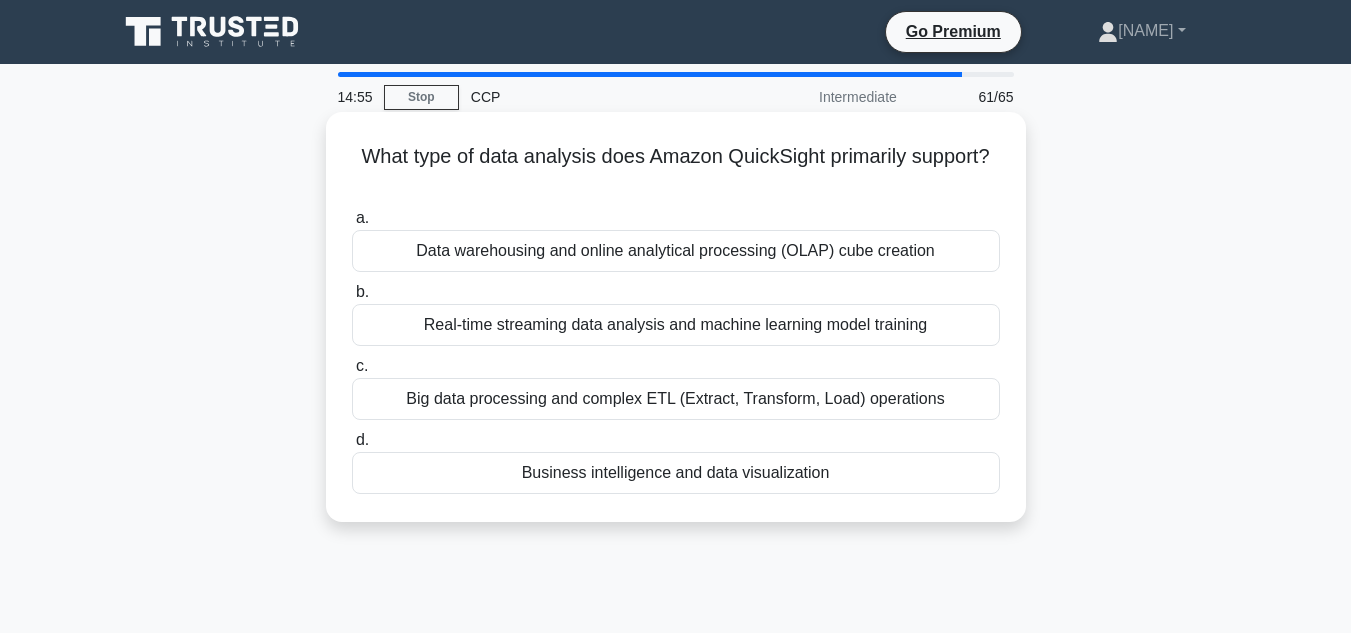 click on "Business intelligence and data visualization" at bounding box center [676, 473] 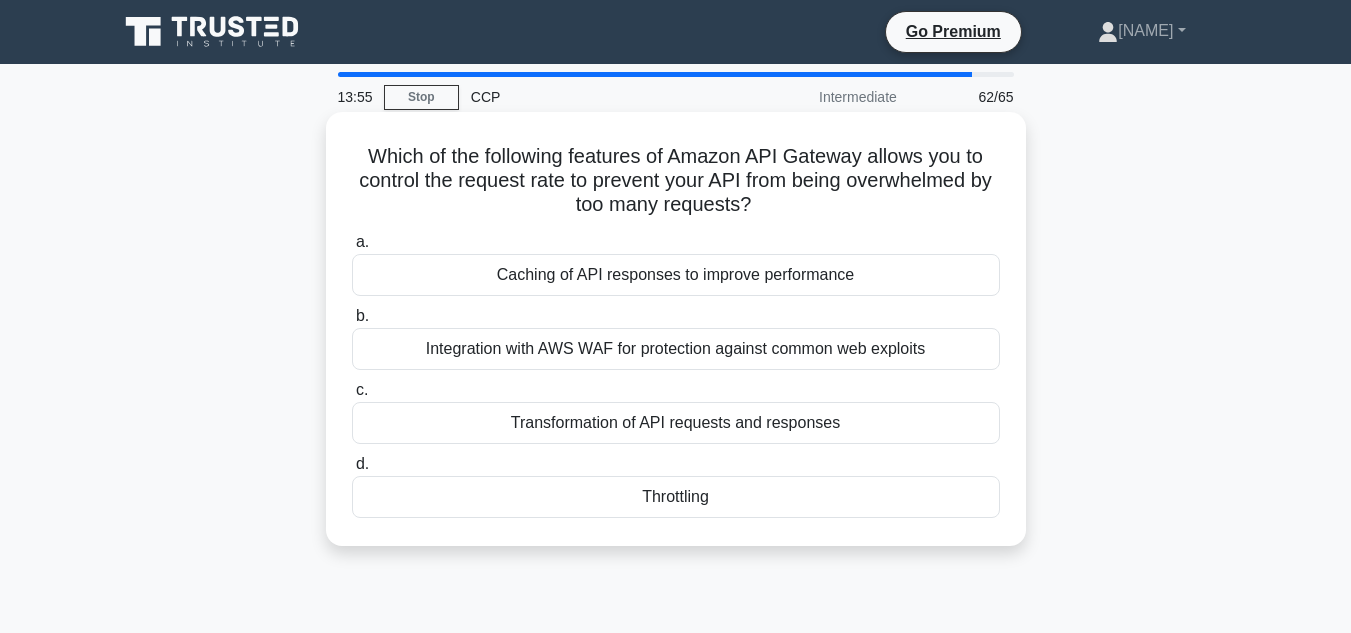 click on "Caching of API responses to improve performance" at bounding box center (676, 275) 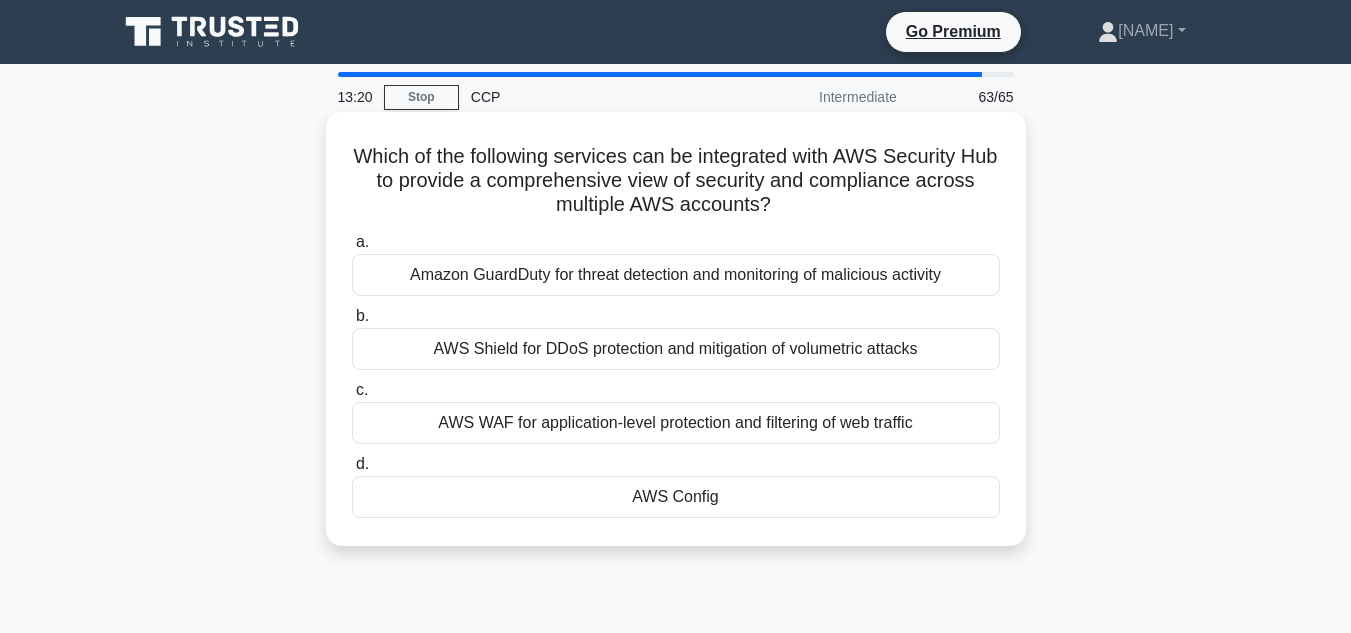 click on "Amazon GuardDuty for threat detection and monitoring of malicious activity" at bounding box center [676, 275] 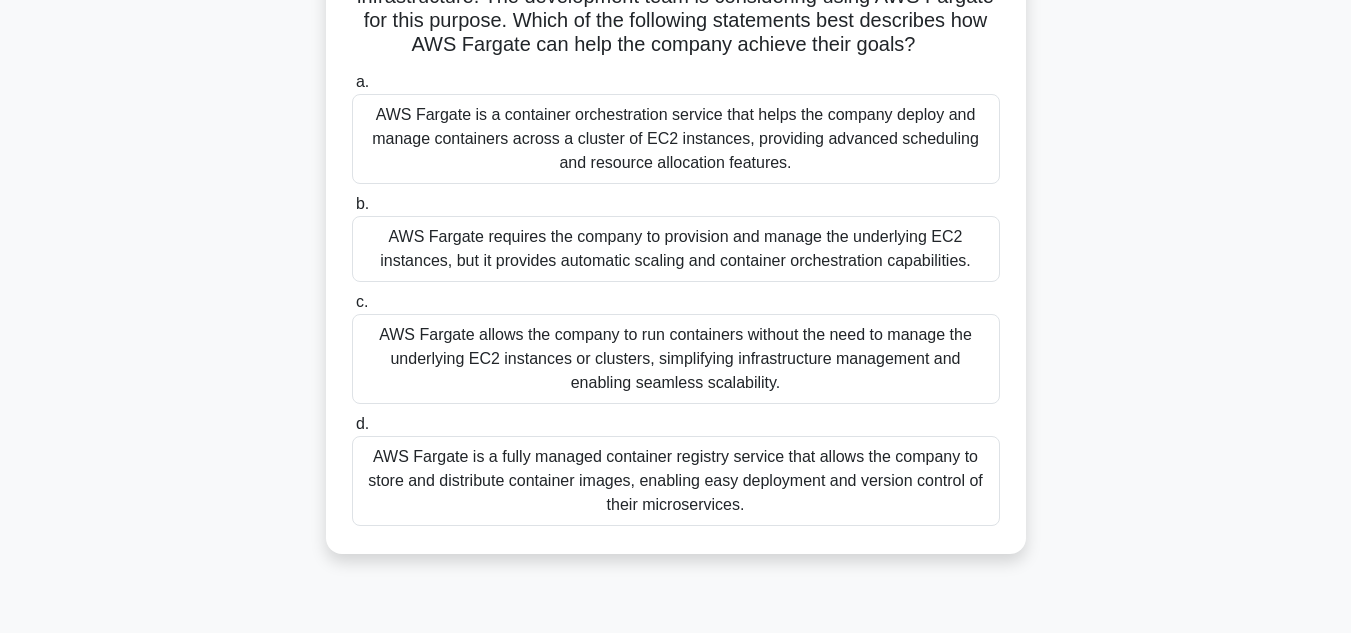 scroll, scrollTop: 240, scrollLeft: 0, axis: vertical 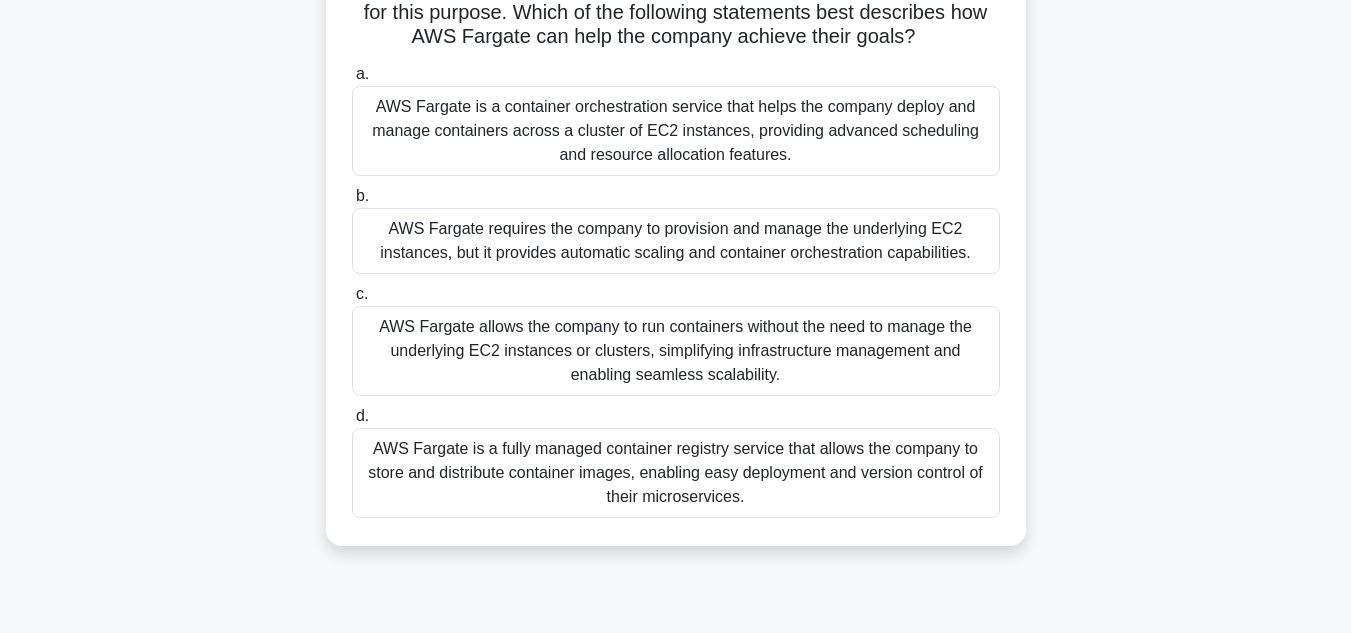 click on "AWS Fargate allows the company to run containers without the need to manage the underlying EC2 instances or clusters, simplifying infrastructure management and enabling seamless scalability." at bounding box center [676, 351] 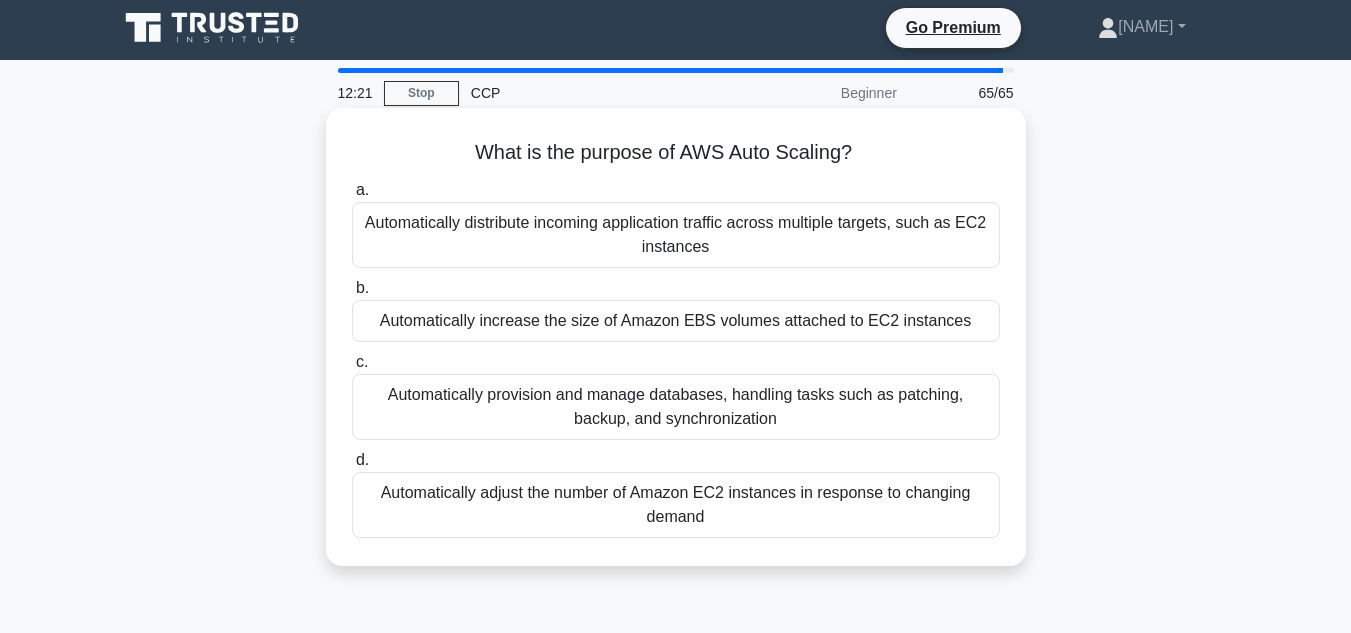 scroll, scrollTop: 0, scrollLeft: 0, axis: both 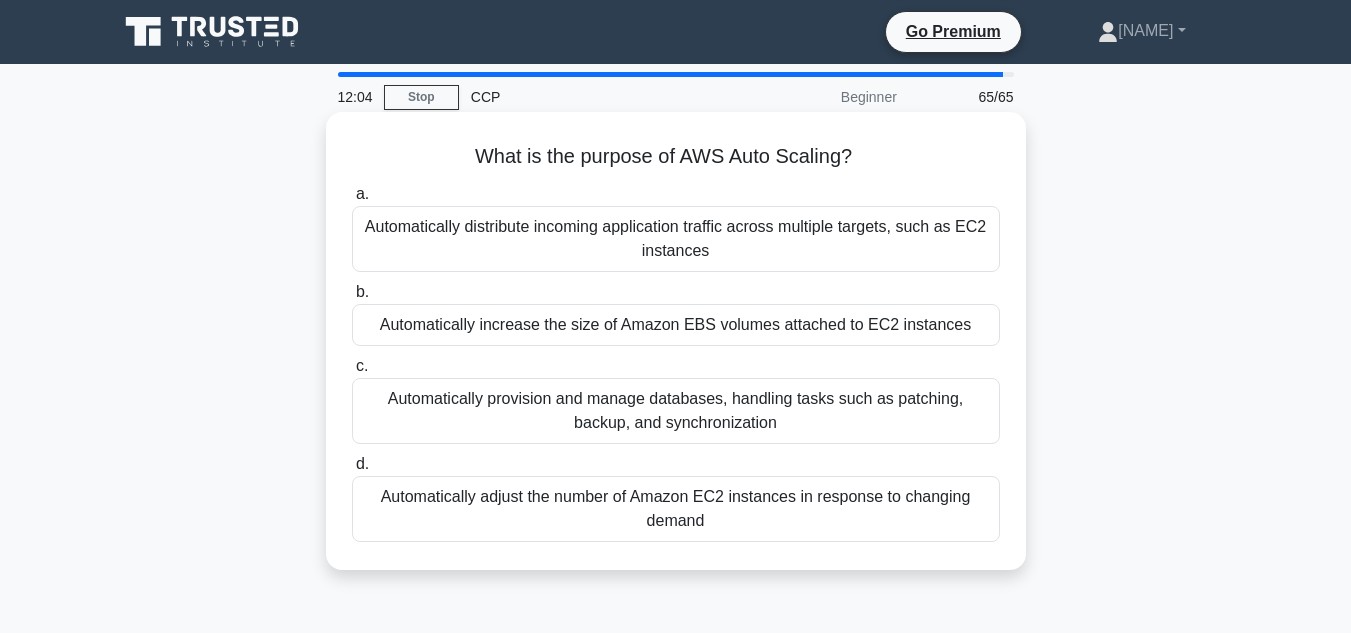 click on "Automatically adjust the number of Amazon EC2 instances in response to changing demand" at bounding box center (676, 509) 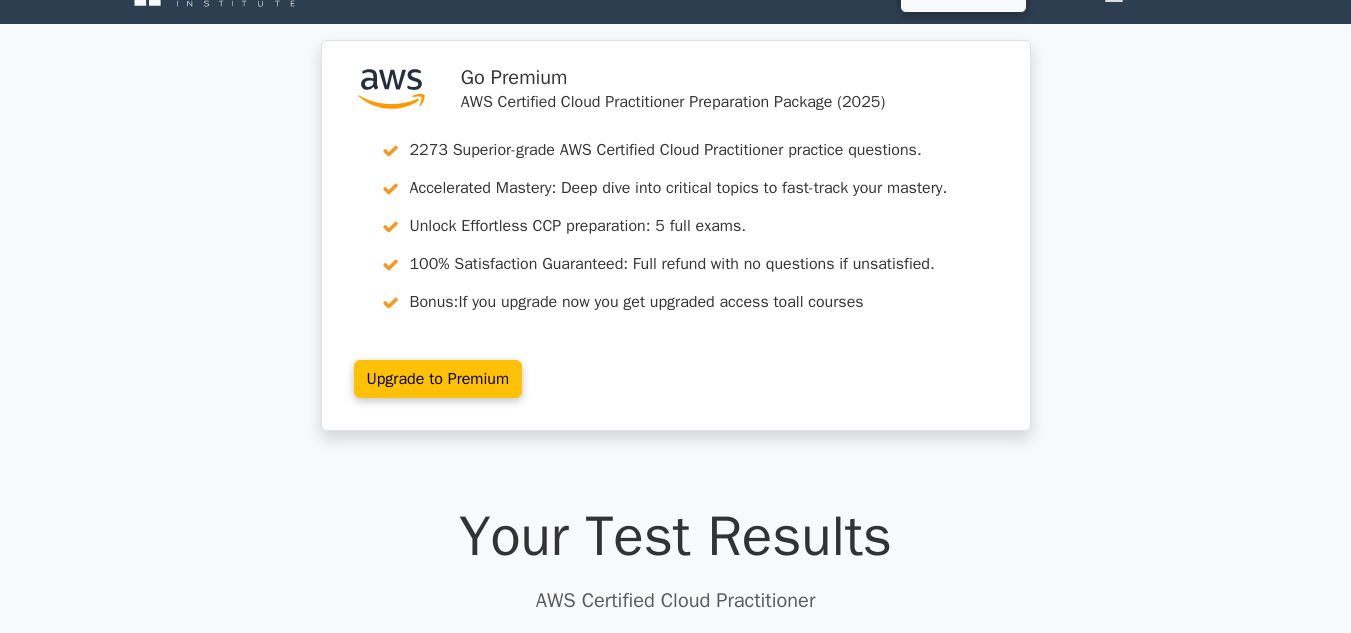 scroll, scrollTop: 298, scrollLeft: 0, axis: vertical 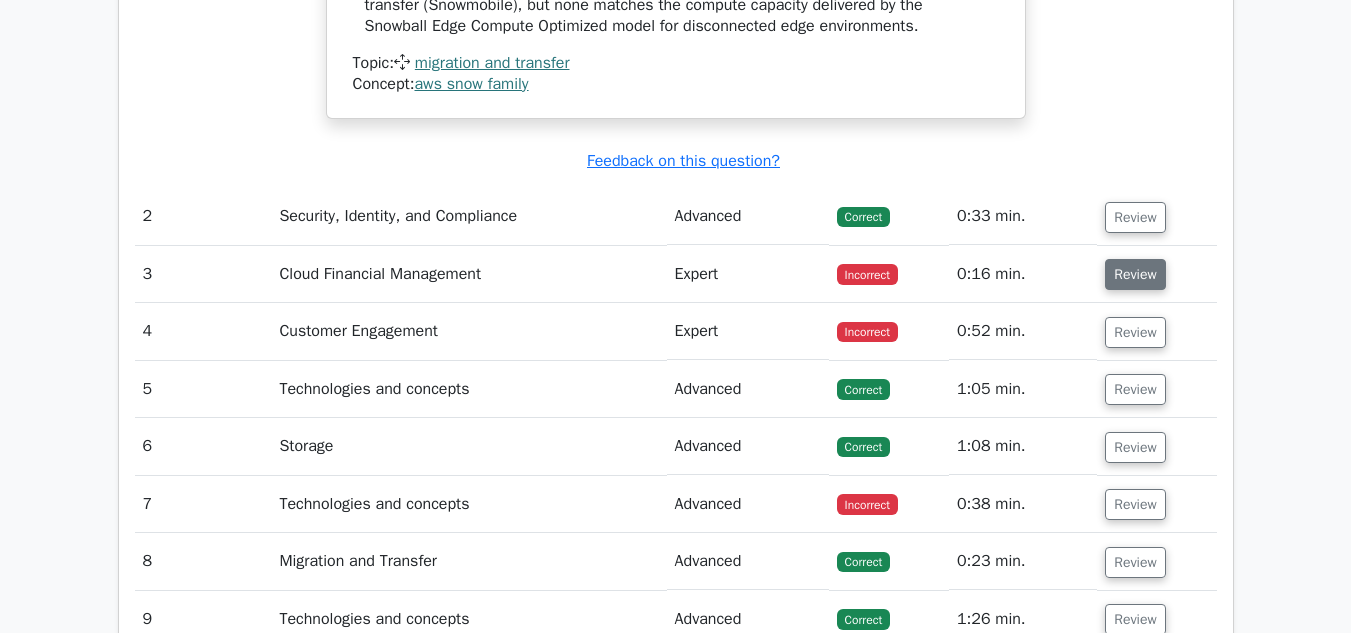 click on "Review" at bounding box center [1135, 274] 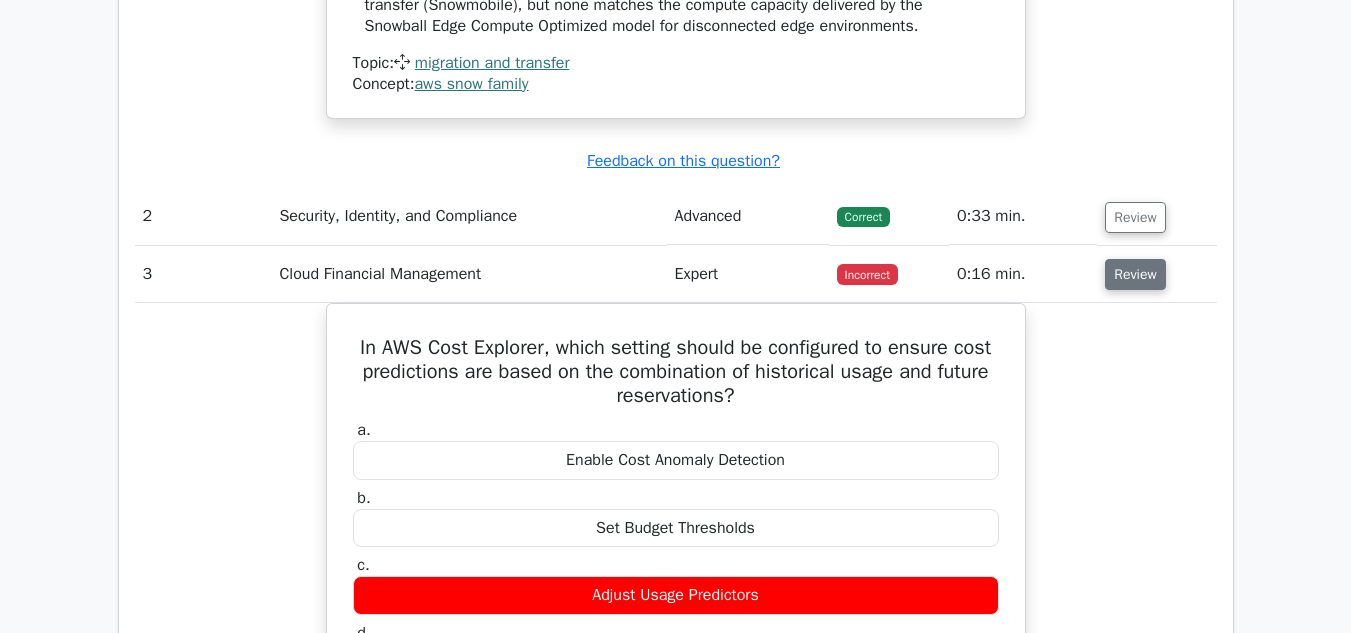 type 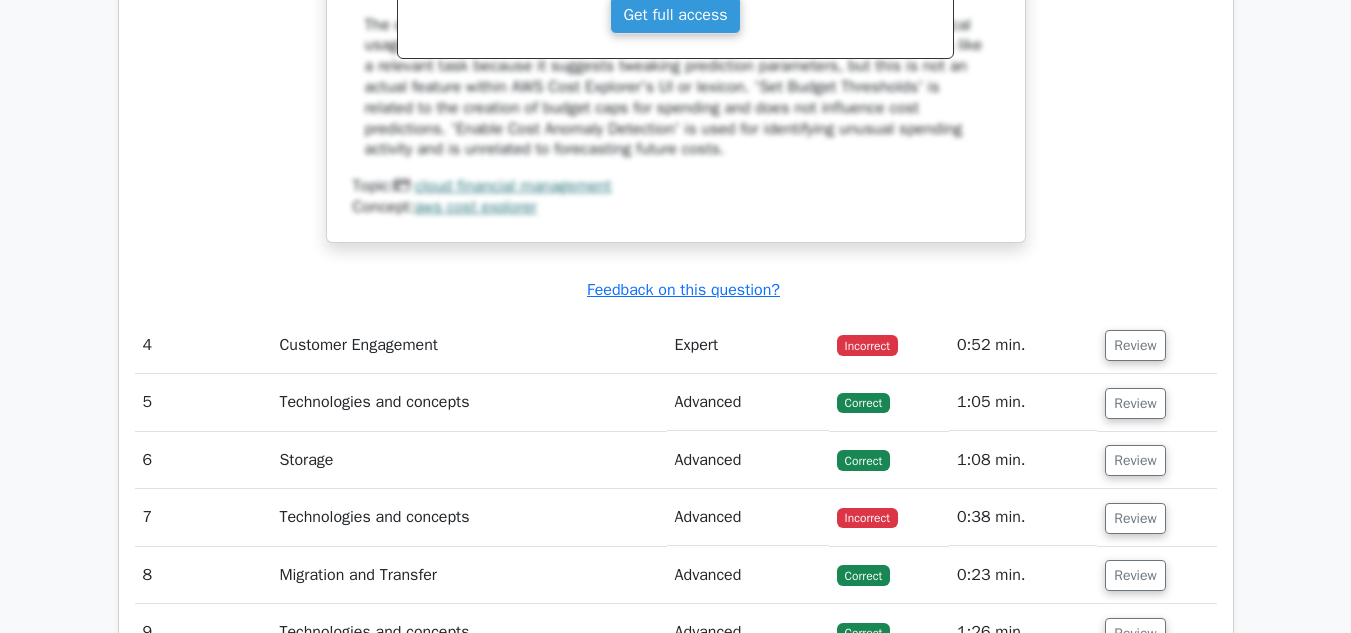 scroll, scrollTop: 3840, scrollLeft: 0, axis: vertical 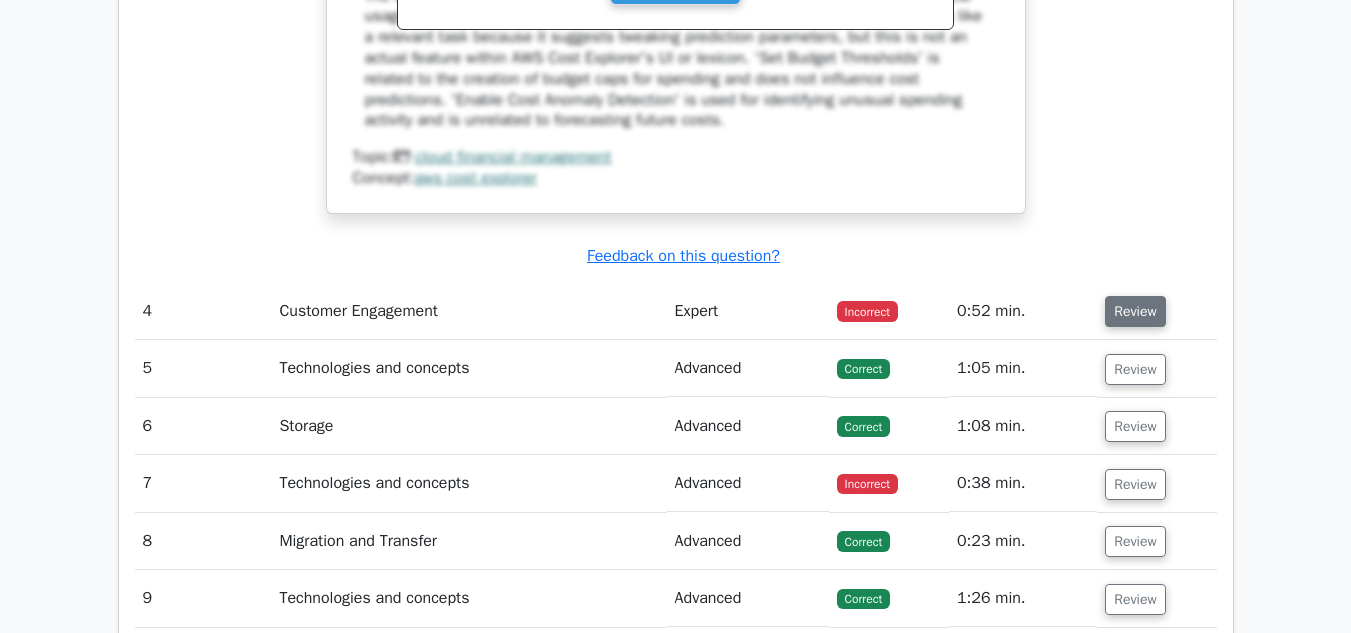 click on "Review" at bounding box center [1135, 311] 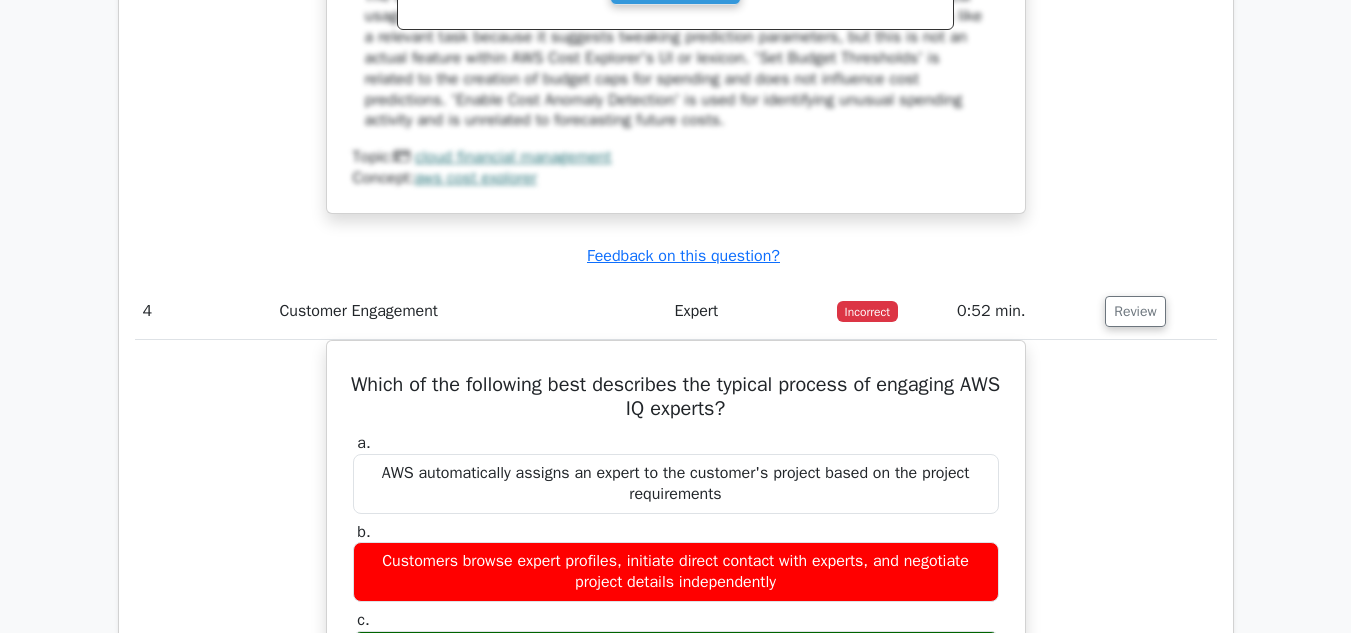 type 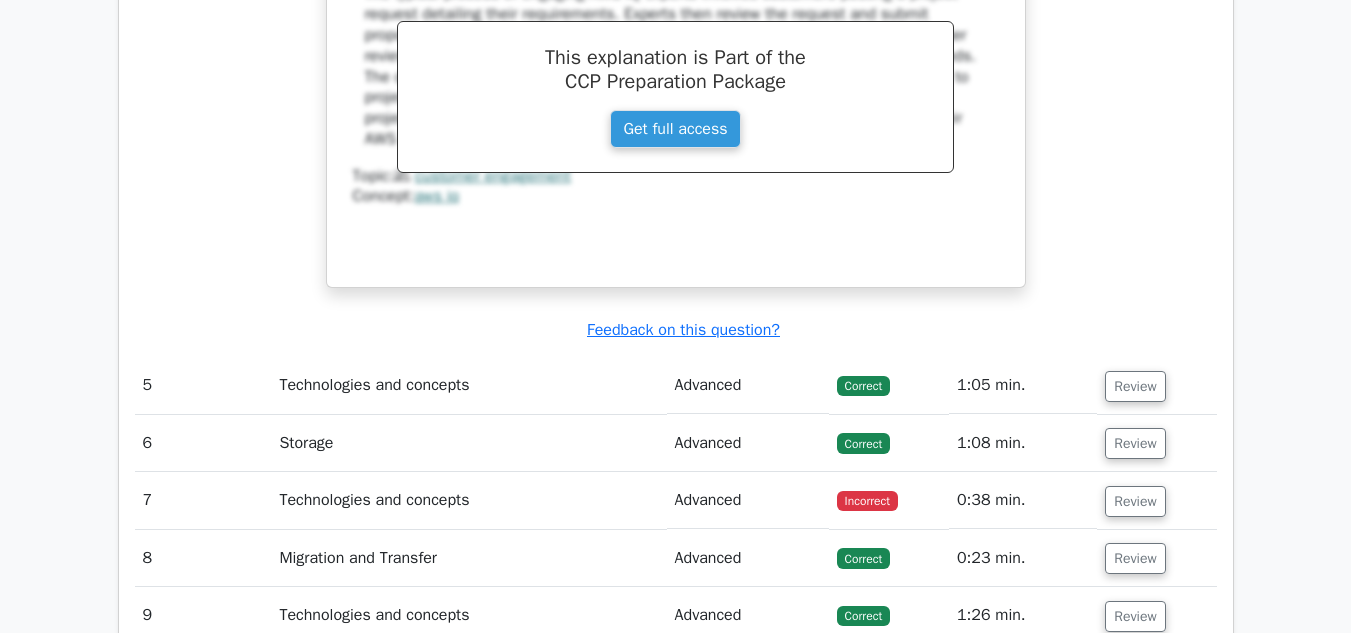scroll, scrollTop: 4880, scrollLeft: 0, axis: vertical 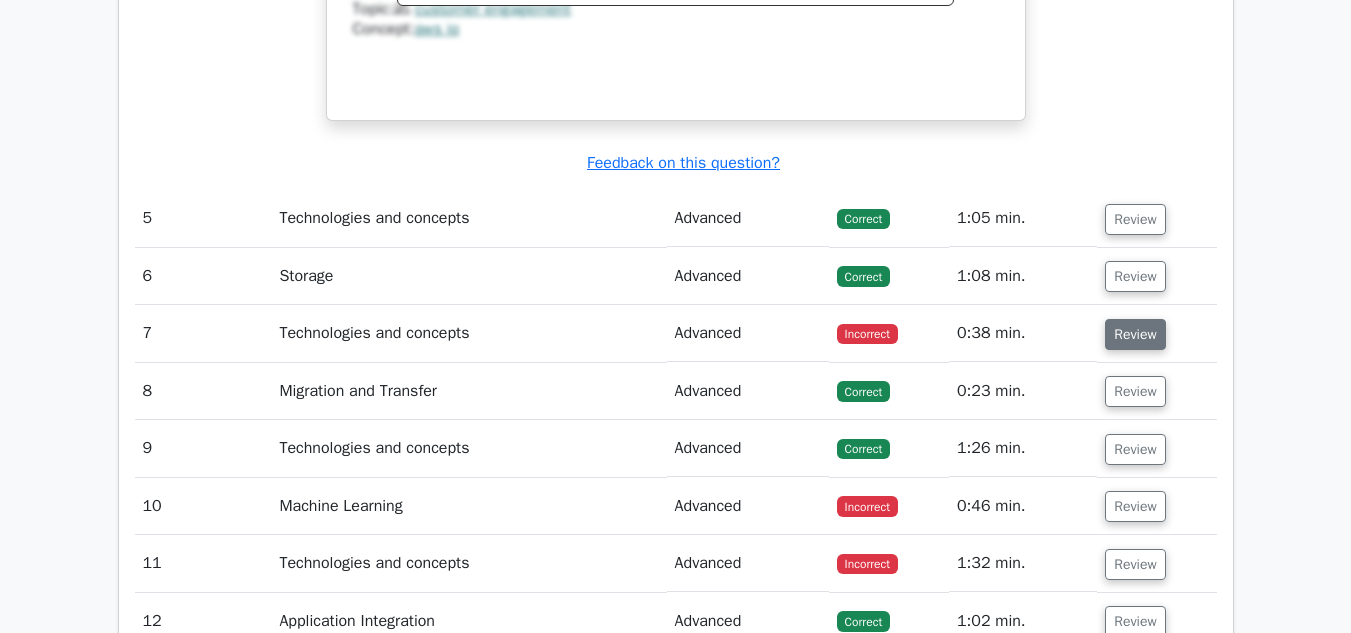 click on "Review" at bounding box center (1135, 334) 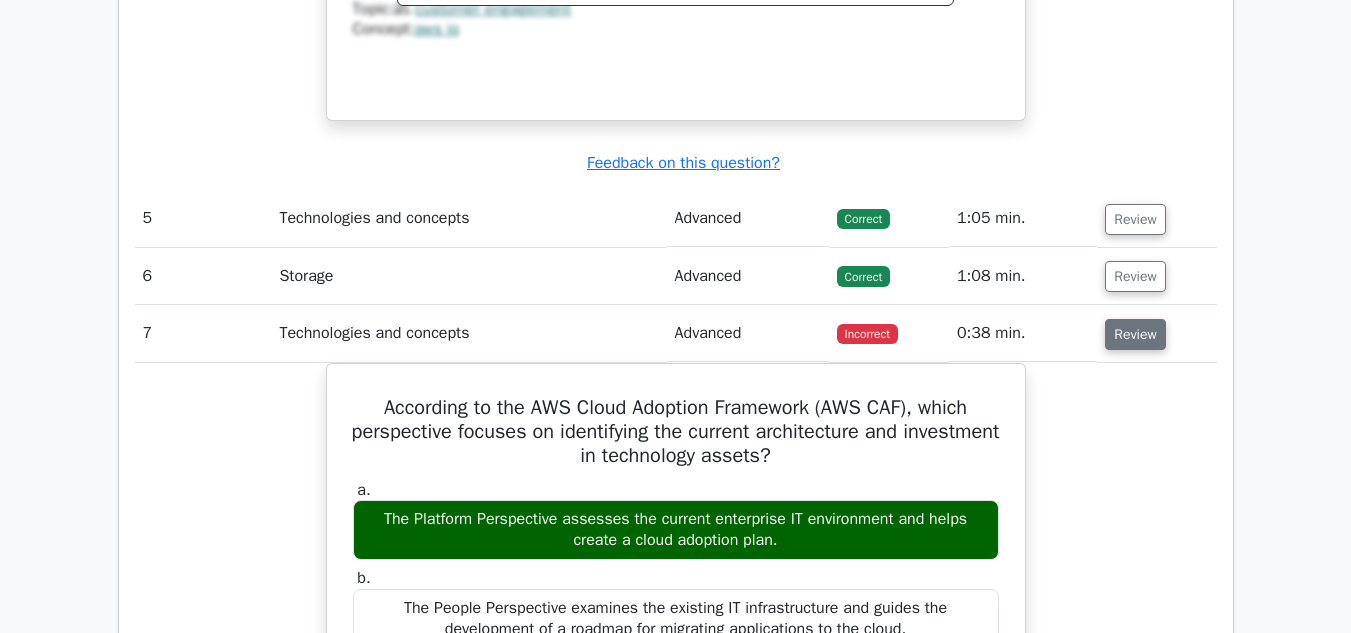 type 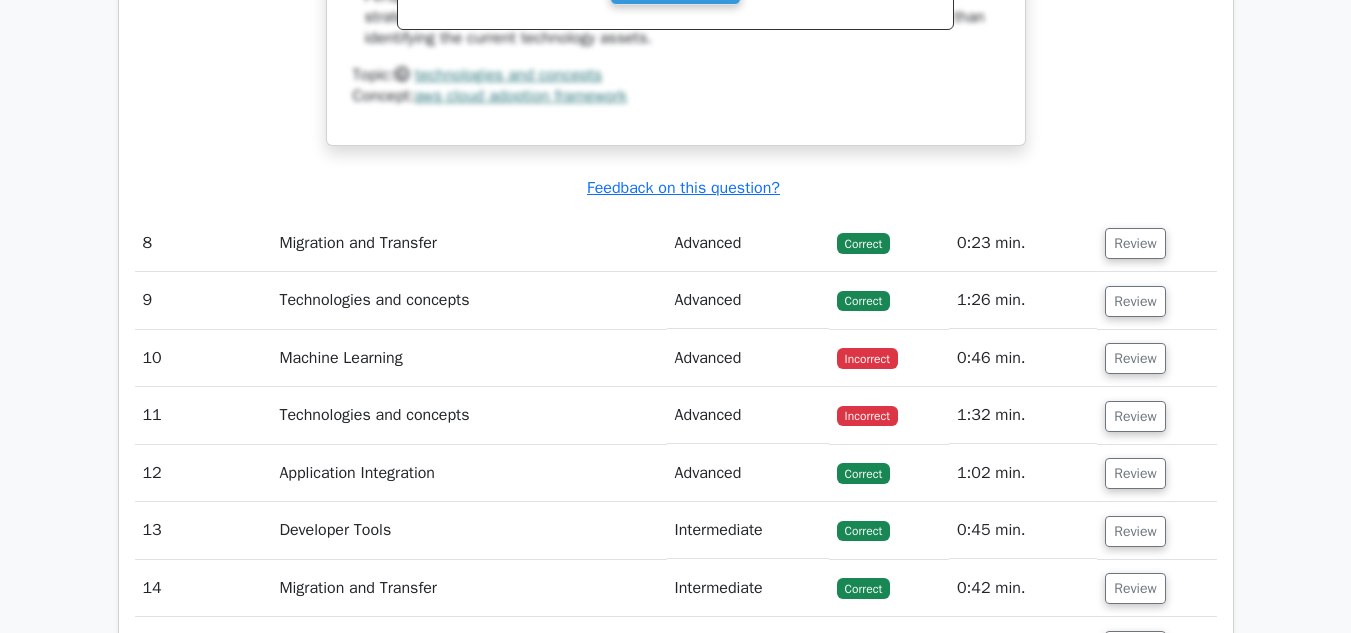 scroll, scrollTop: 5960, scrollLeft: 0, axis: vertical 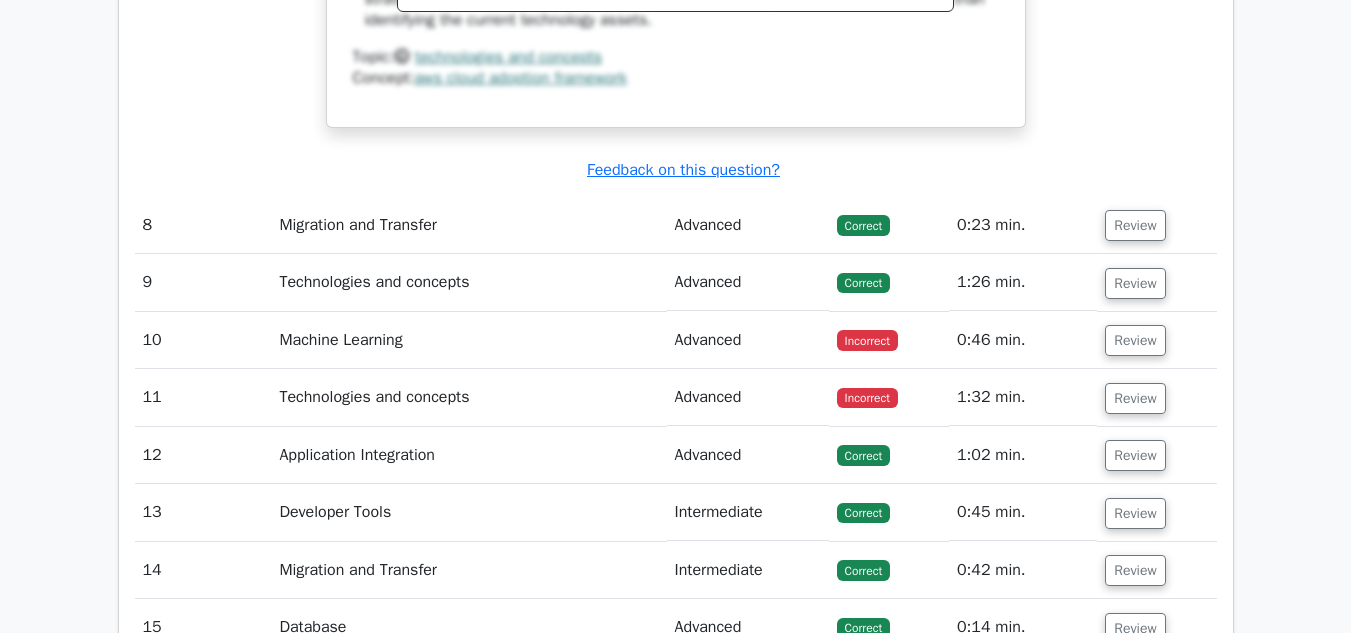 click on "Review" at bounding box center (1135, 340) 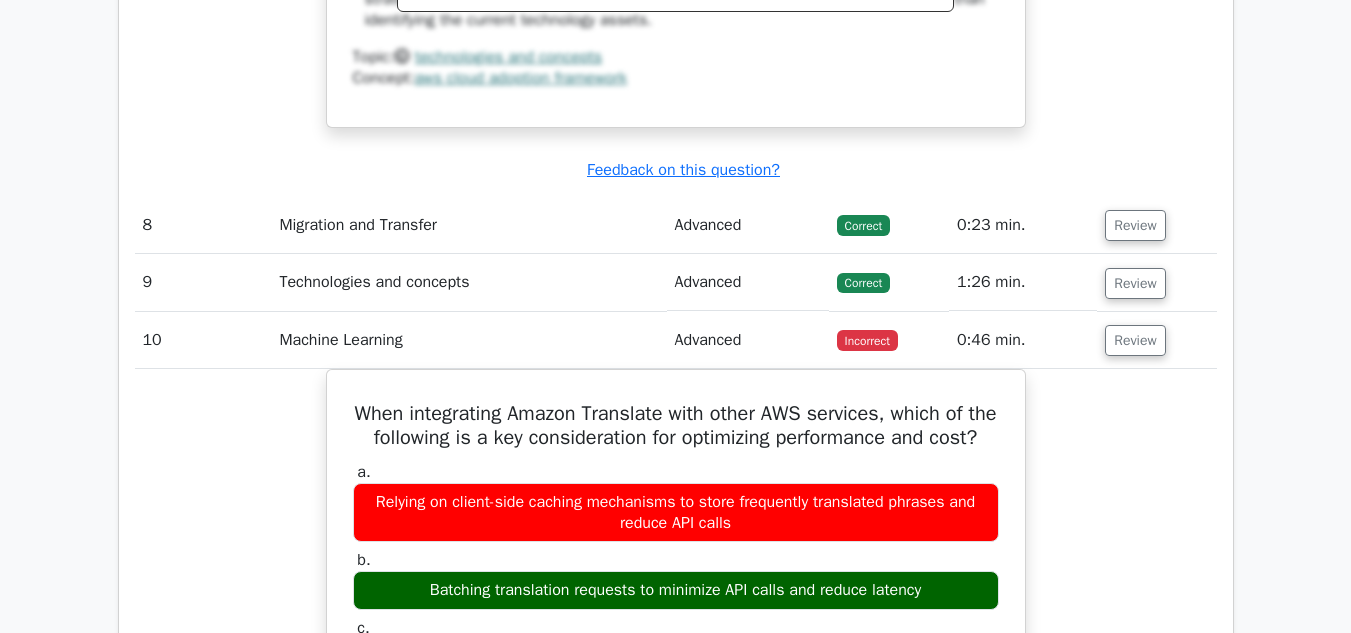 type 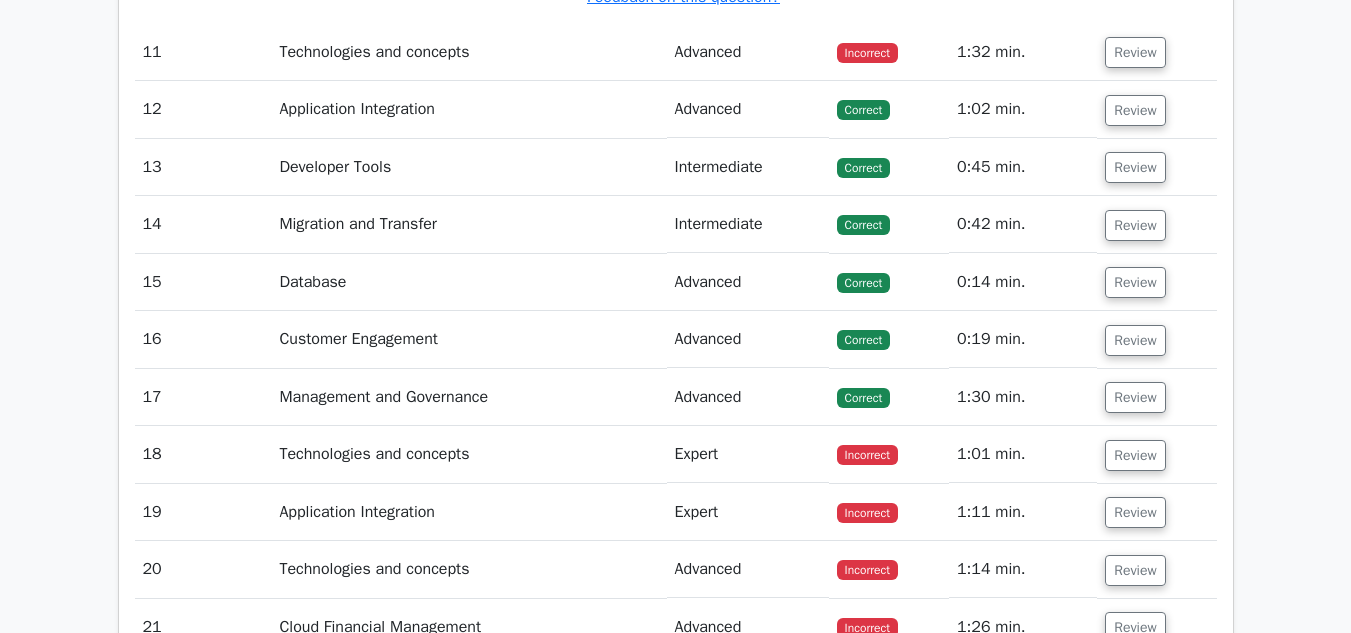 scroll, scrollTop: 7120, scrollLeft: 0, axis: vertical 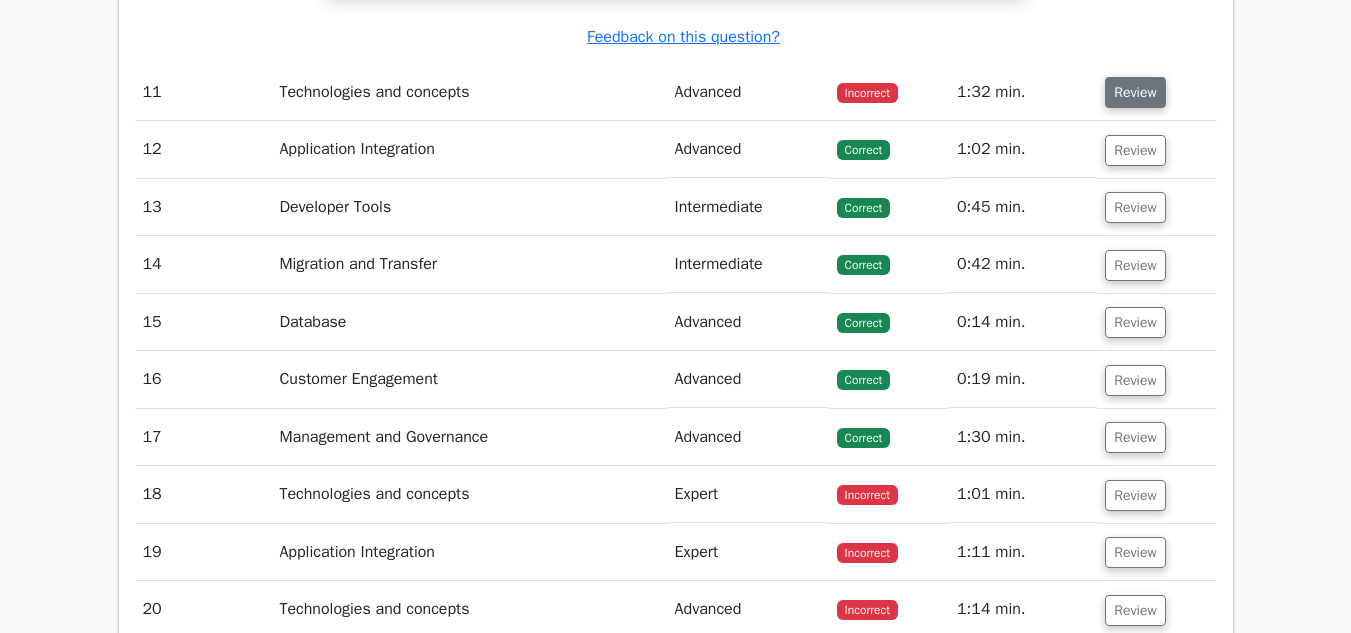 click on "Review" at bounding box center [1135, 92] 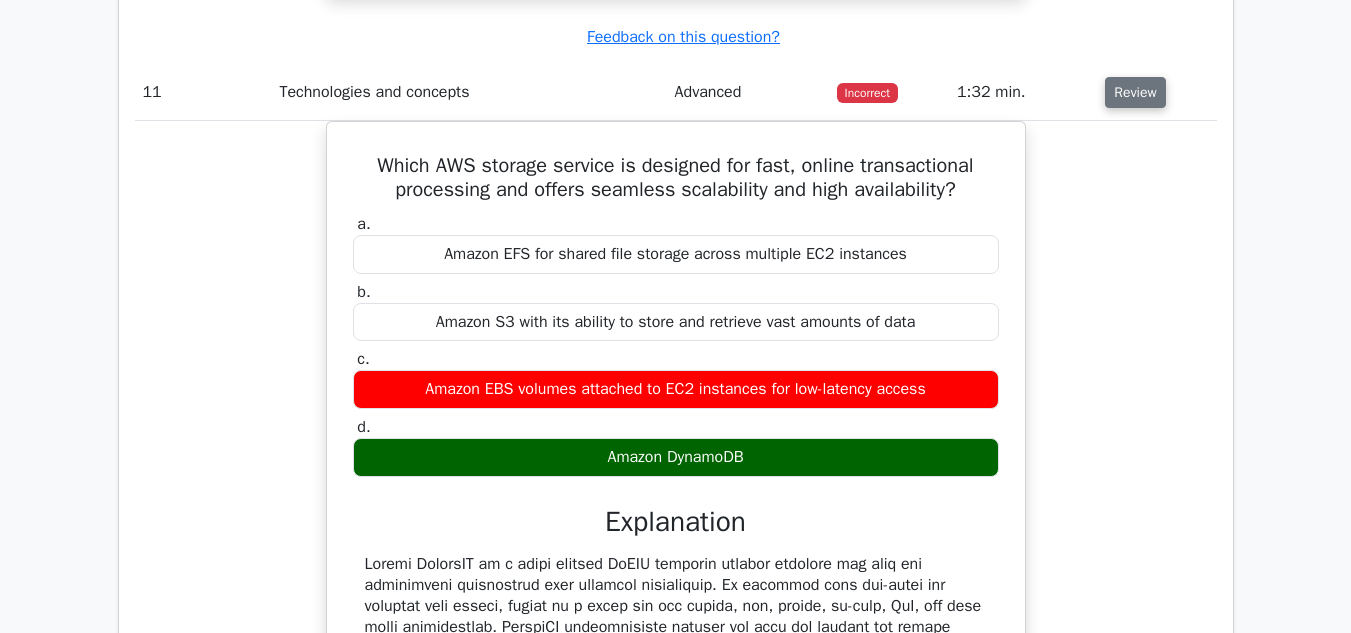 type 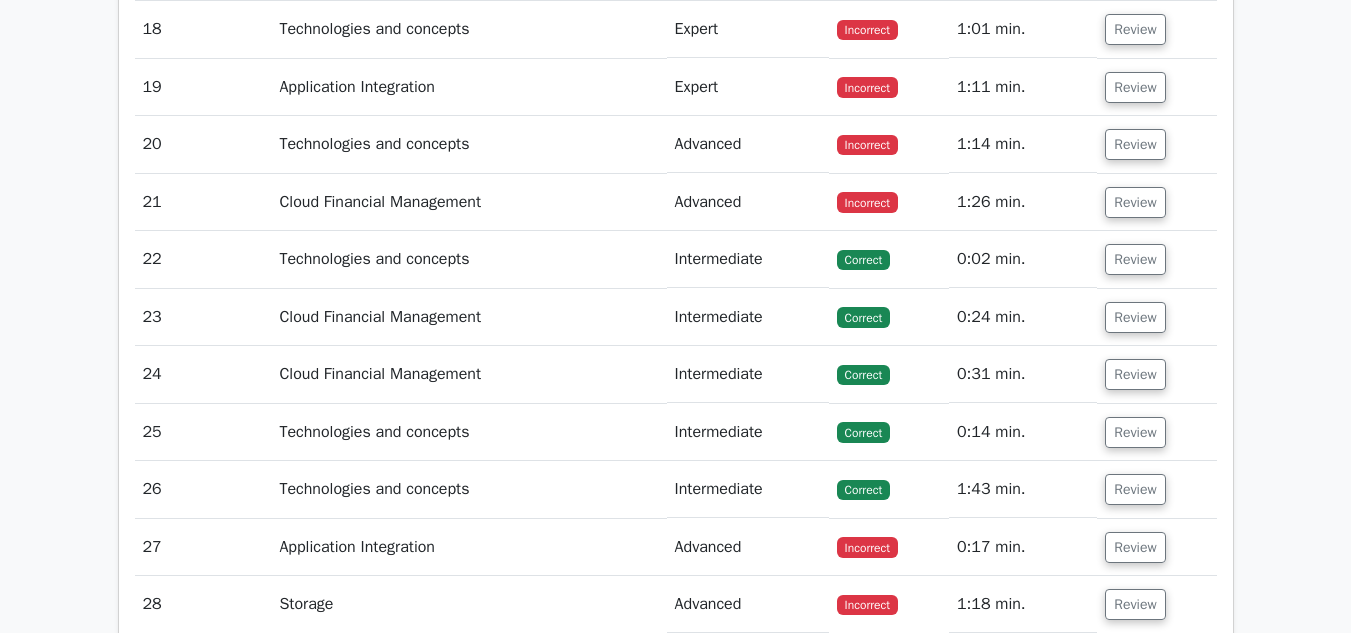 scroll, scrollTop: 8400, scrollLeft: 0, axis: vertical 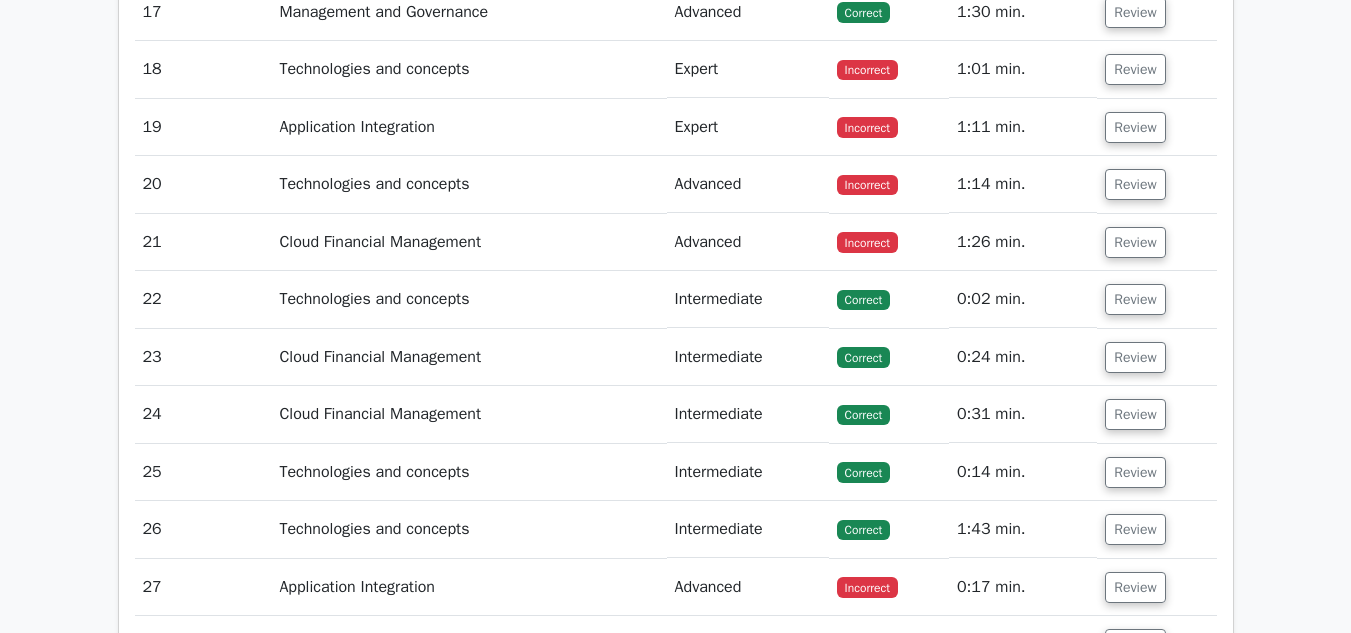 click on "Review" at bounding box center (1135, 69) 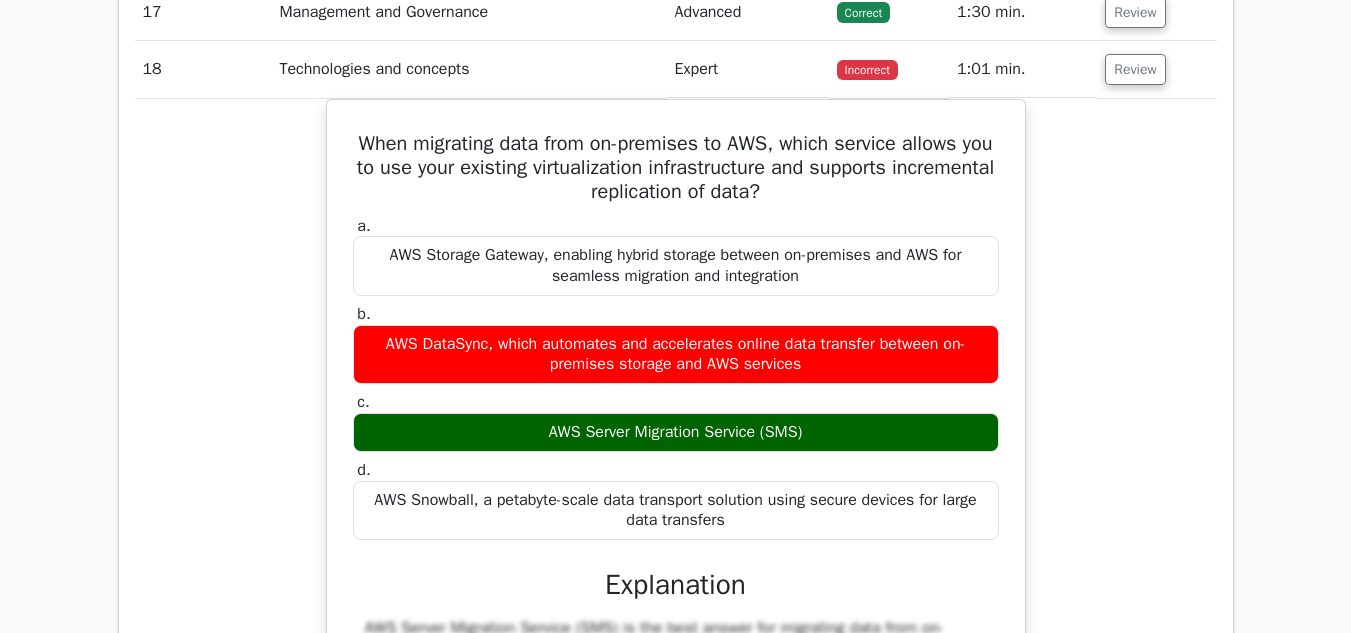 type 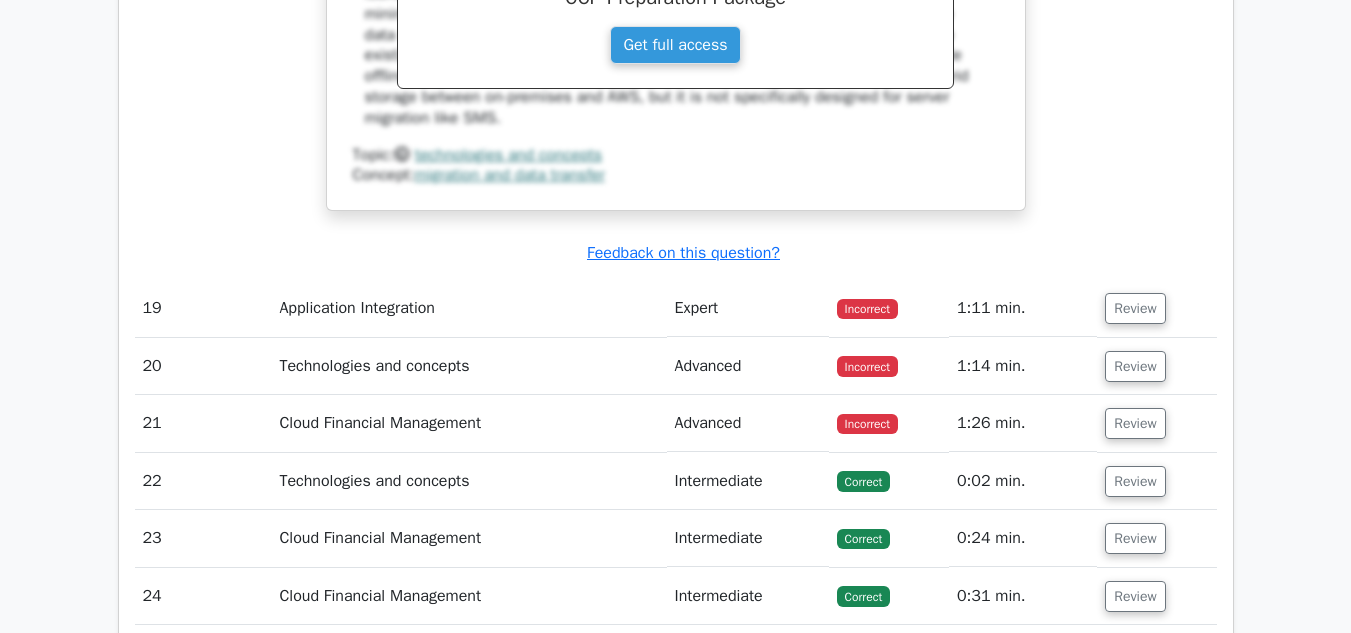scroll, scrollTop: 9120, scrollLeft: 0, axis: vertical 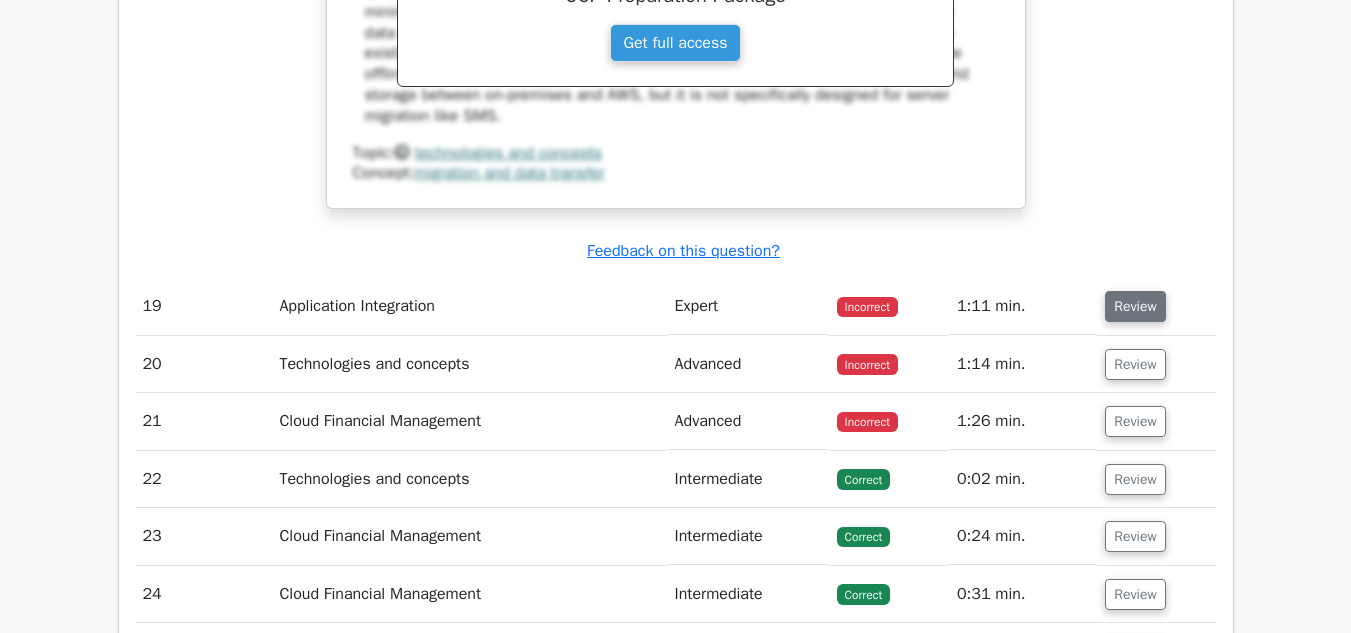 click on "Review" at bounding box center [1135, 306] 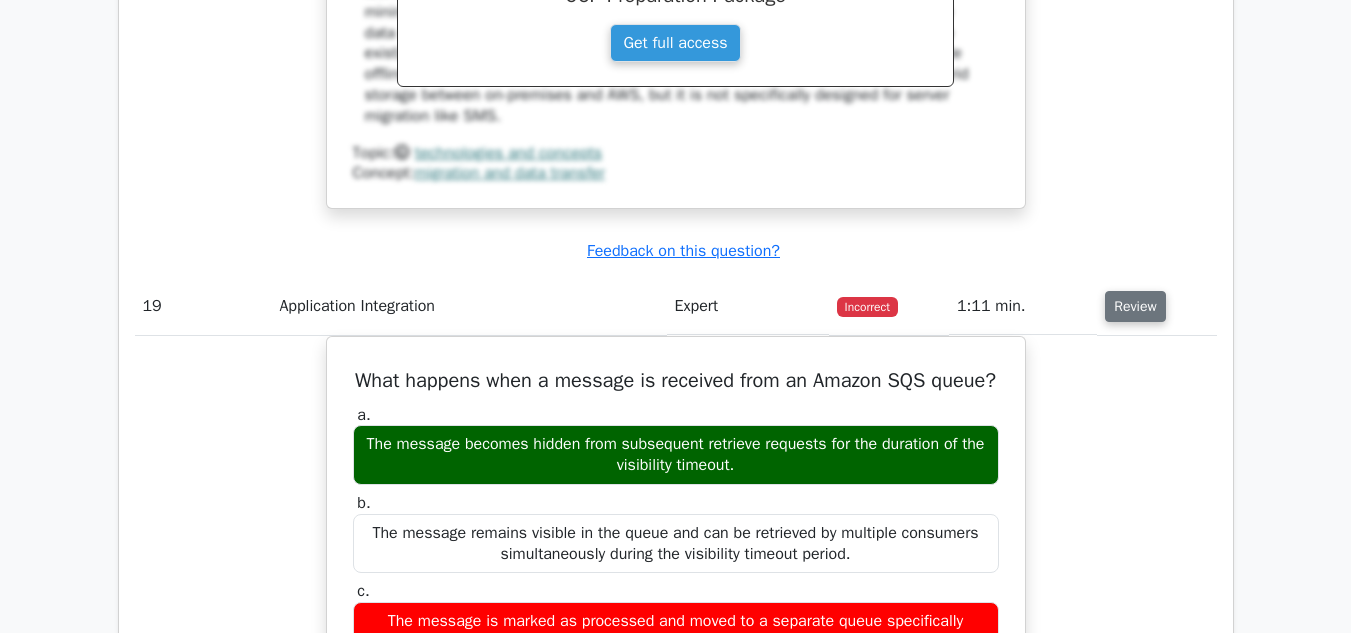 type 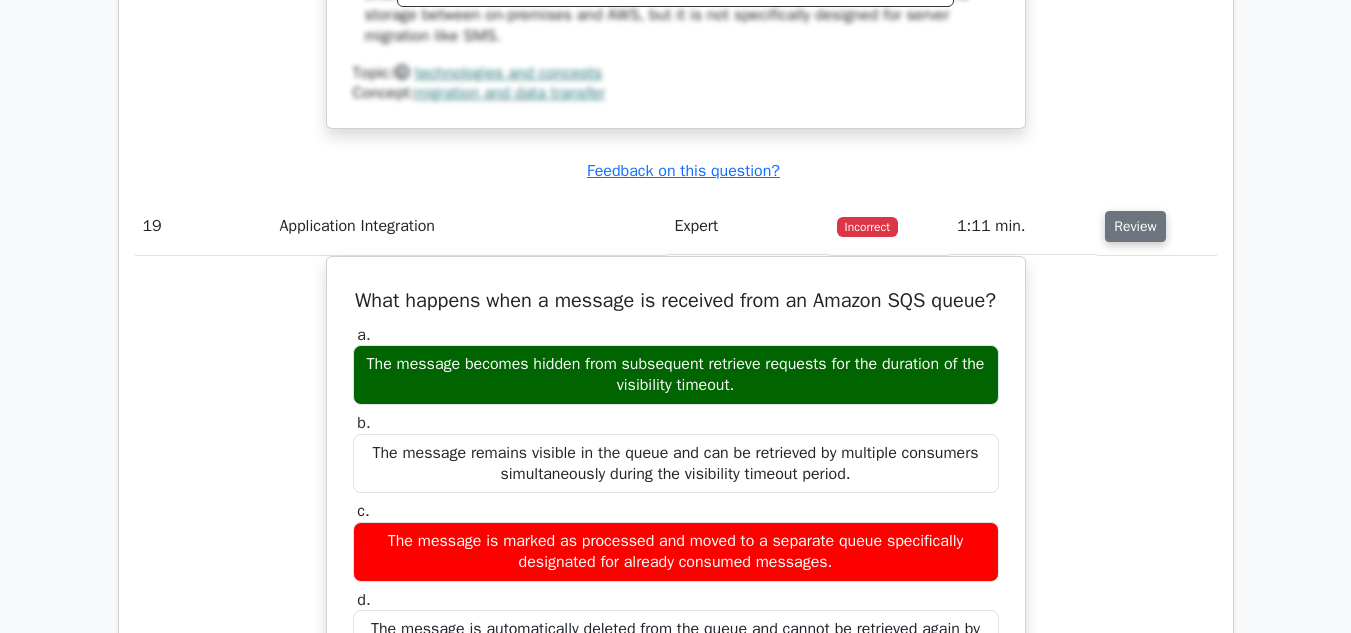 scroll, scrollTop: 9240, scrollLeft: 0, axis: vertical 